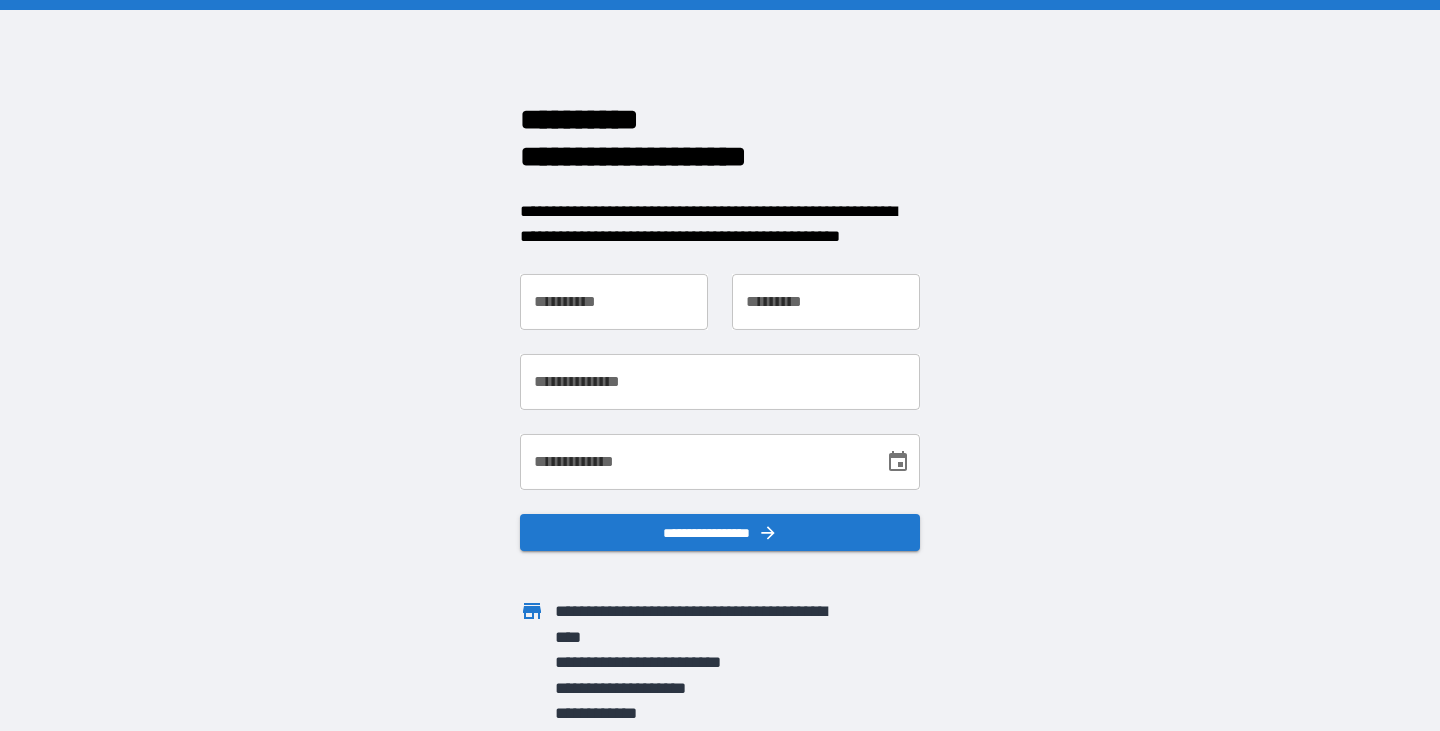 scroll, scrollTop: 0, scrollLeft: 0, axis: both 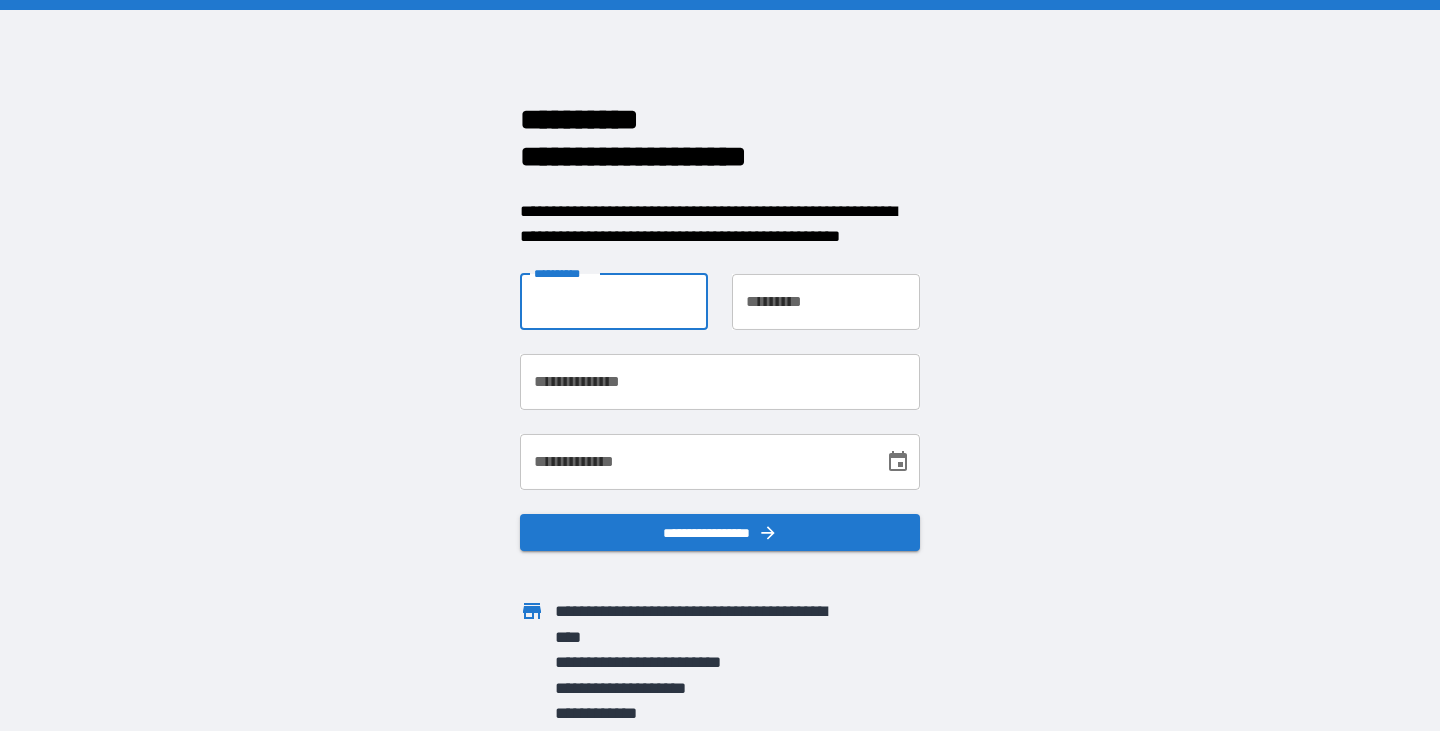 type on "****" 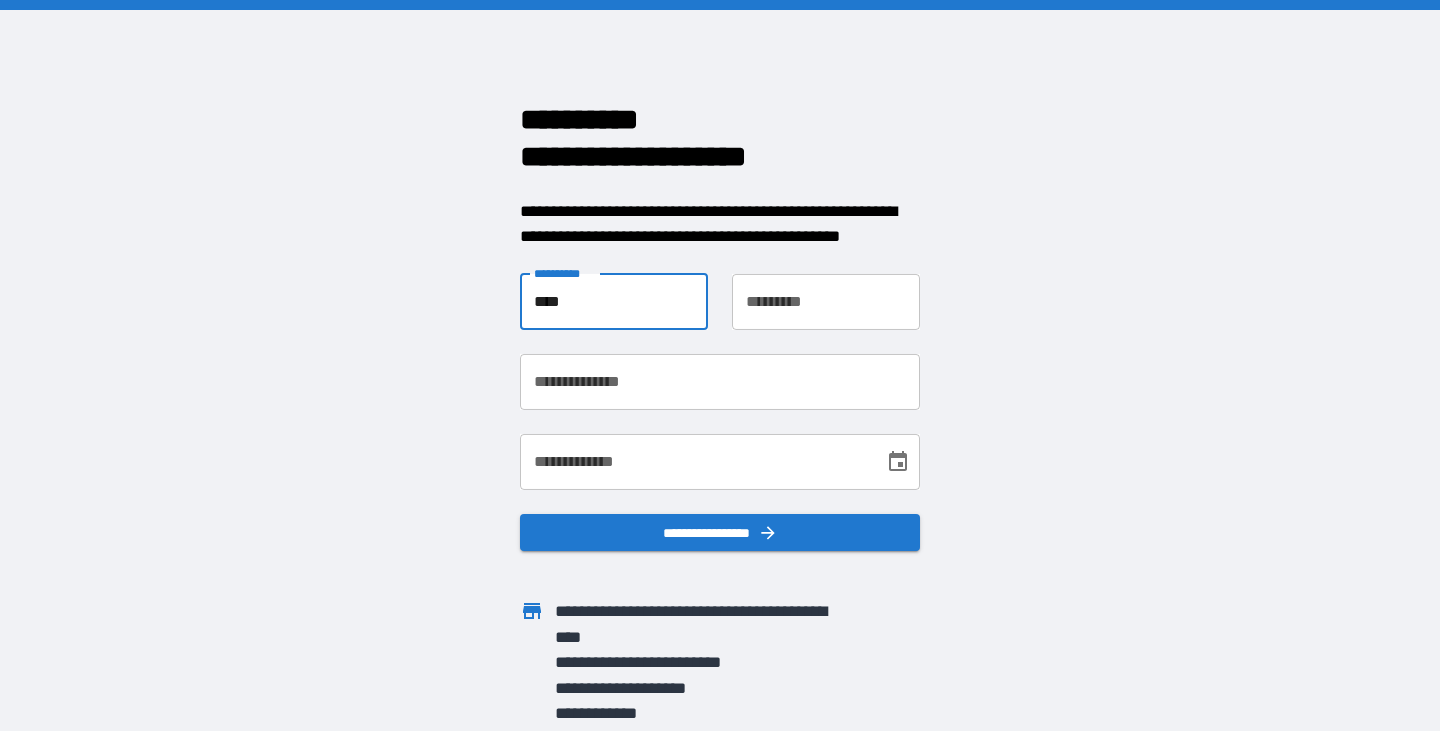 type on "******" 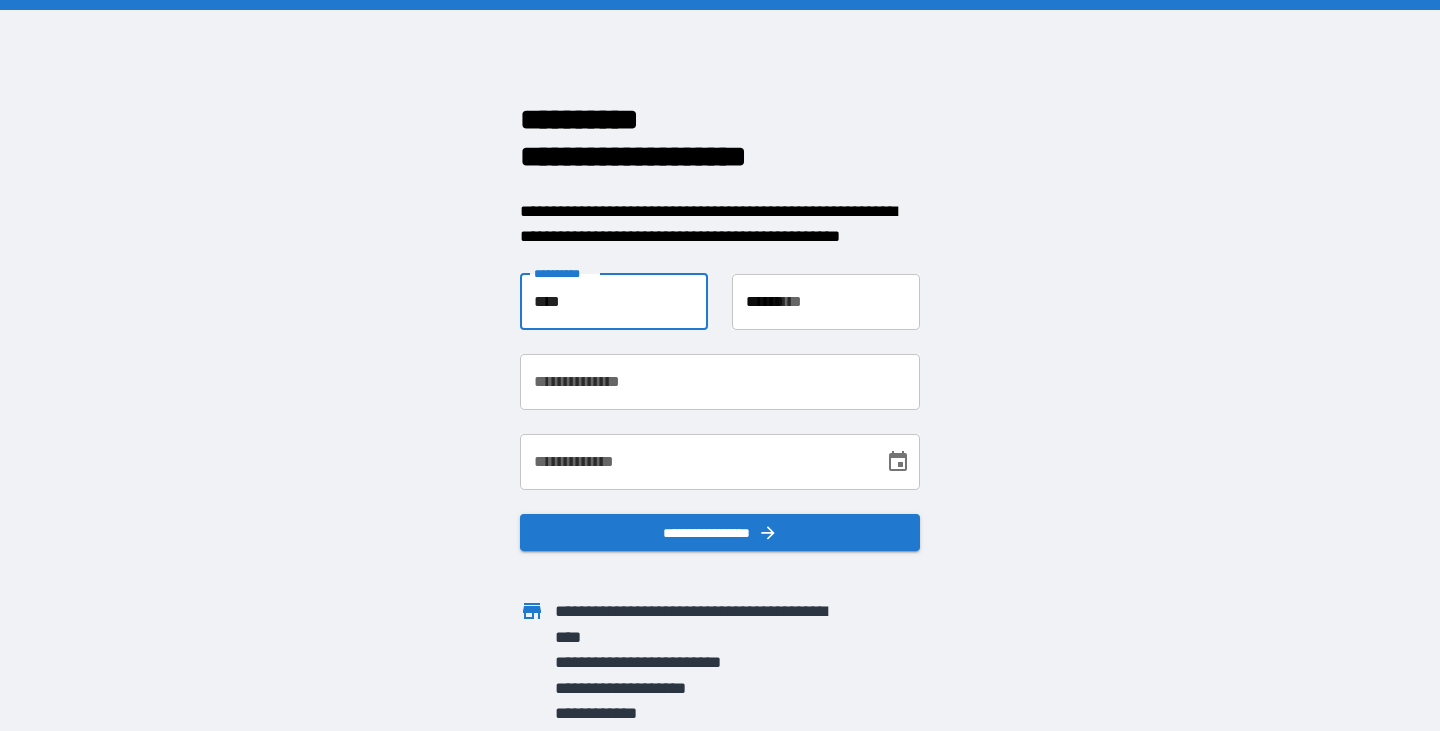 type on "**********" 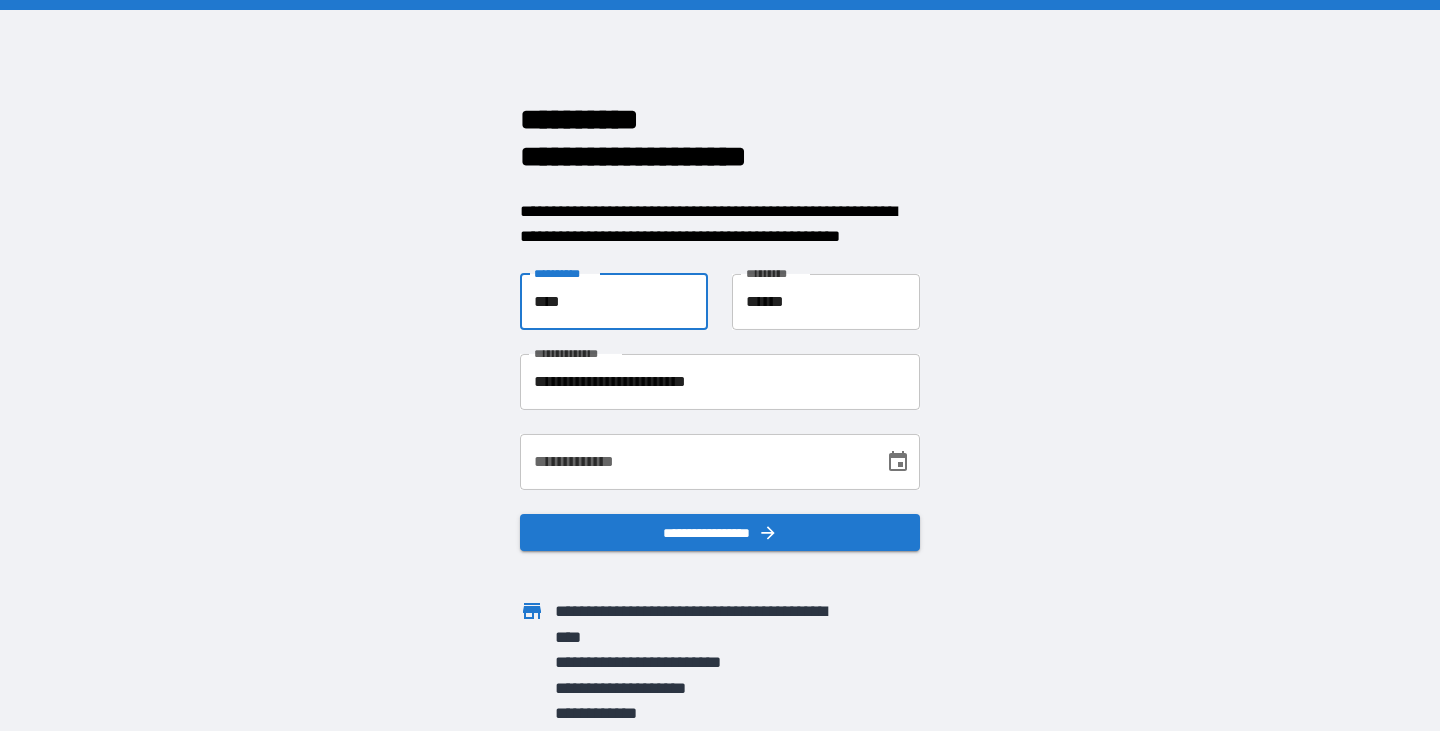 click on "**********" at bounding box center [695, 462] 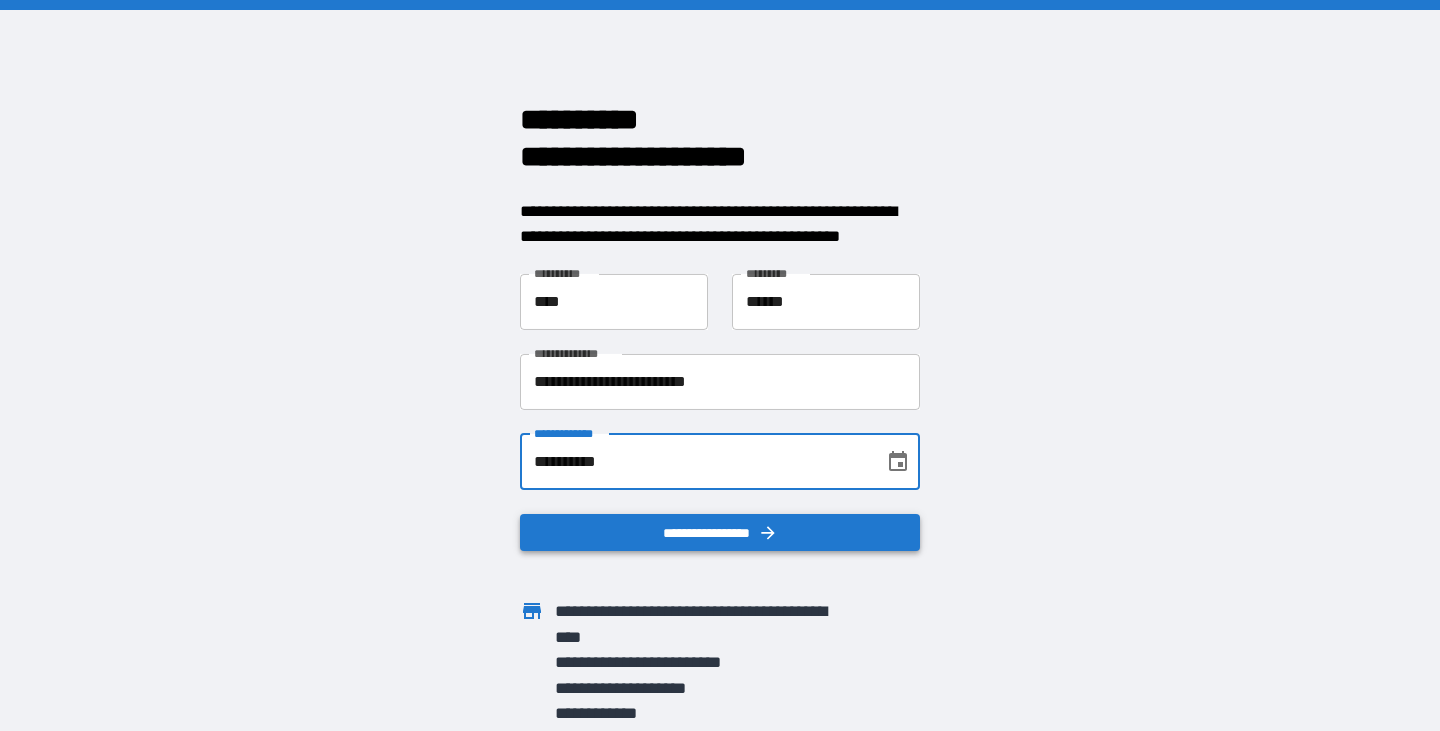 type on "**********" 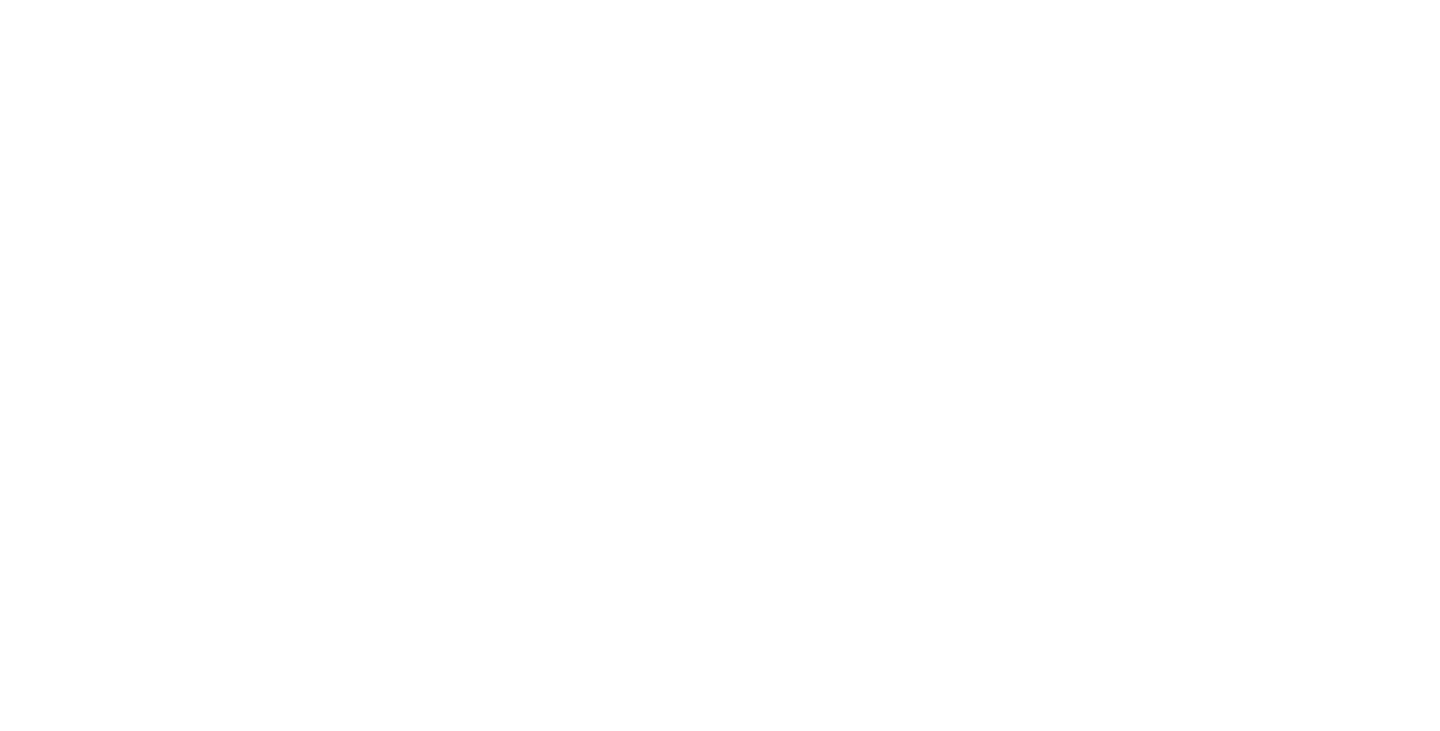 scroll, scrollTop: 0, scrollLeft: 0, axis: both 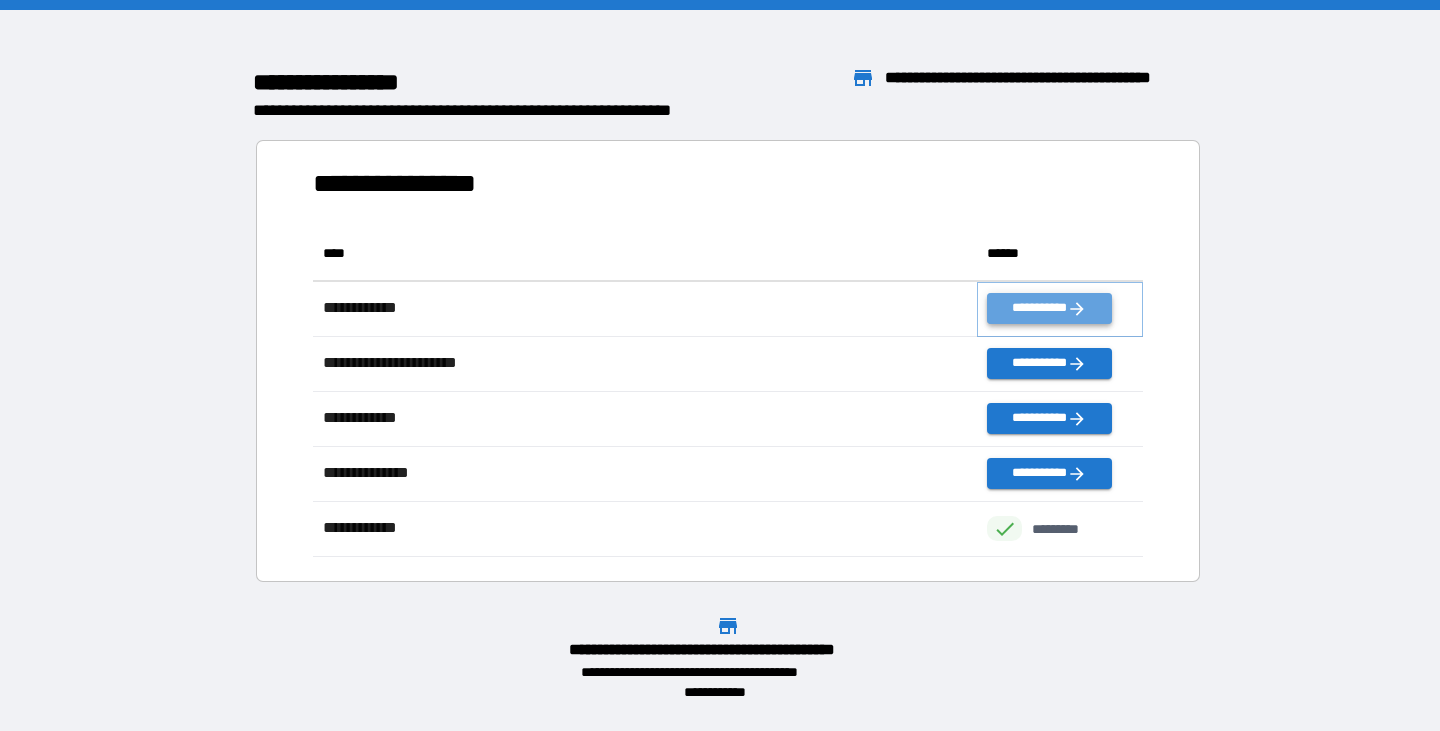 click on "**********" at bounding box center [1049, 308] 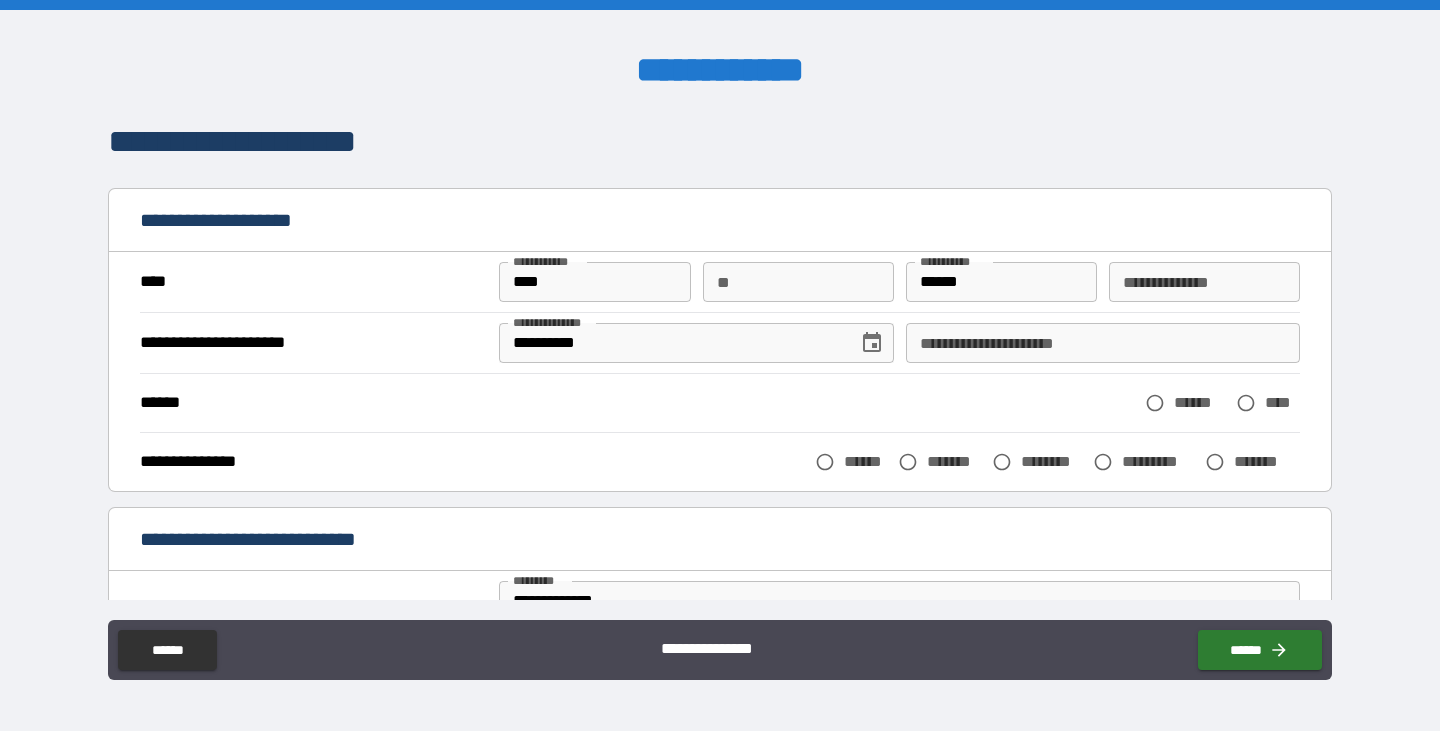 click on "**********" at bounding box center (1103, 343) 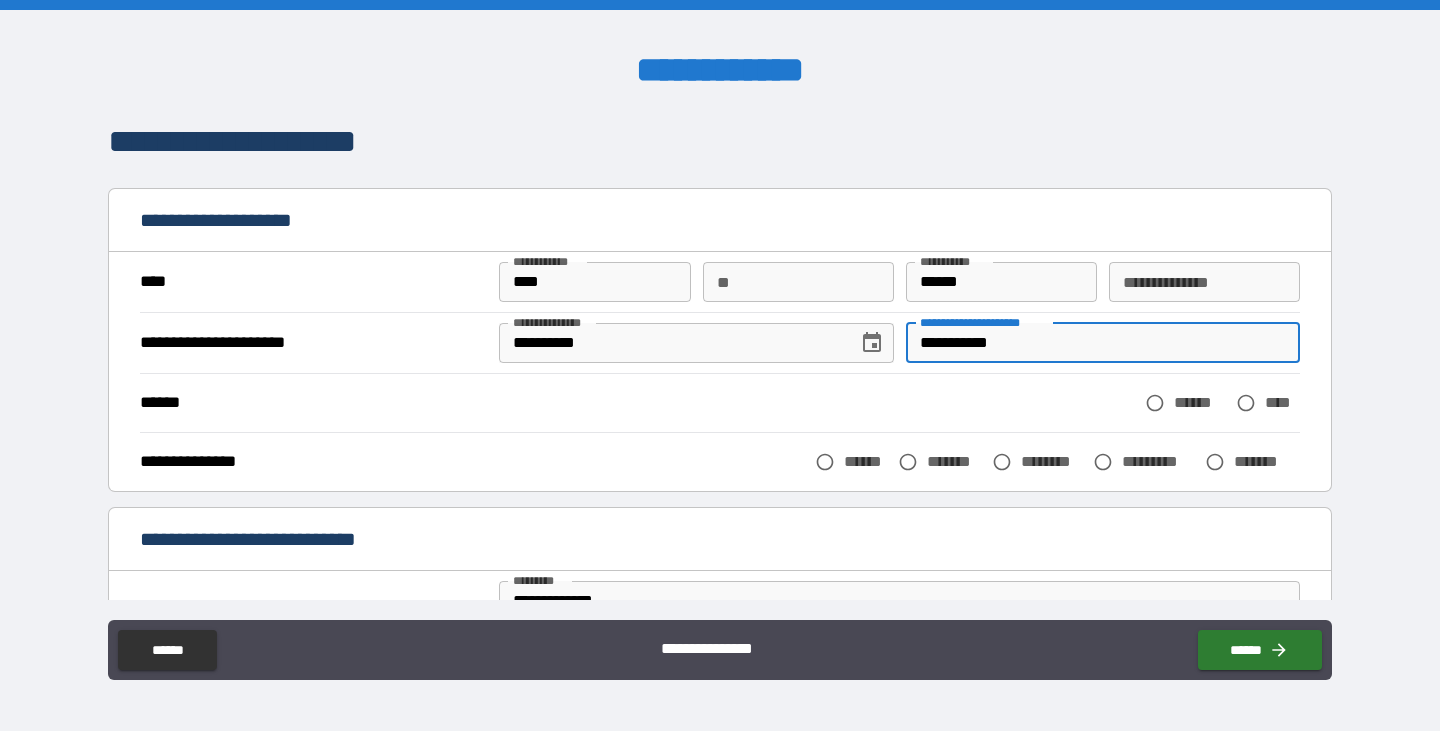 type on "**********" 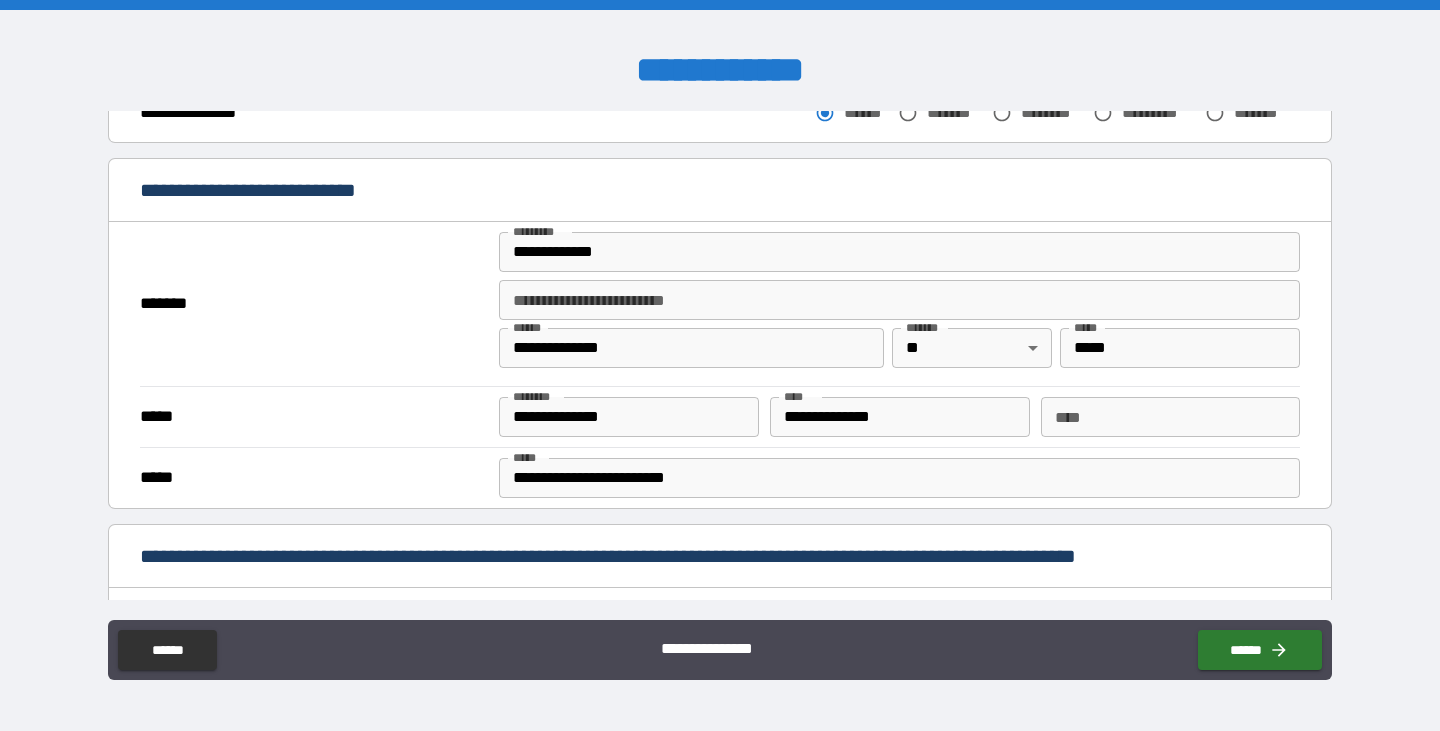 scroll, scrollTop: 350, scrollLeft: 0, axis: vertical 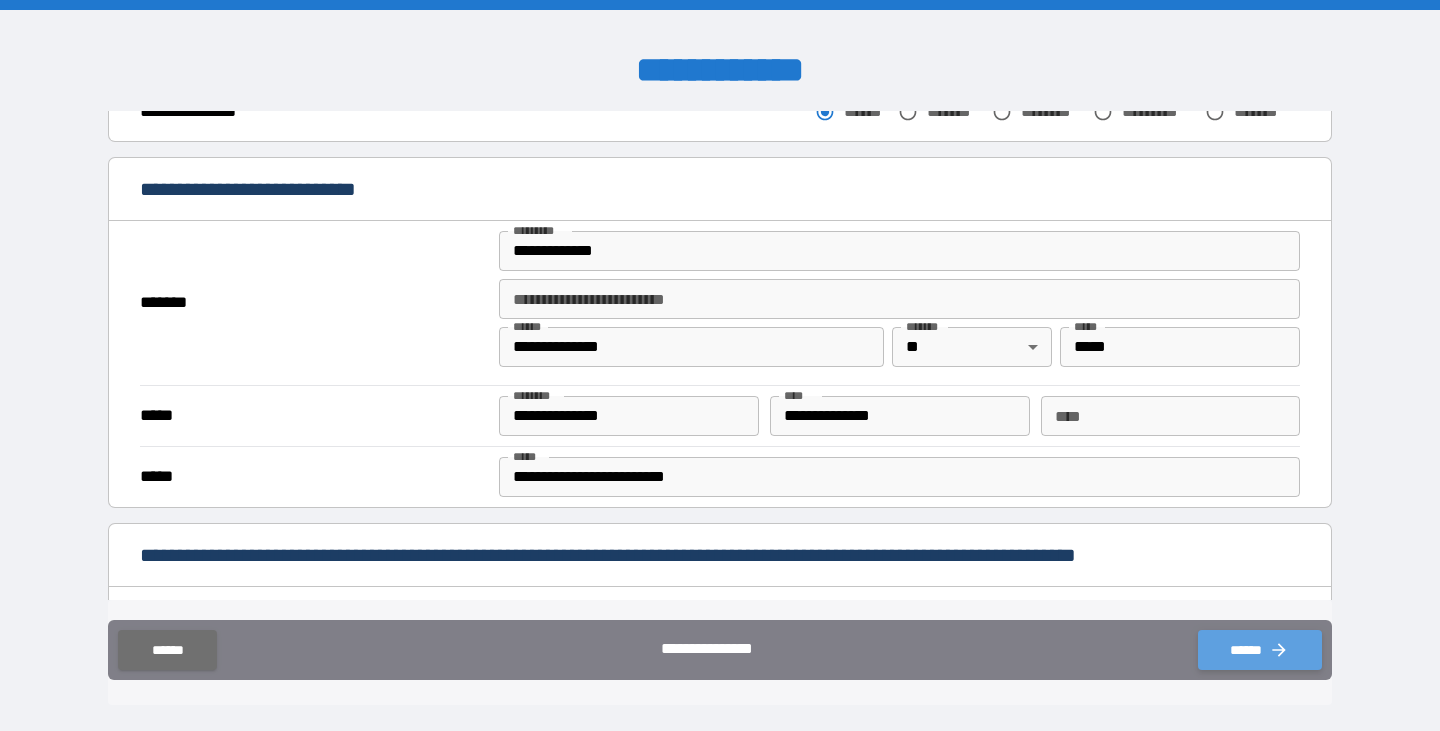 click on "******" at bounding box center [1260, 650] 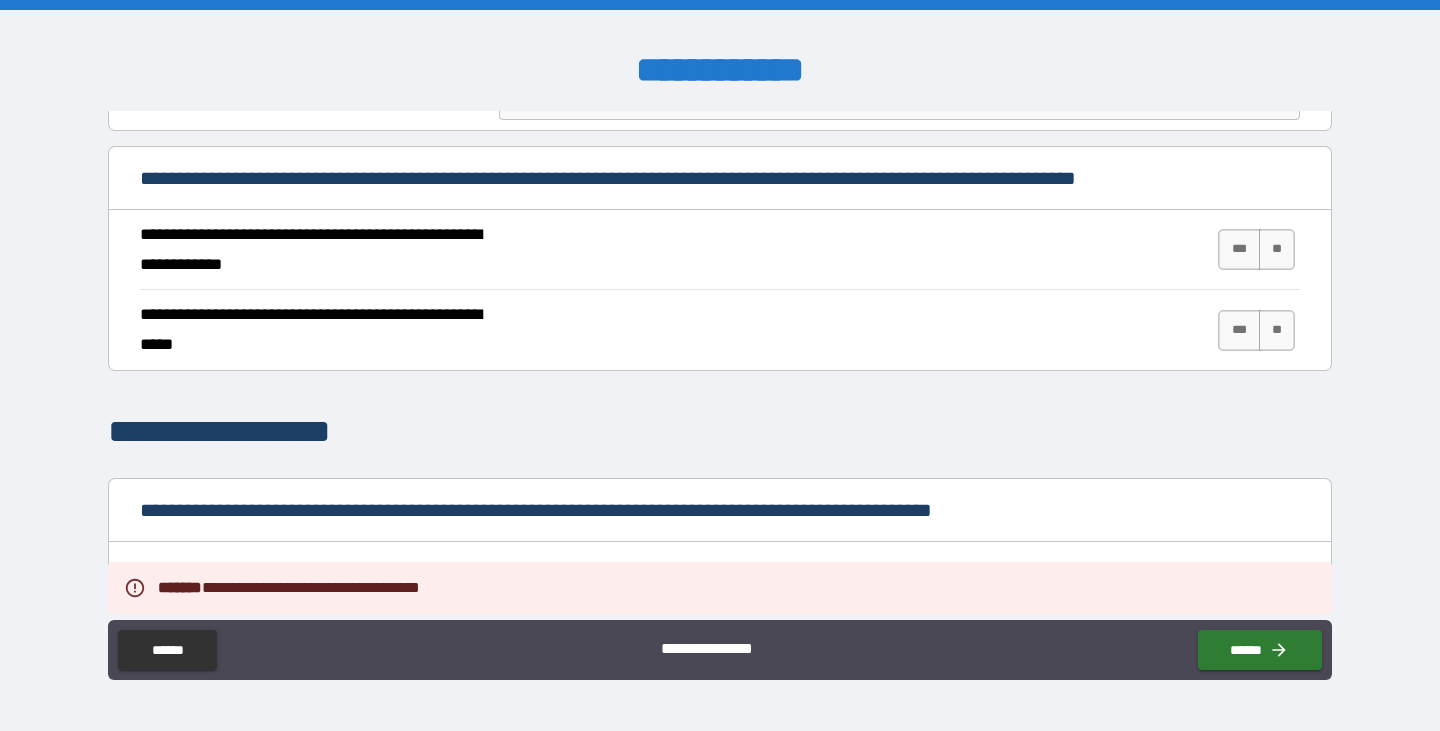 scroll, scrollTop: 728, scrollLeft: 0, axis: vertical 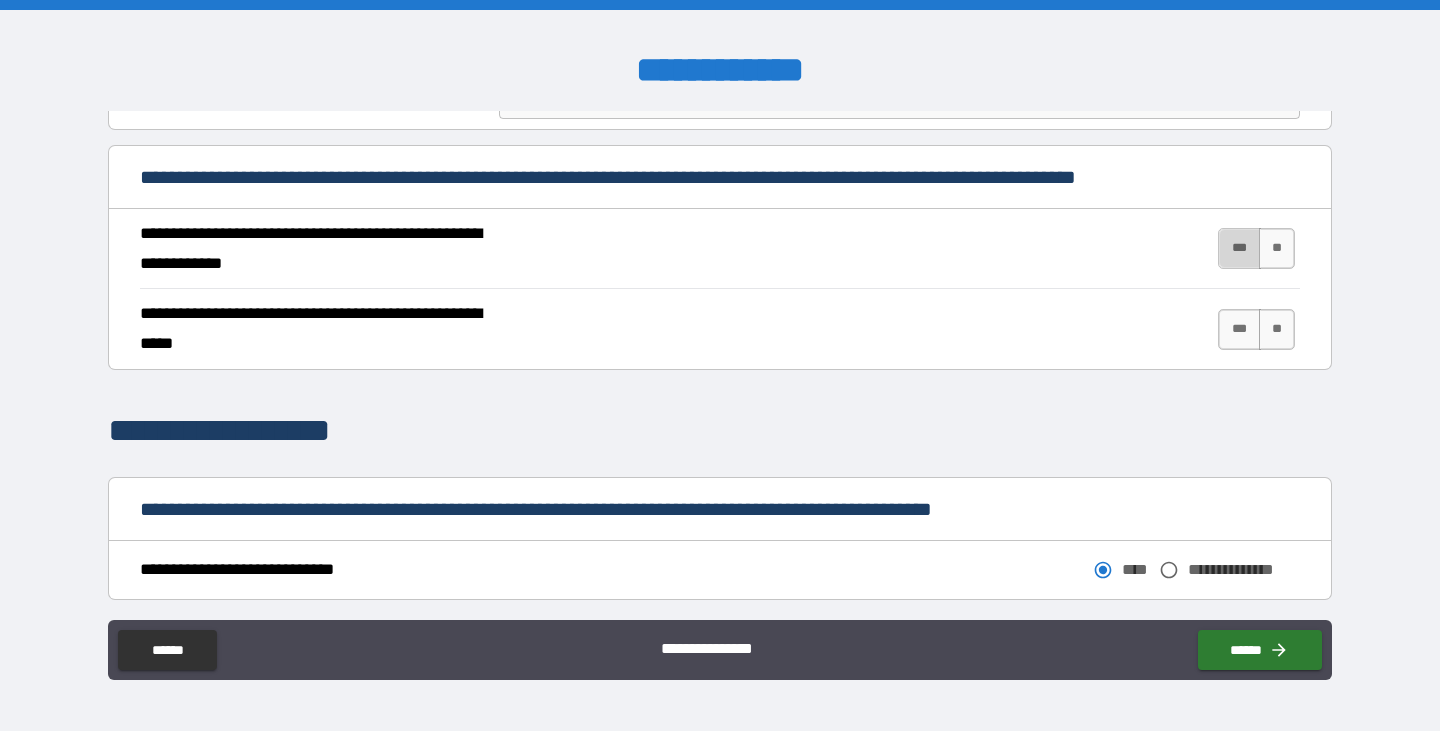 click on "***" at bounding box center (1239, 248) 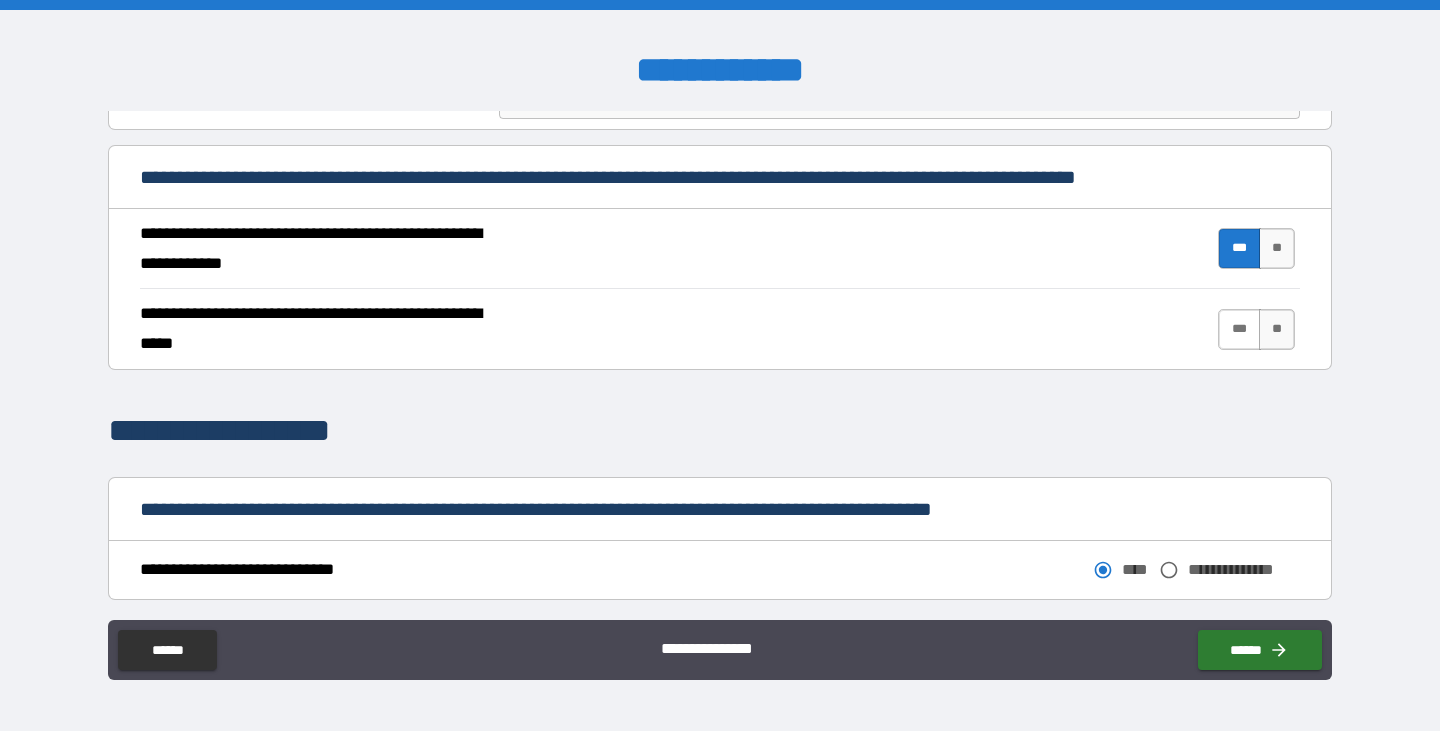 click on "***" at bounding box center (1239, 329) 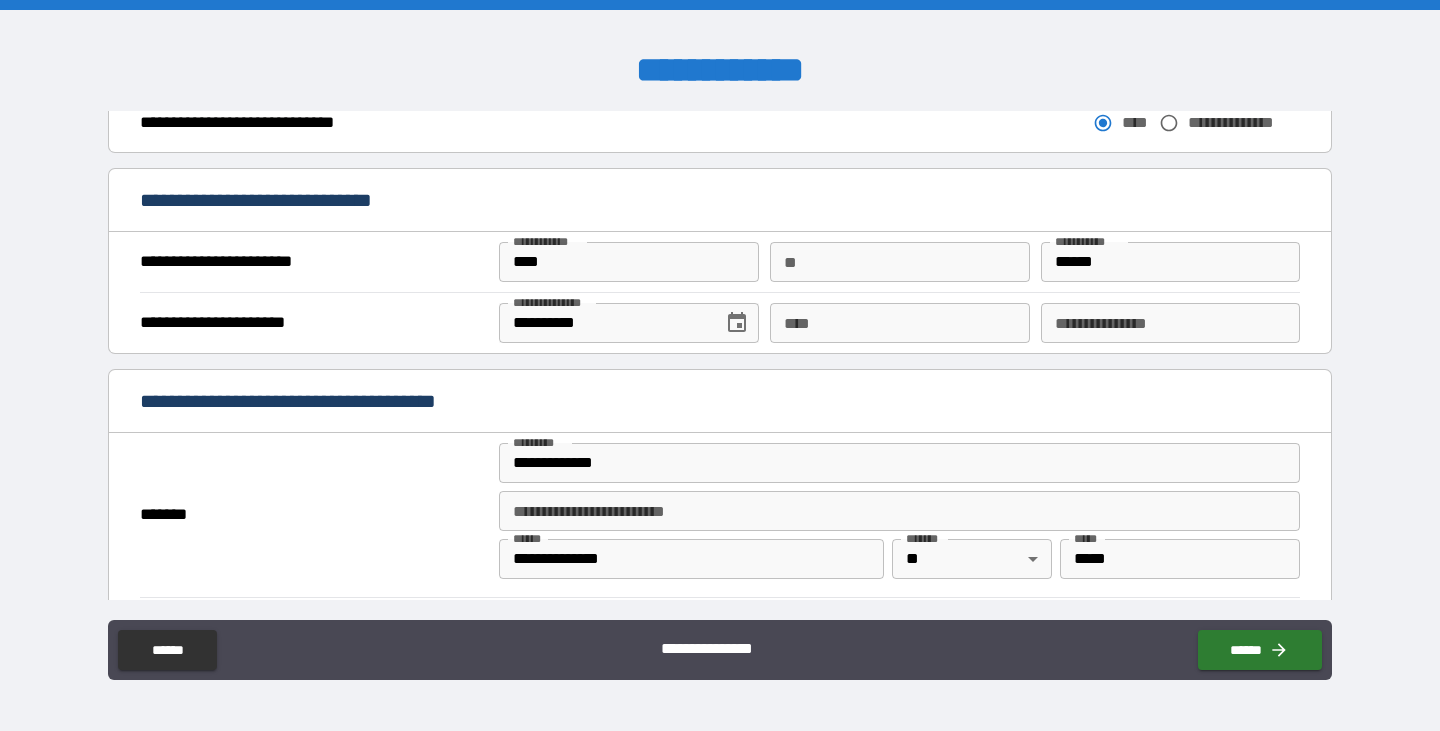 scroll, scrollTop: 1176, scrollLeft: 0, axis: vertical 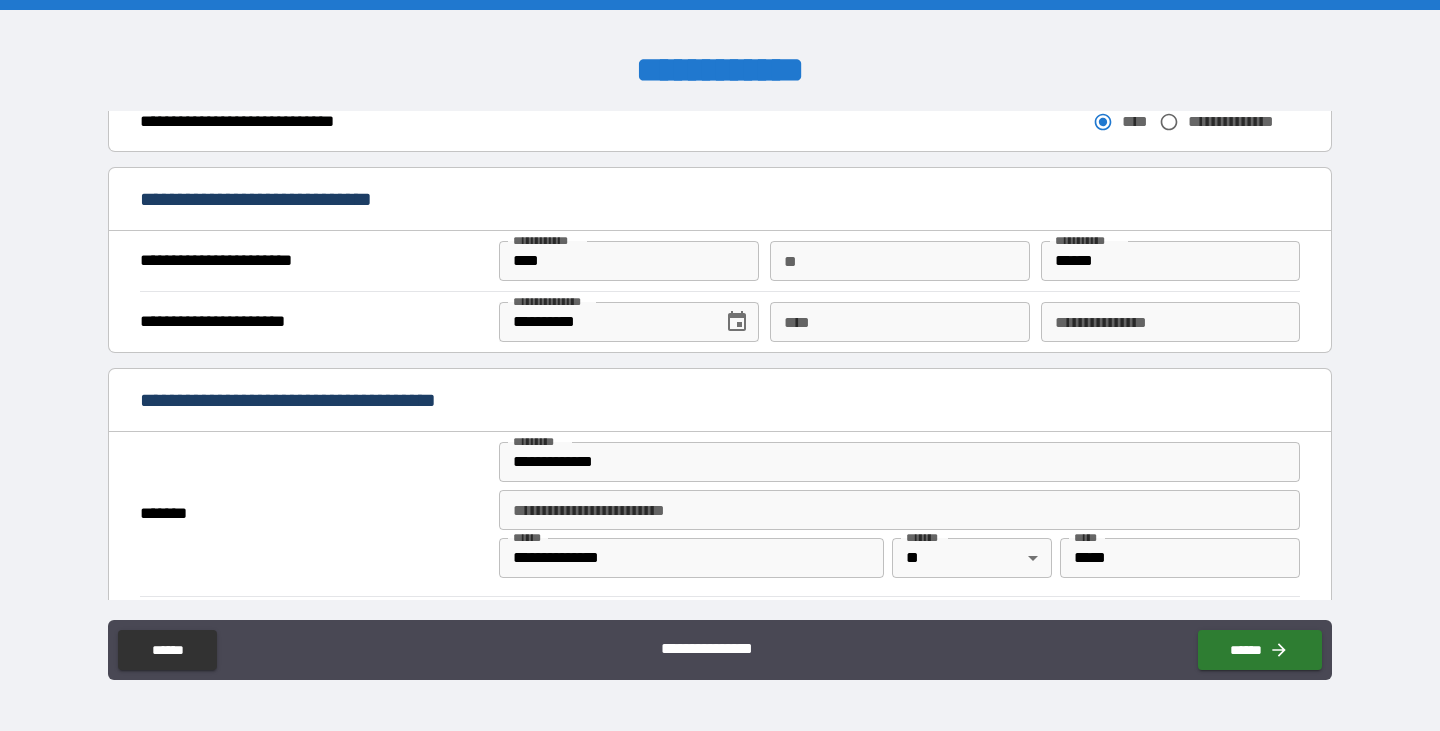 click on "****" at bounding box center [899, 322] 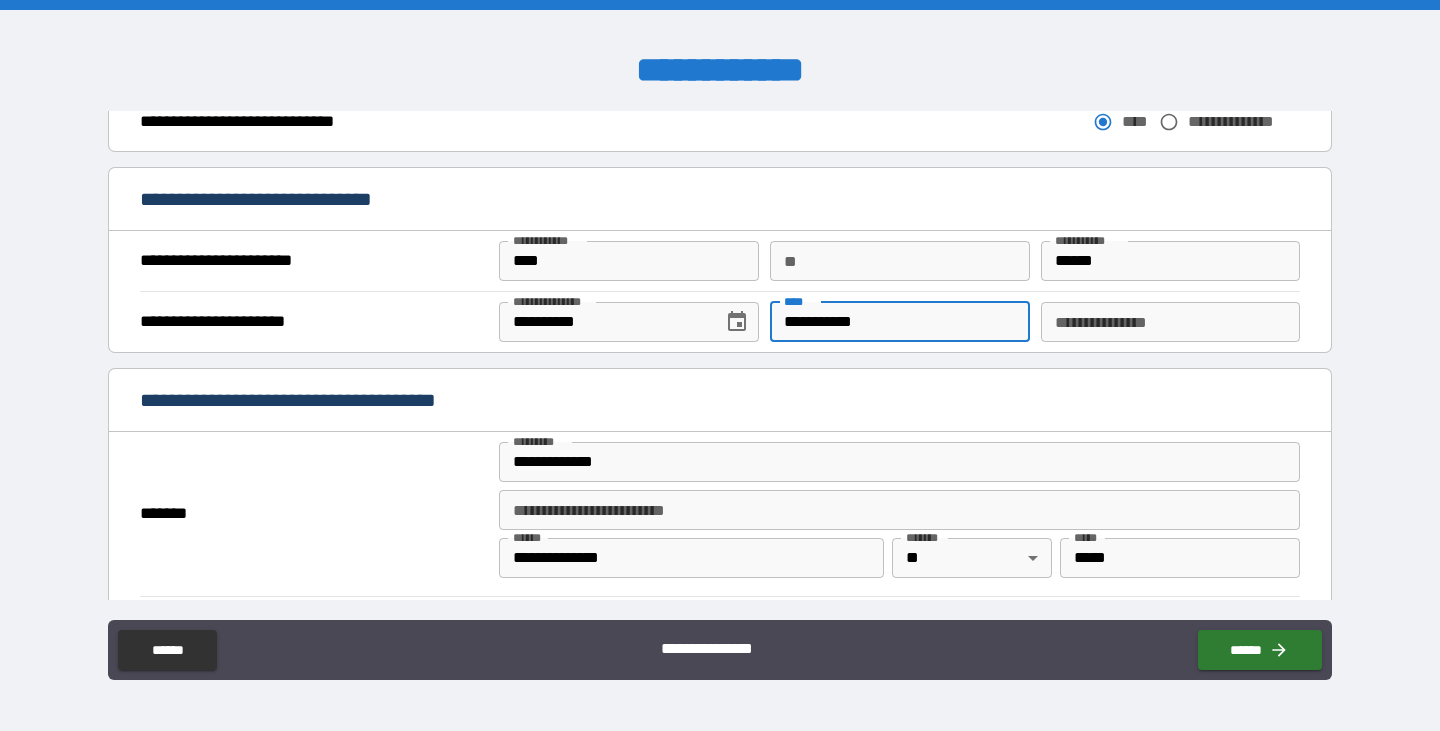 type on "**********" 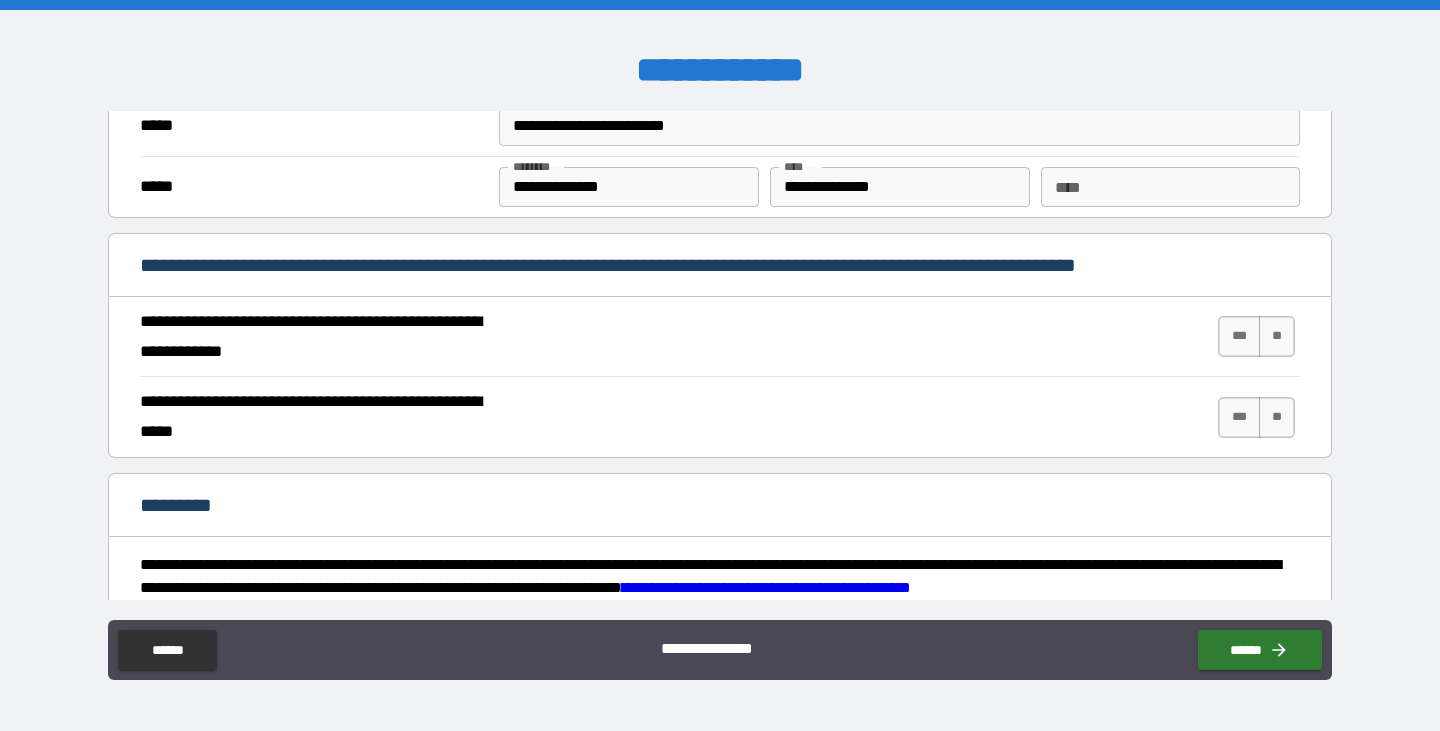scroll, scrollTop: 1678, scrollLeft: 0, axis: vertical 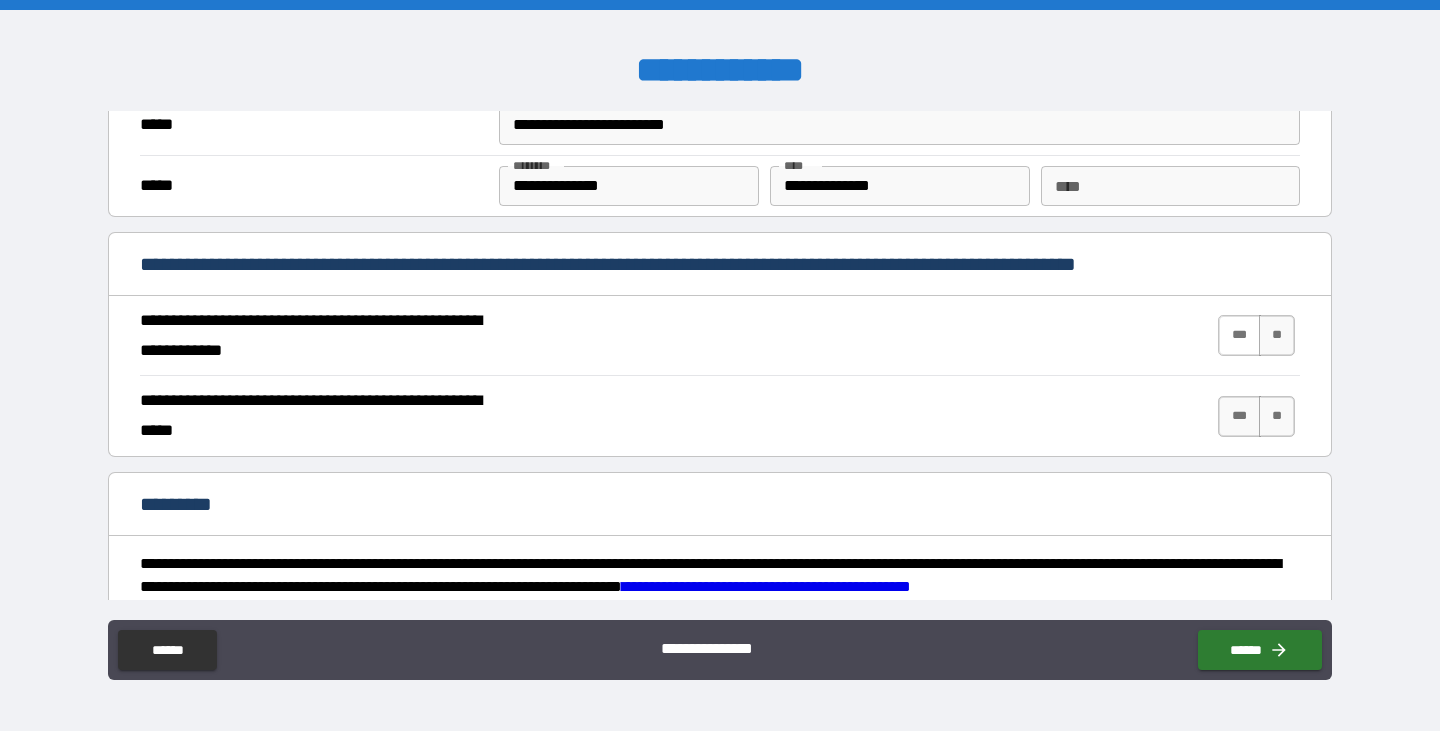 type on "**********" 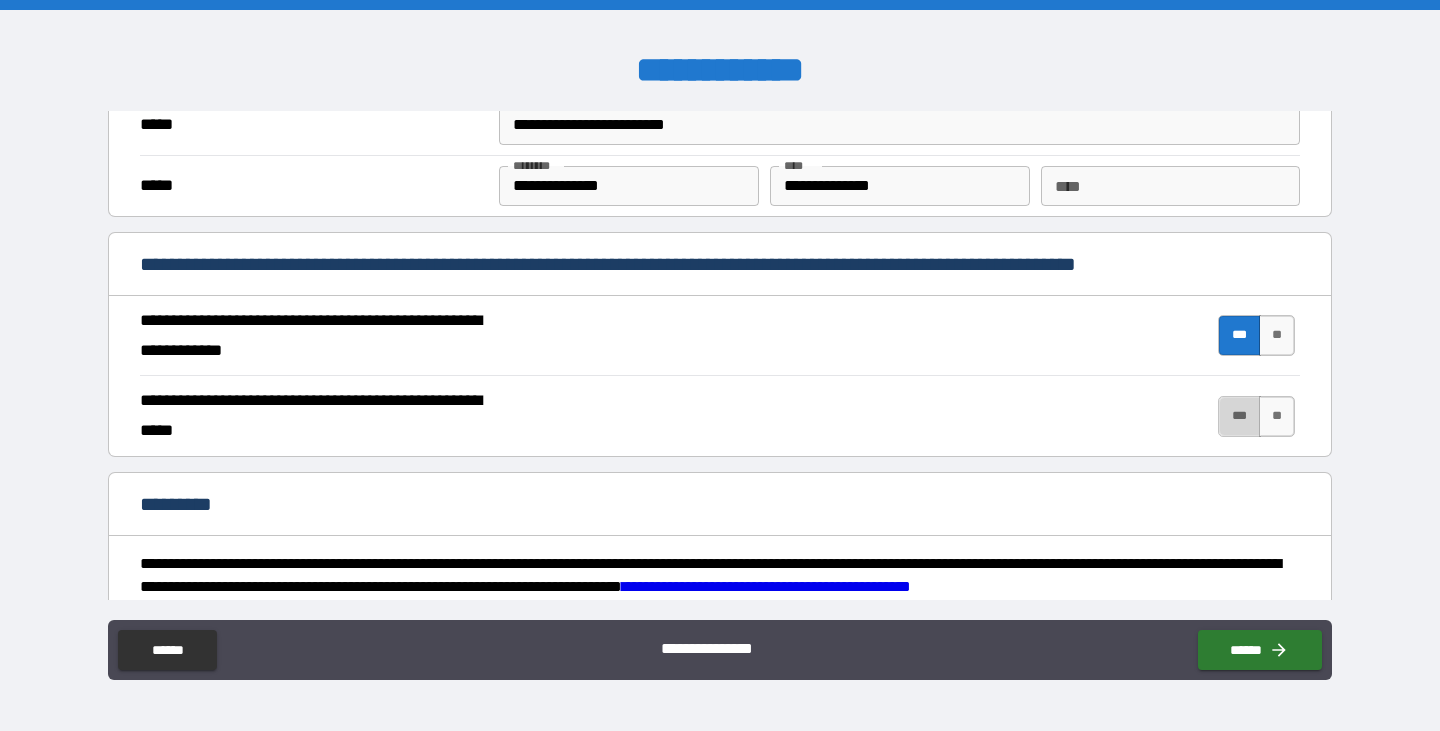 click on "***" at bounding box center (1239, 416) 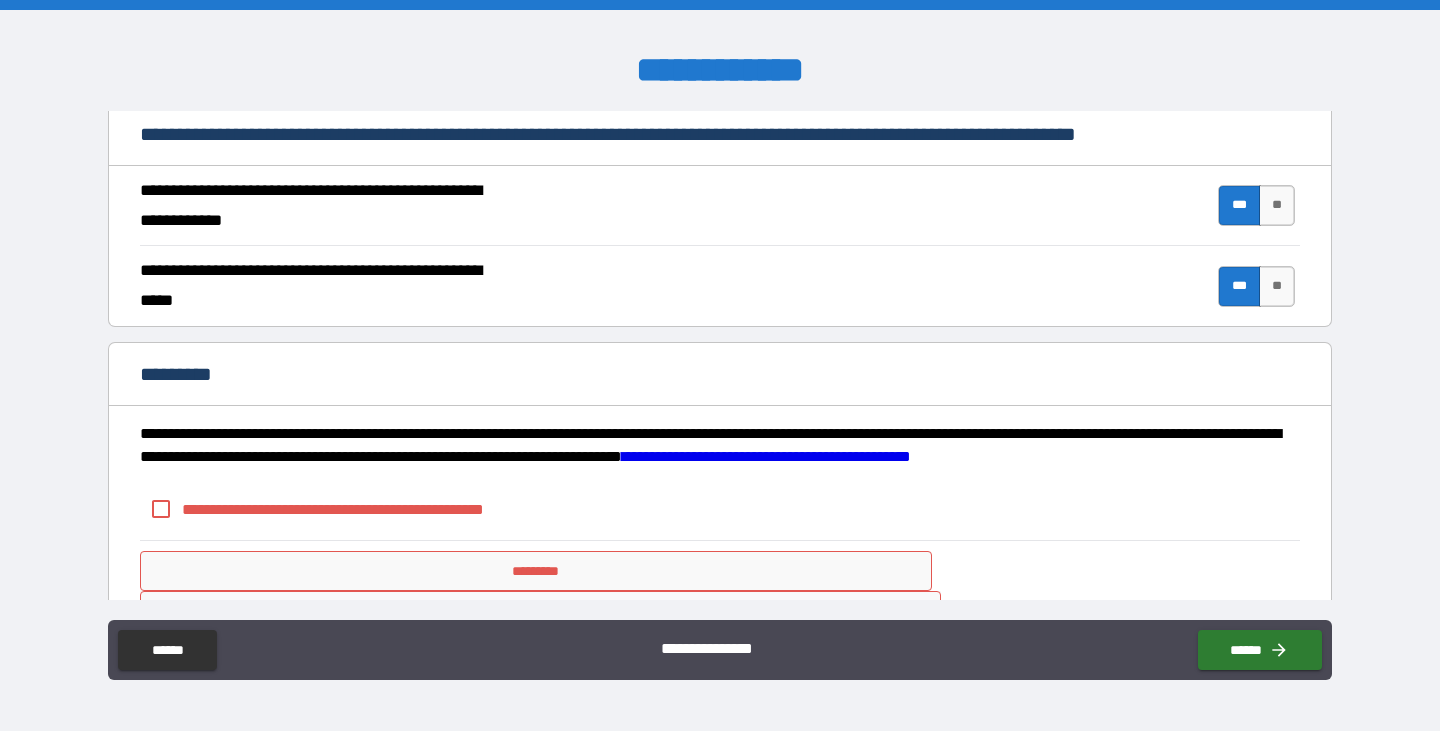 scroll, scrollTop: 1871, scrollLeft: 0, axis: vertical 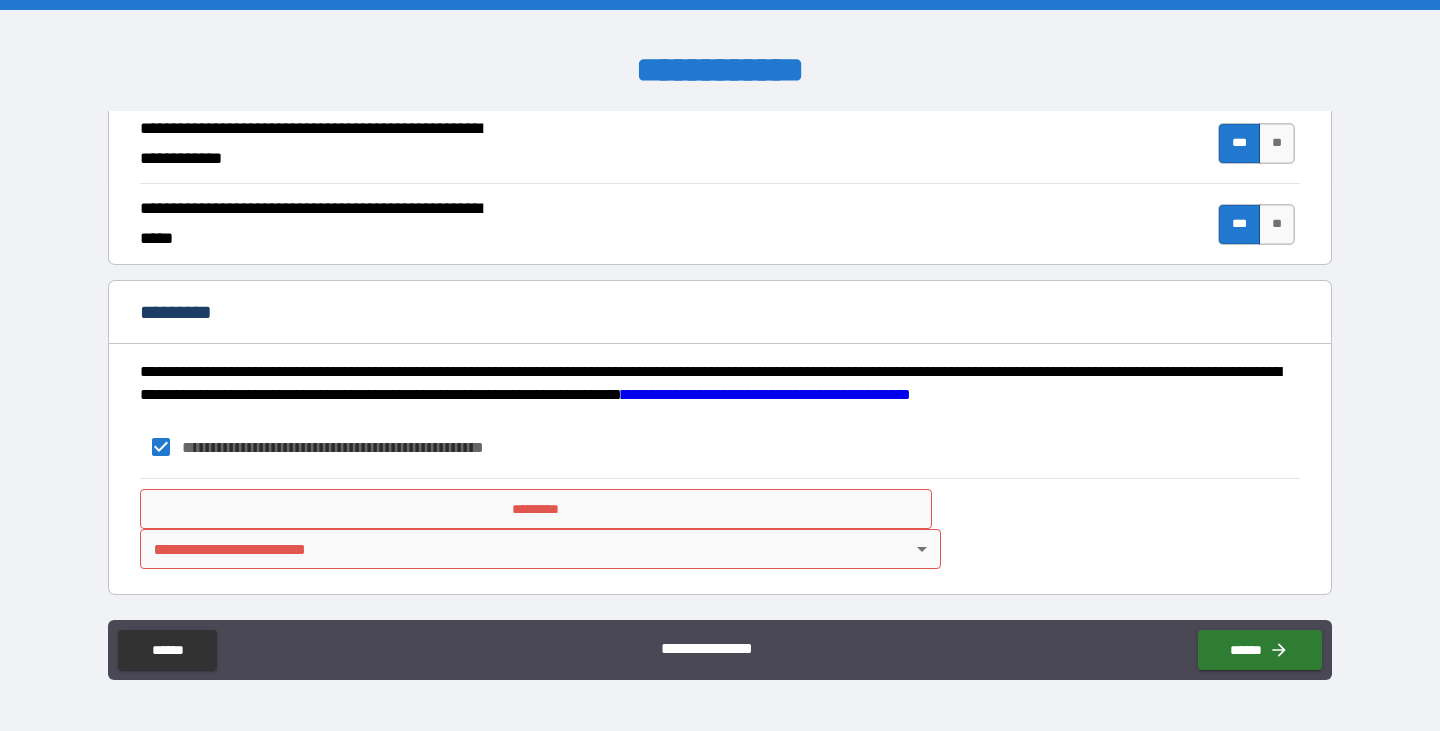 click on "**********" at bounding box center [720, 528] 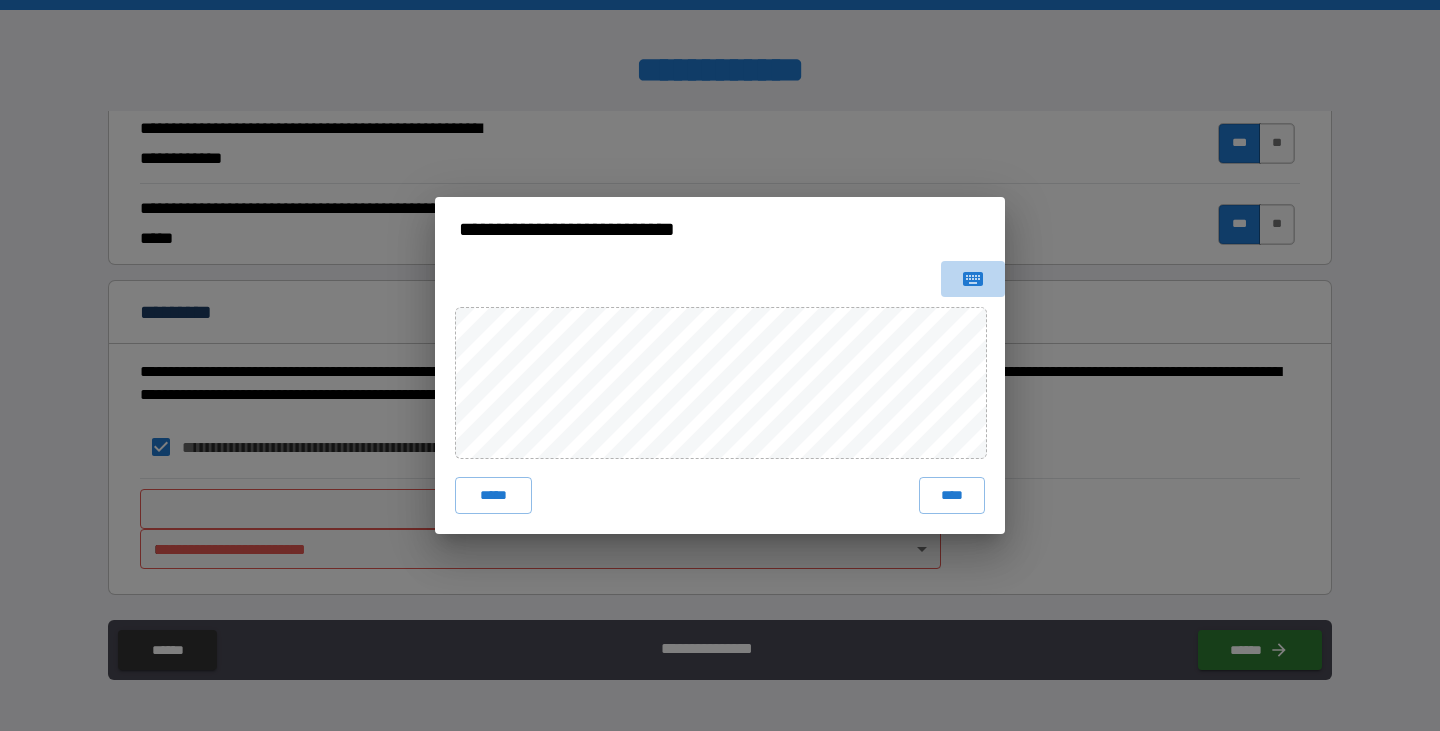 click 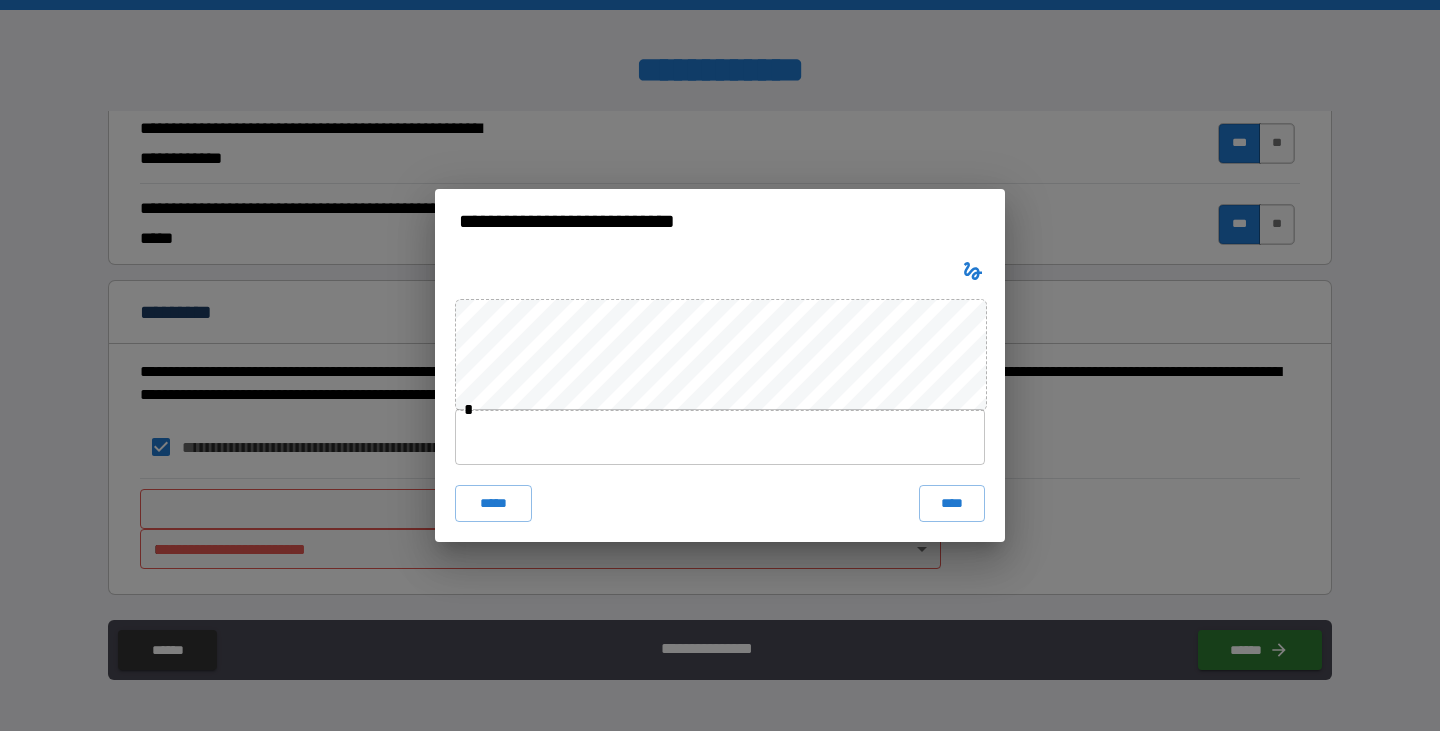 click at bounding box center [720, 437] 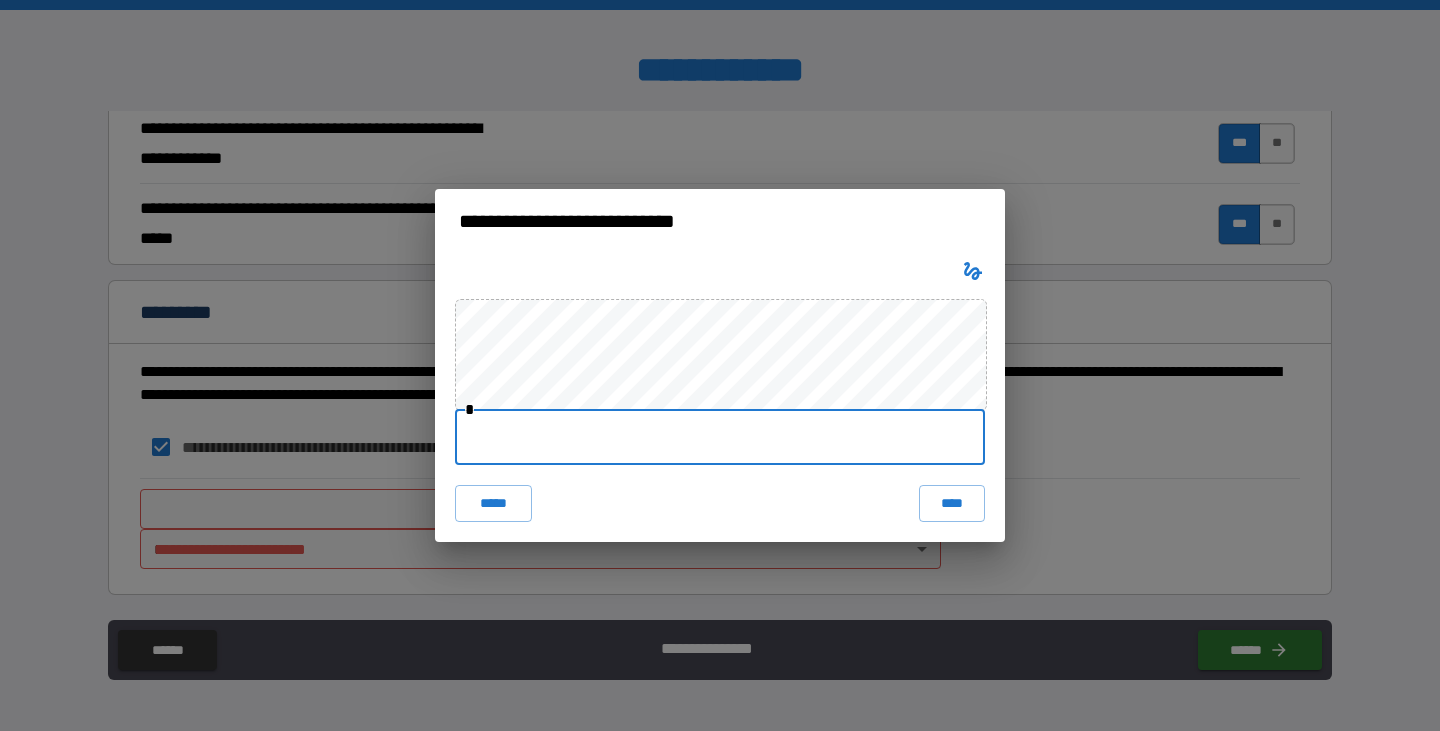 type on "**********" 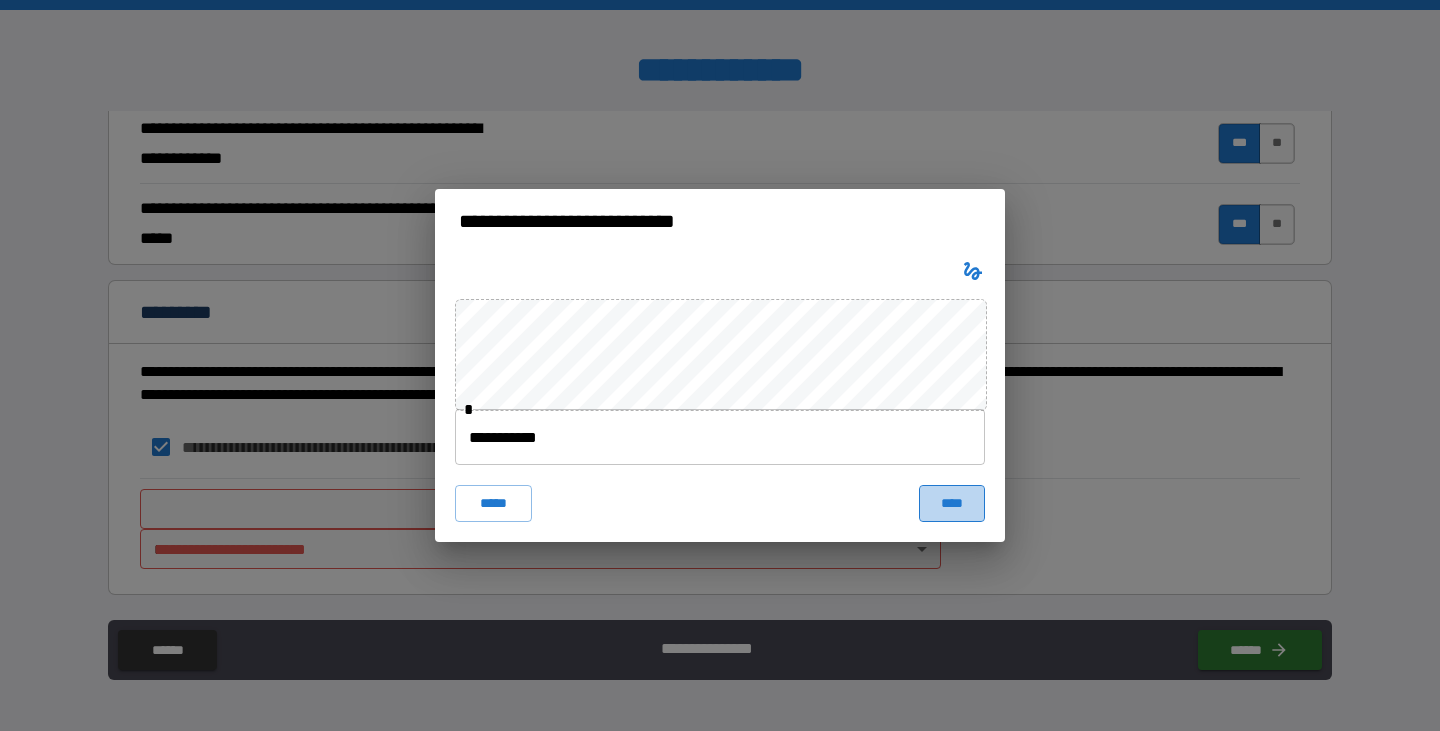 click on "****" at bounding box center [952, 503] 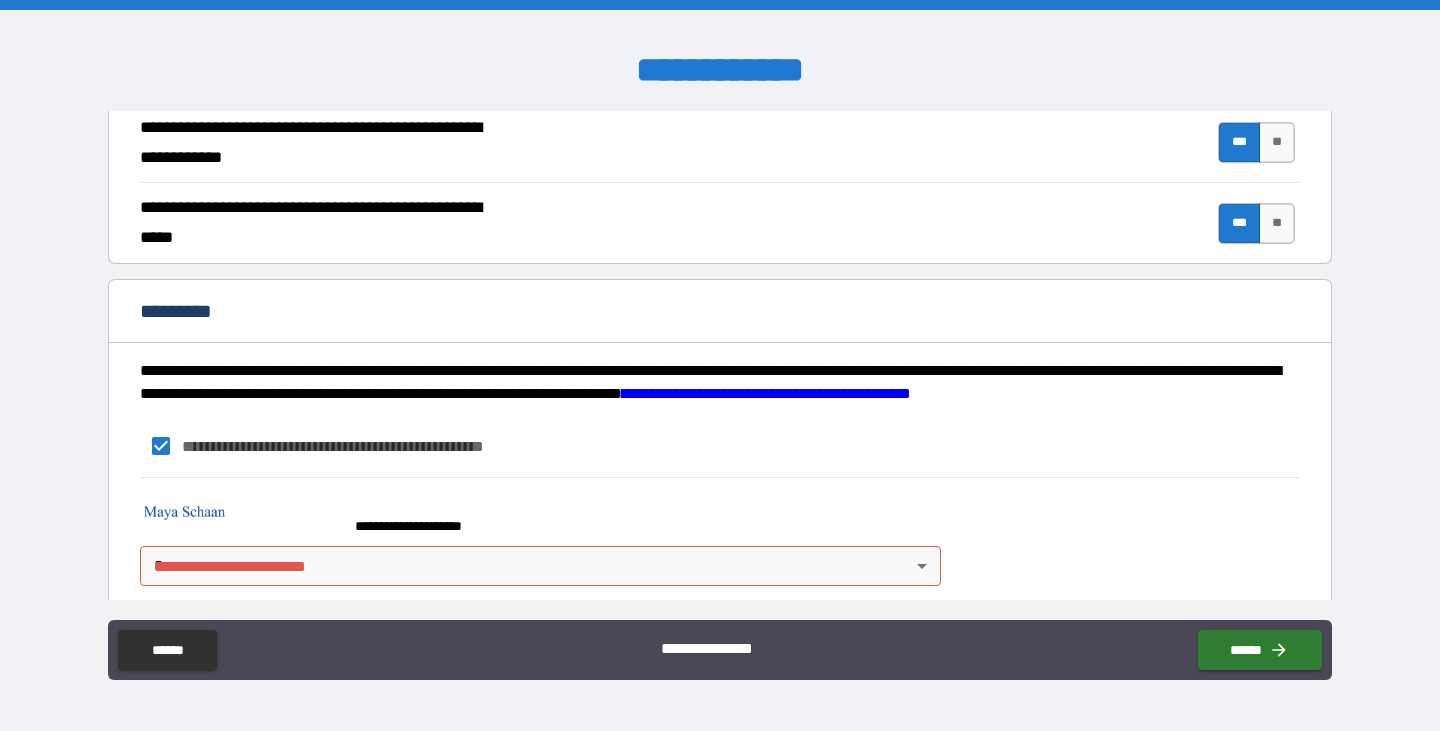 scroll, scrollTop: 1888, scrollLeft: 0, axis: vertical 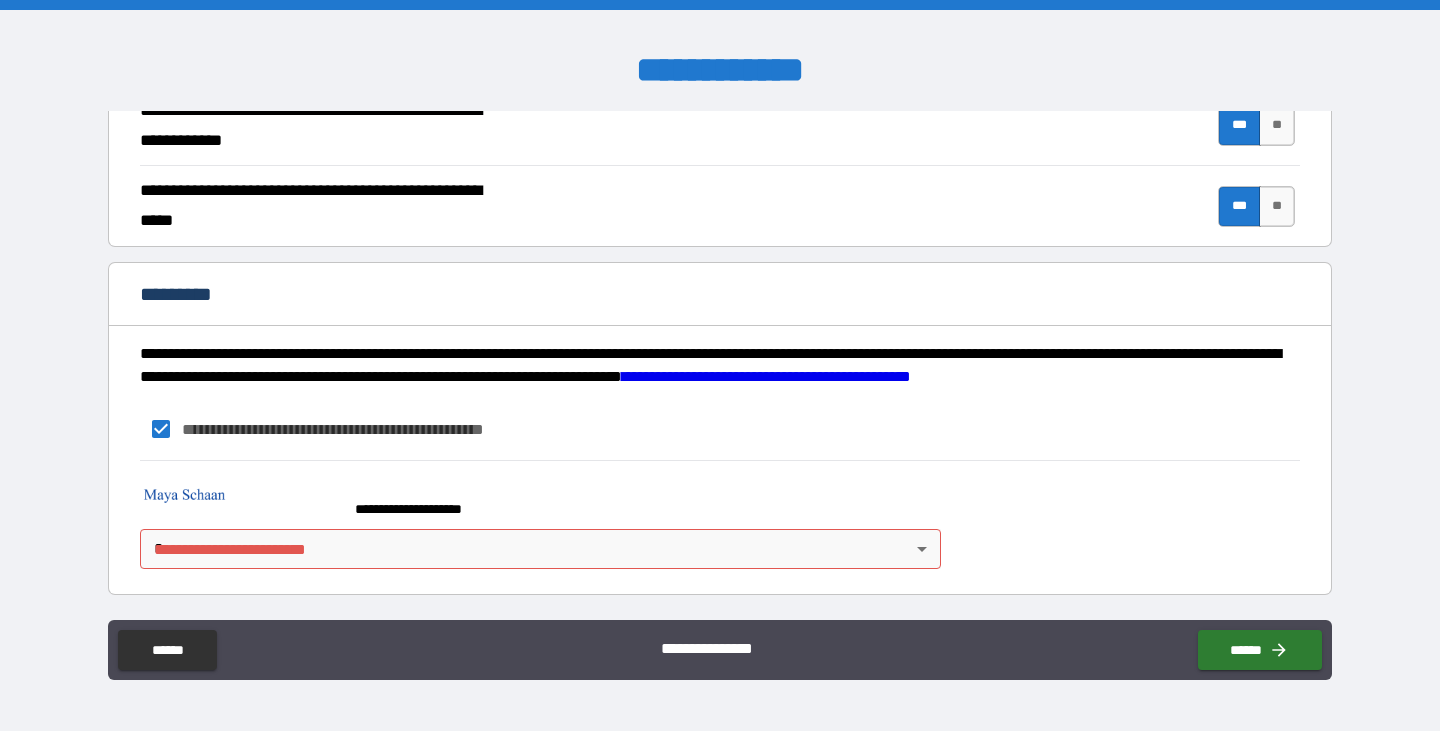 click on "**********" at bounding box center [720, 365] 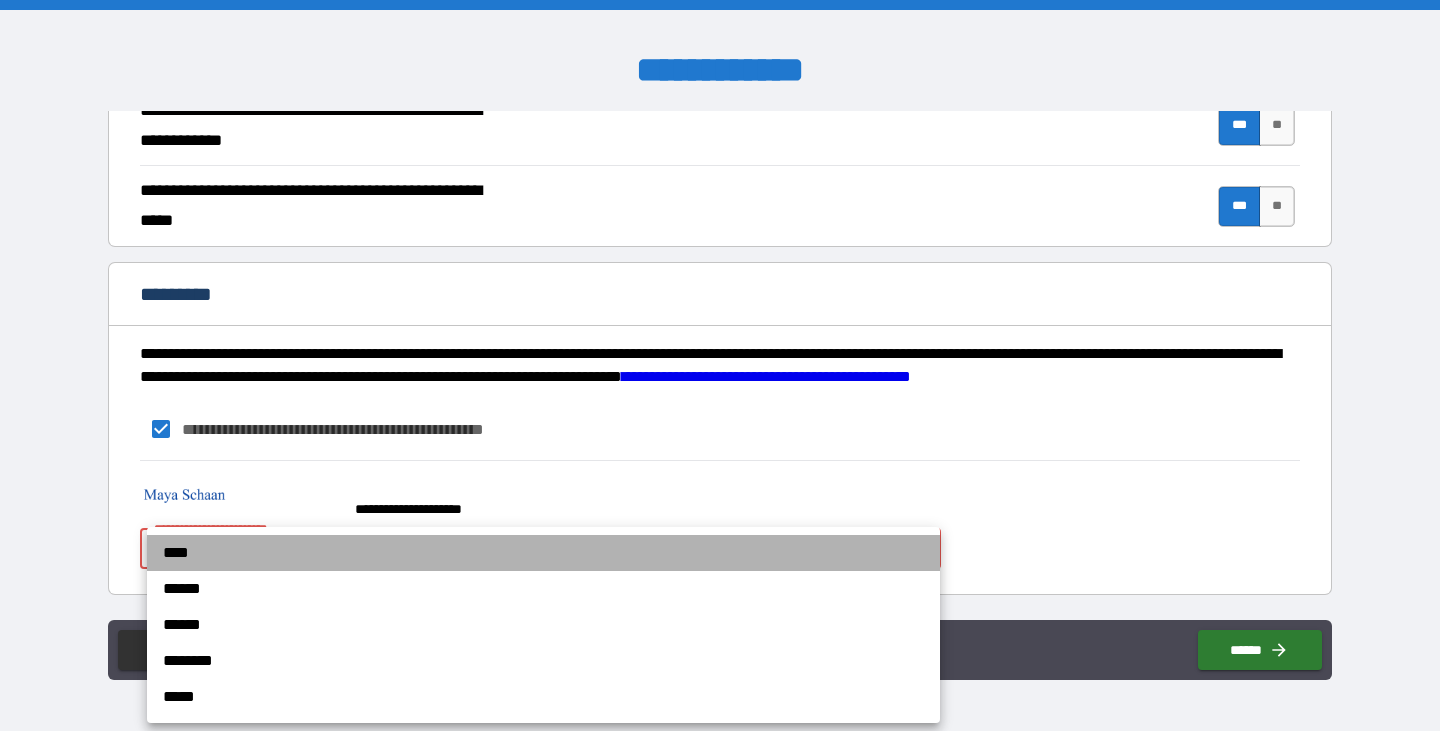 click on "****" at bounding box center [543, 553] 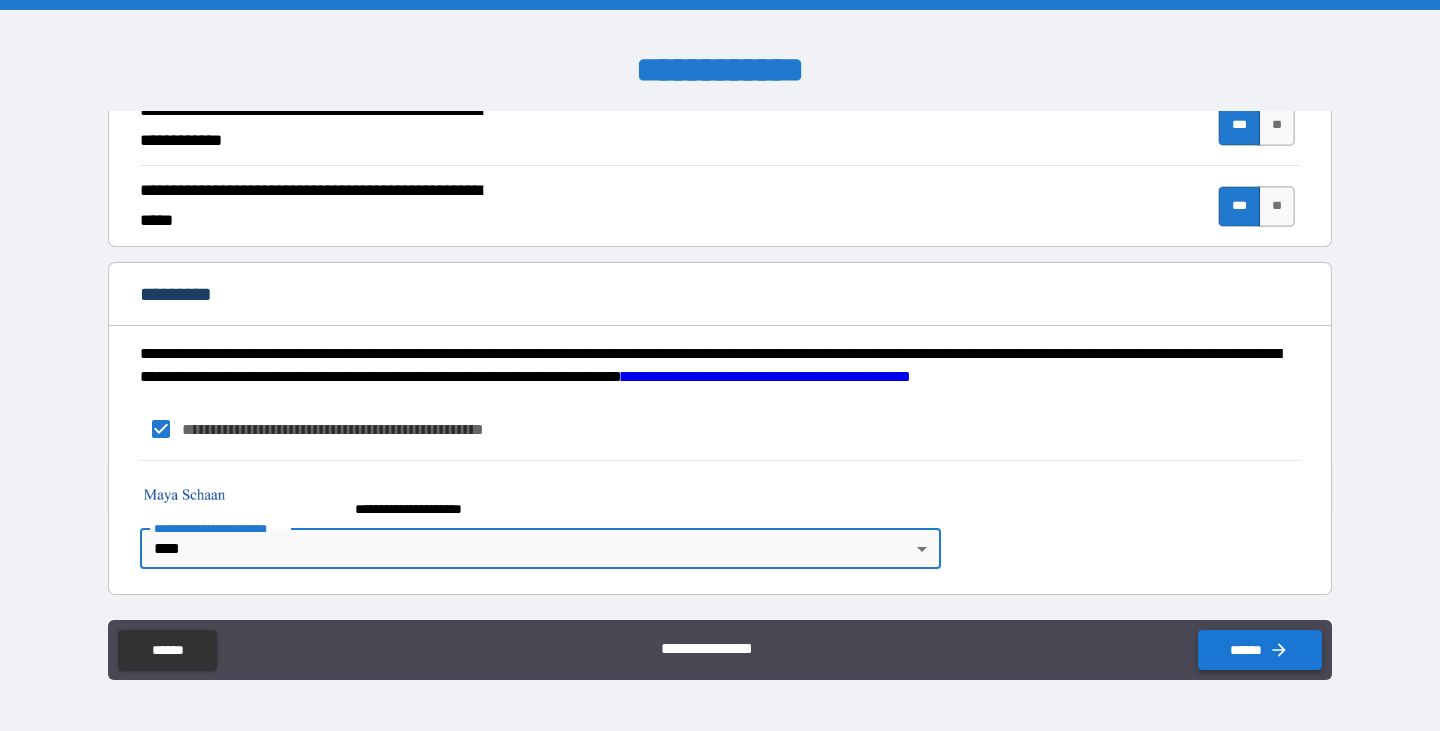 click on "******" at bounding box center [1260, 650] 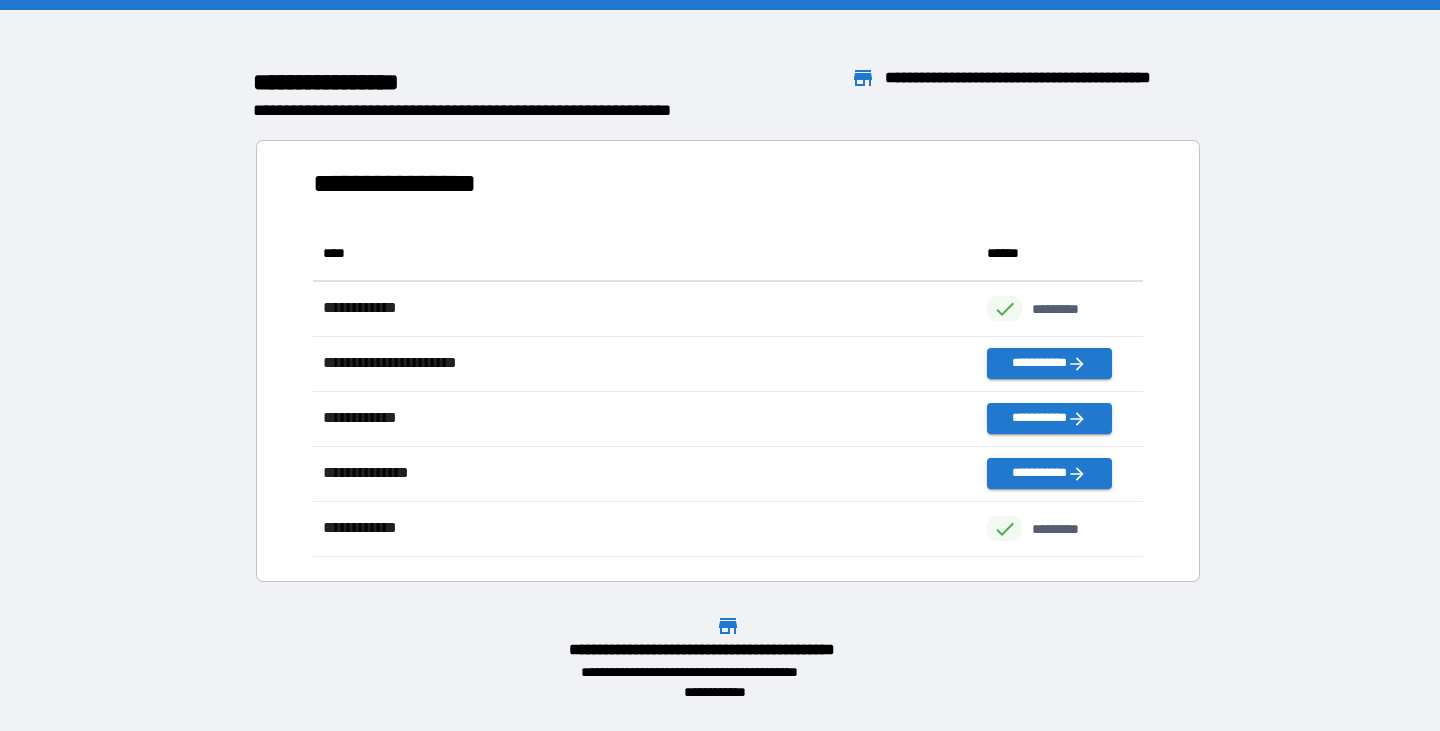 scroll, scrollTop: 16, scrollLeft: 16, axis: both 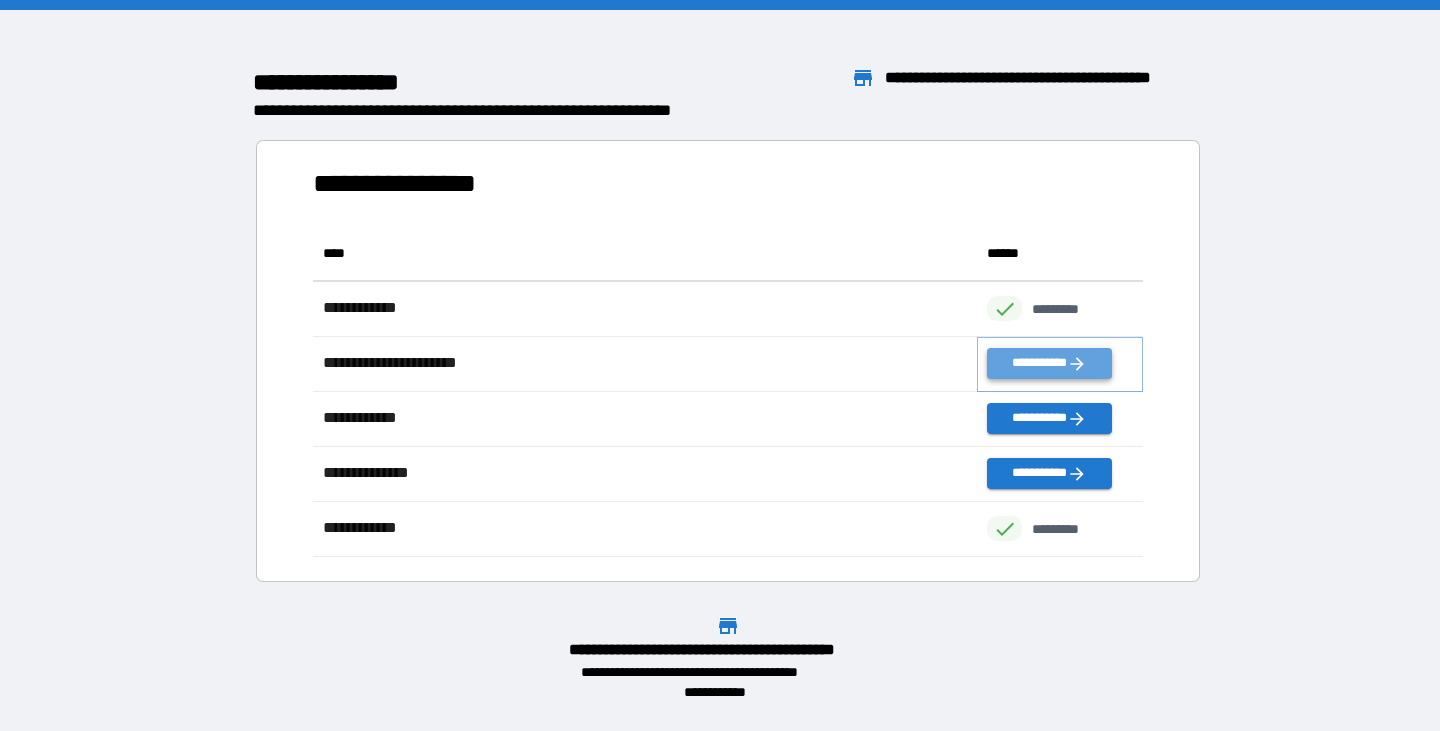 click on "**********" at bounding box center [1049, 363] 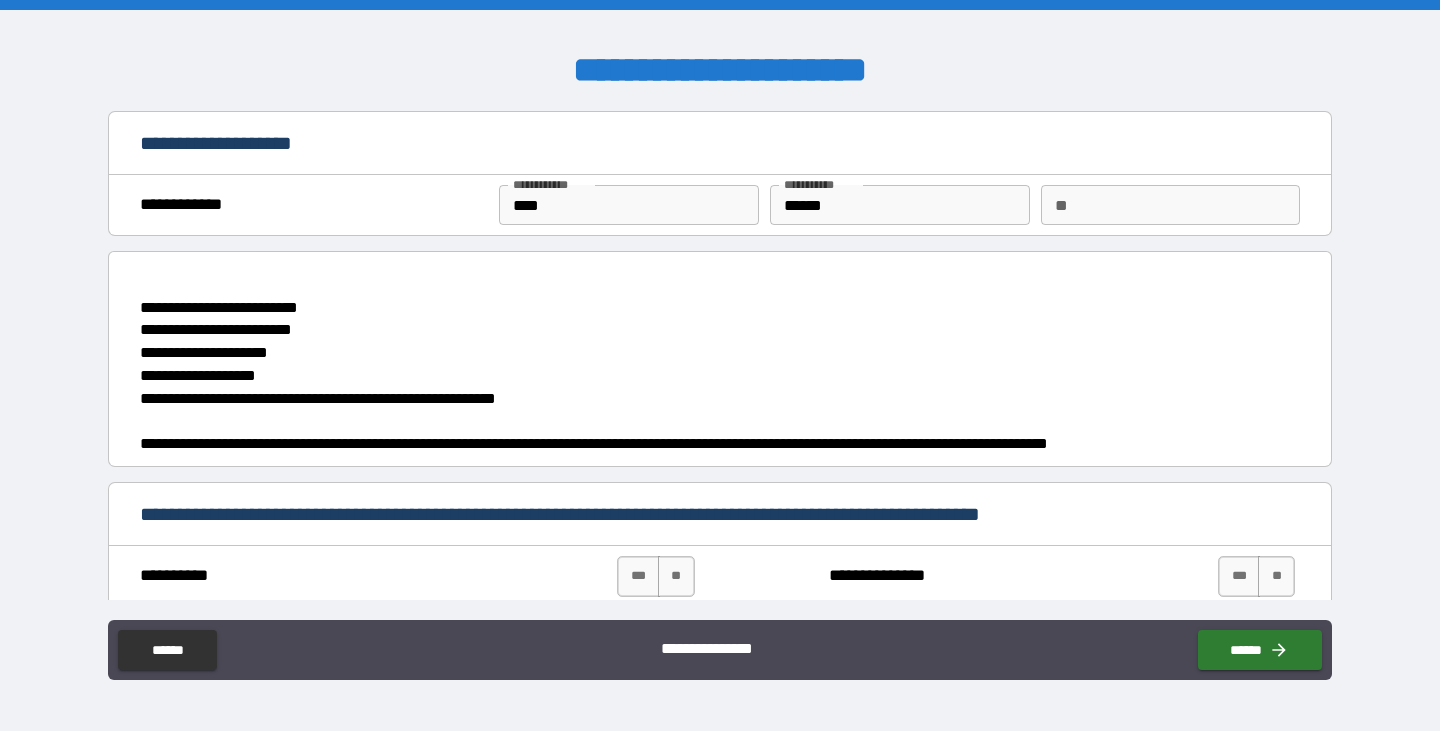 type on "*" 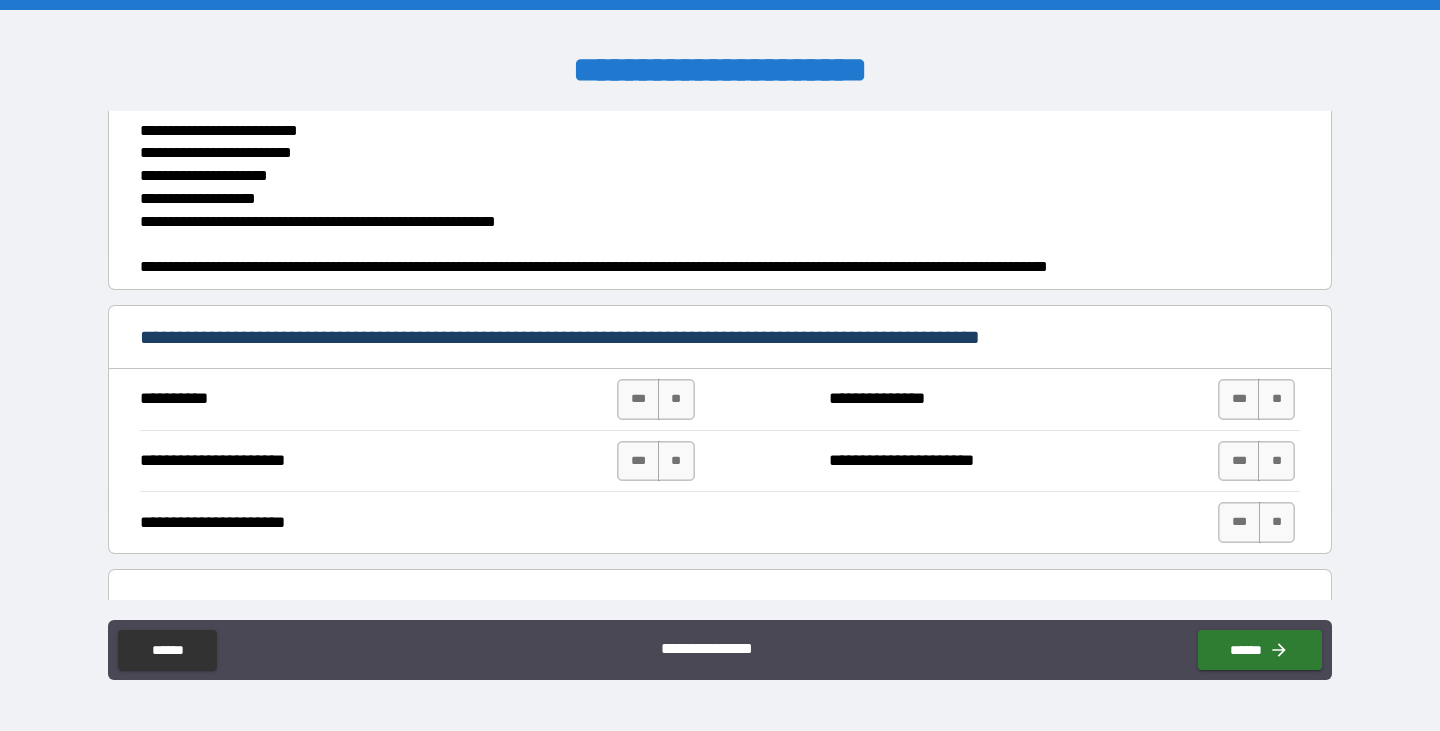 scroll, scrollTop: 178, scrollLeft: 0, axis: vertical 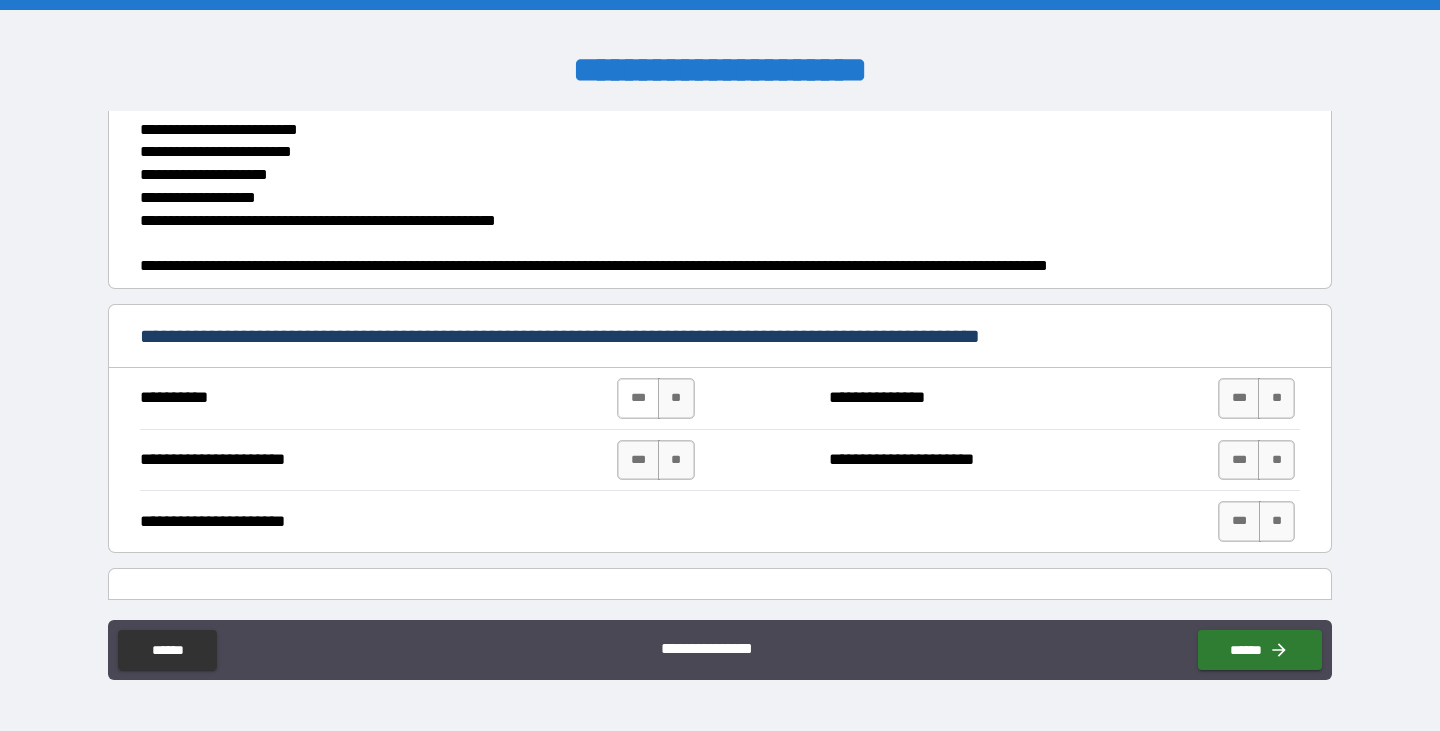 click on "***" at bounding box center (638, 398) 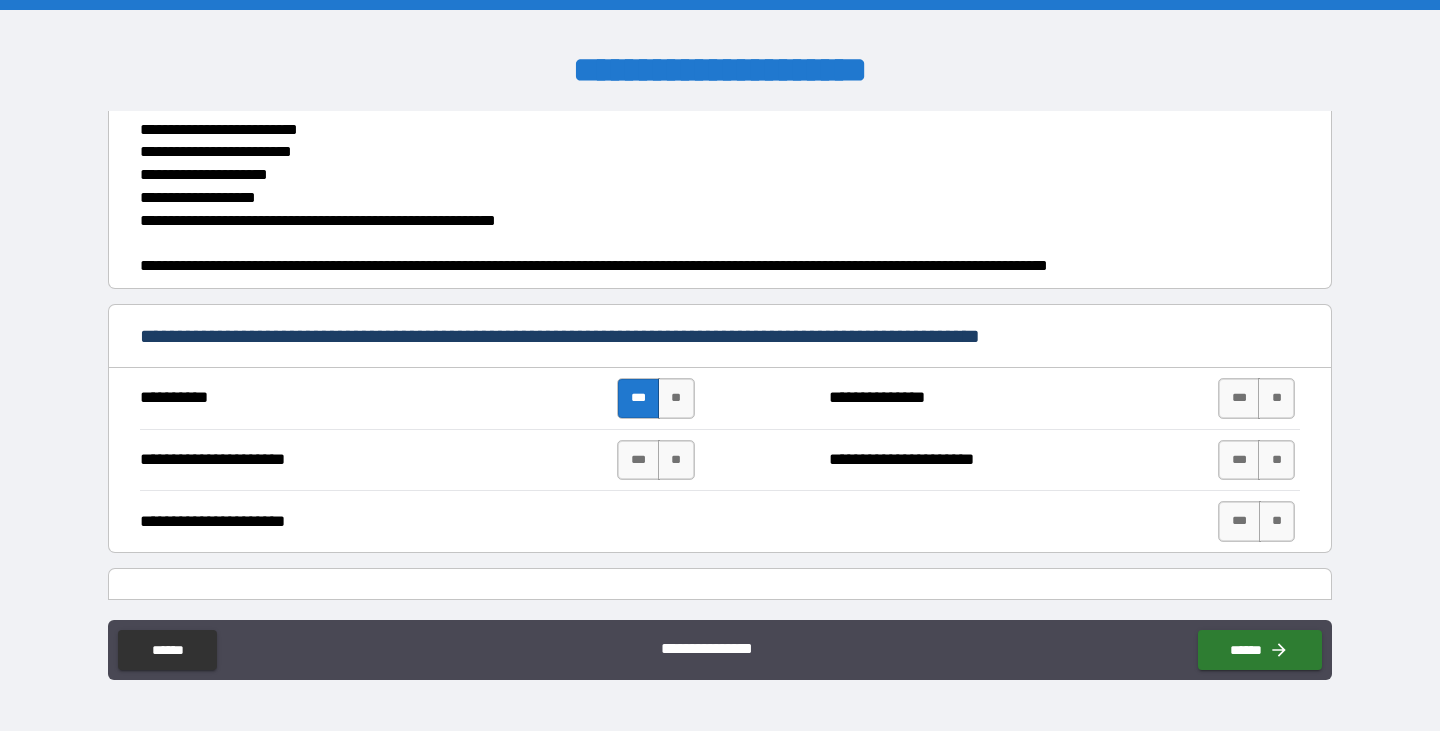 type on "*" 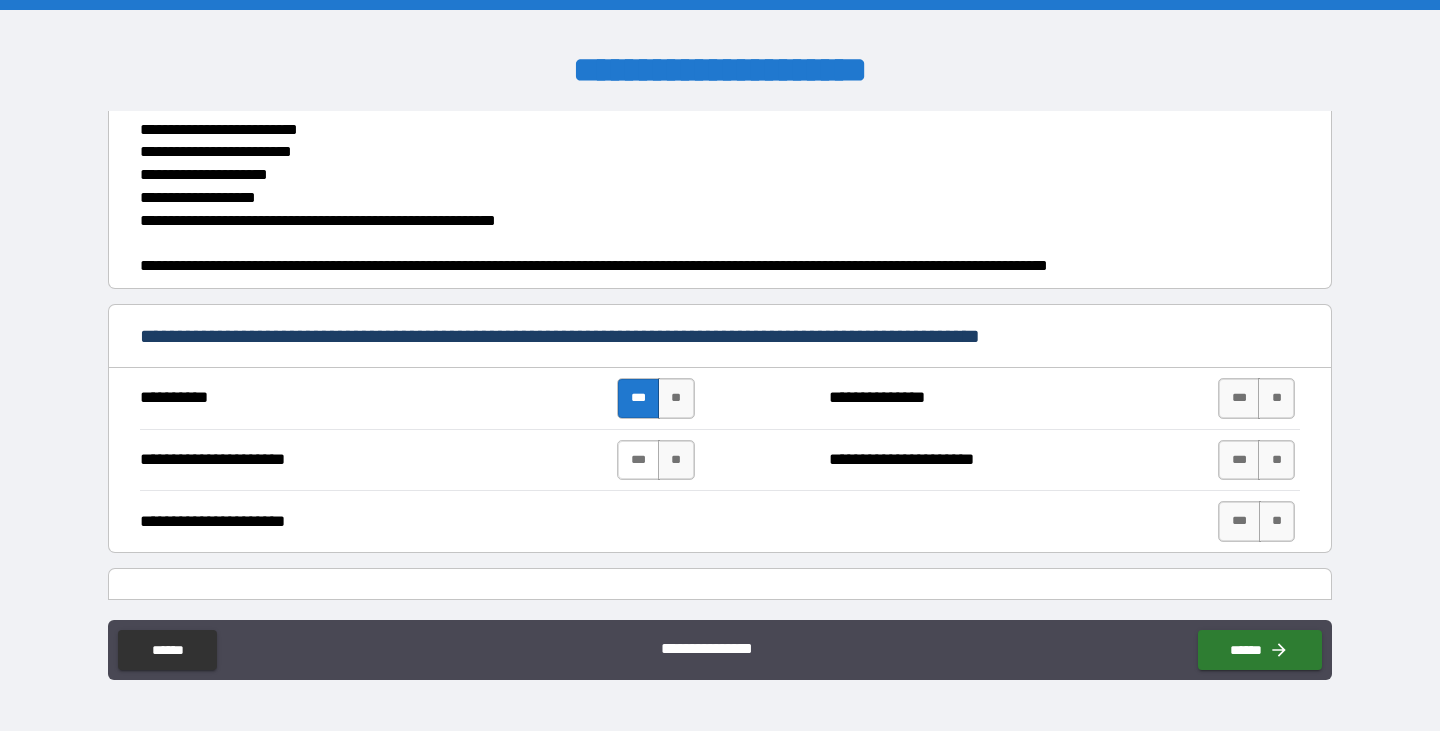 click on "***" at bounding box center (638, 460) 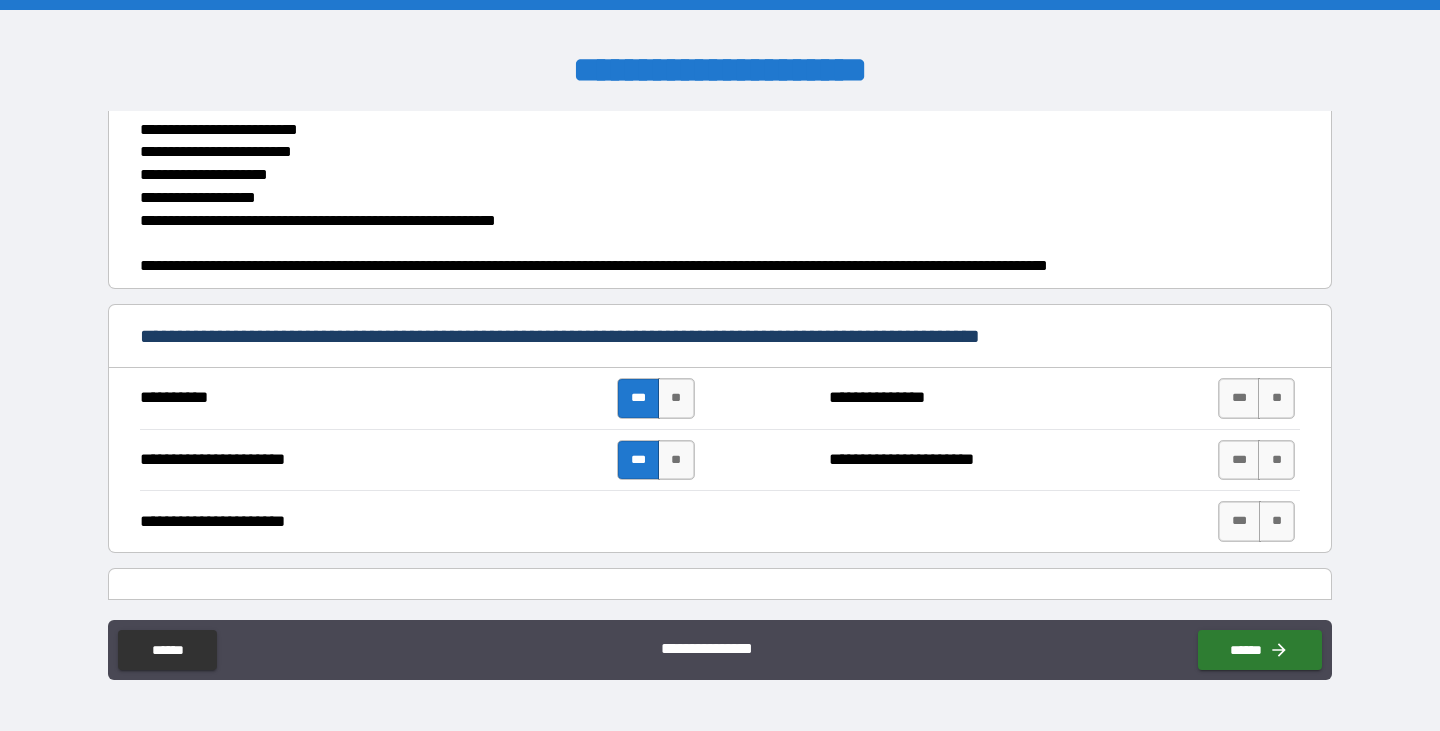 type on "*" 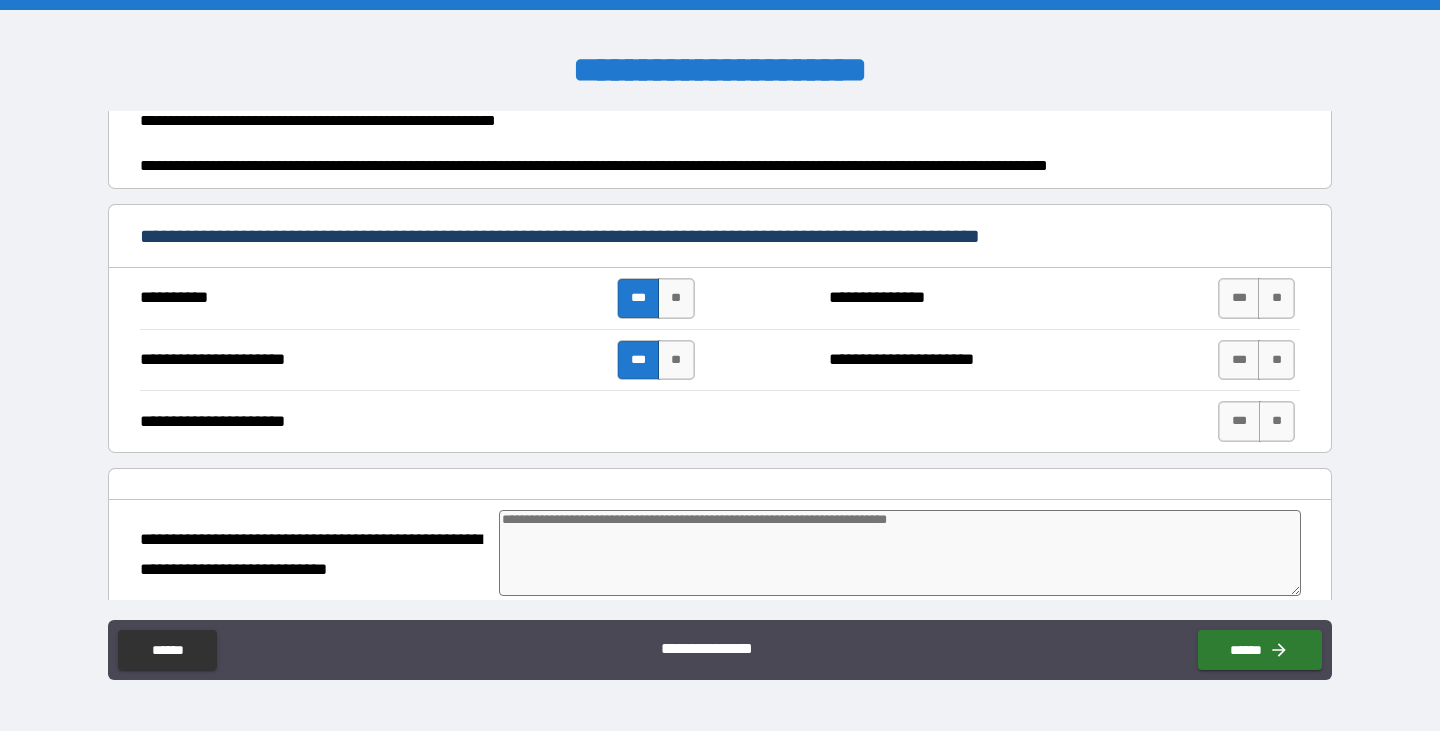 scroll, scrollTop: 277, scrollLeft: 0, axis: vertical 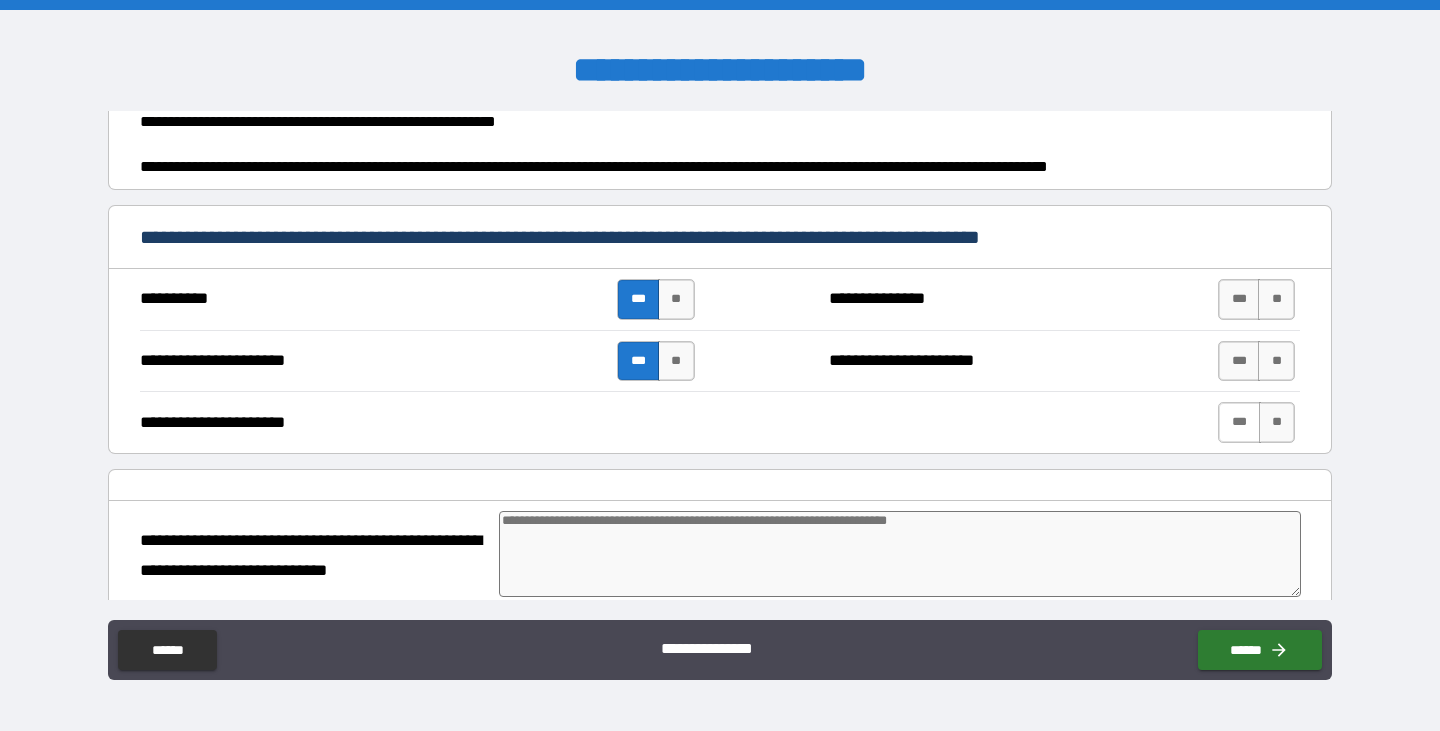 click on "***" at bounding box center [1239, 422] 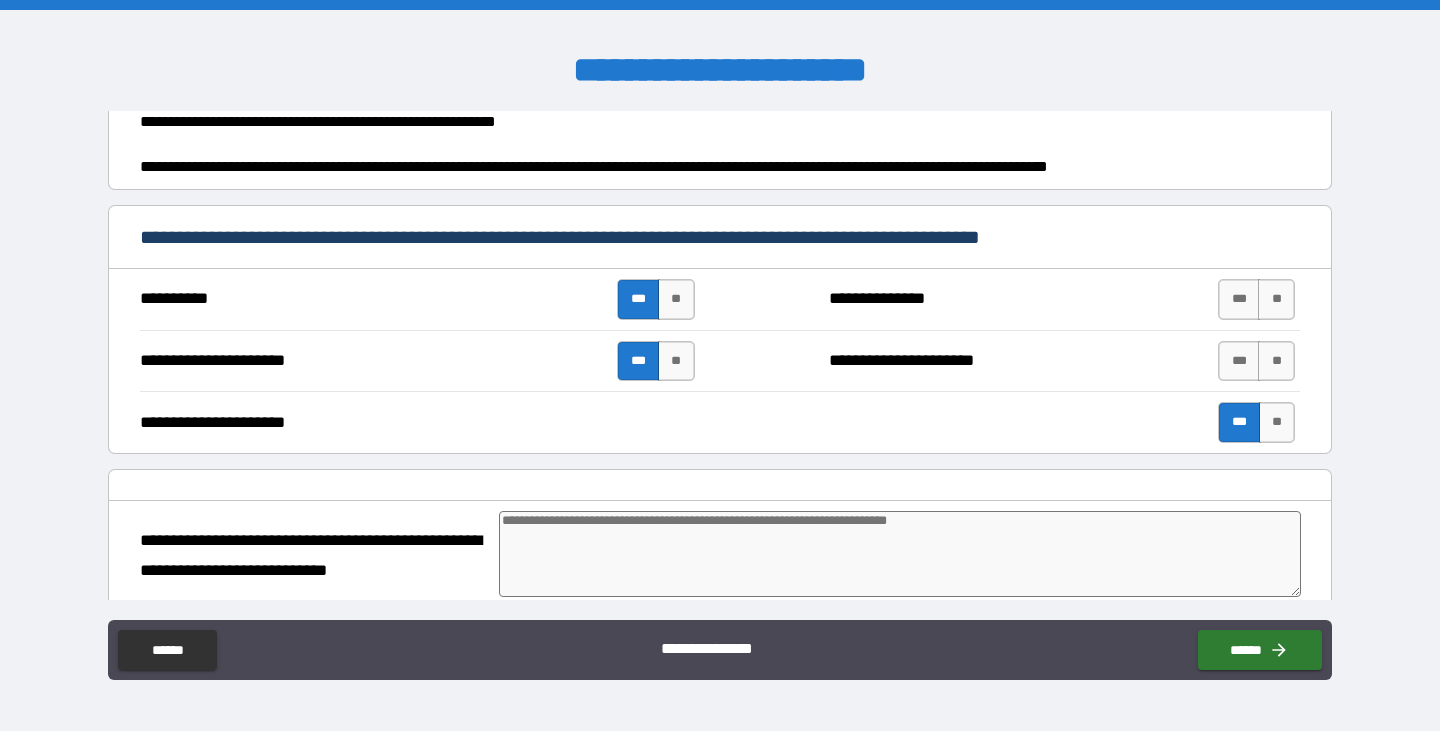 type on "*" 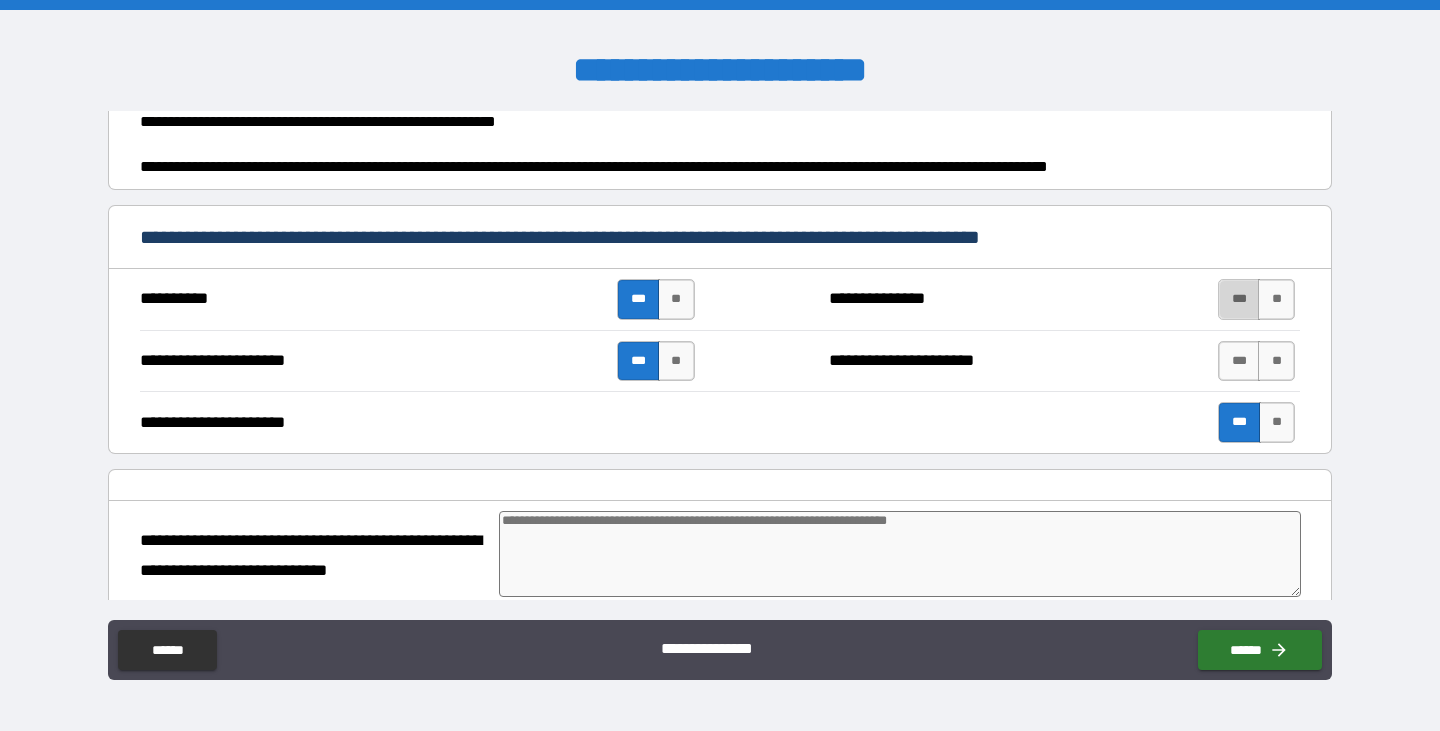 click on "***" at bounding box center (1239, 299) 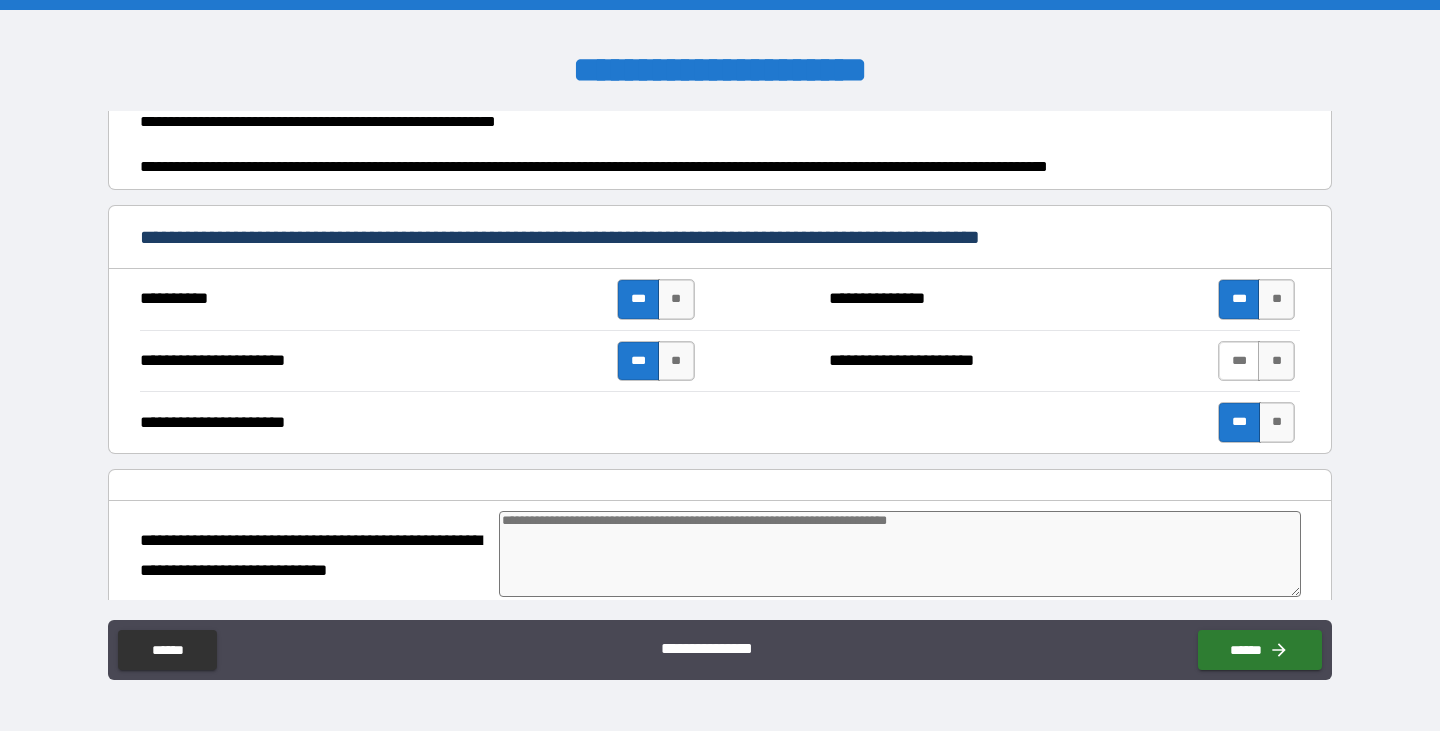 click on "***" at bounding box center (1239, 361) 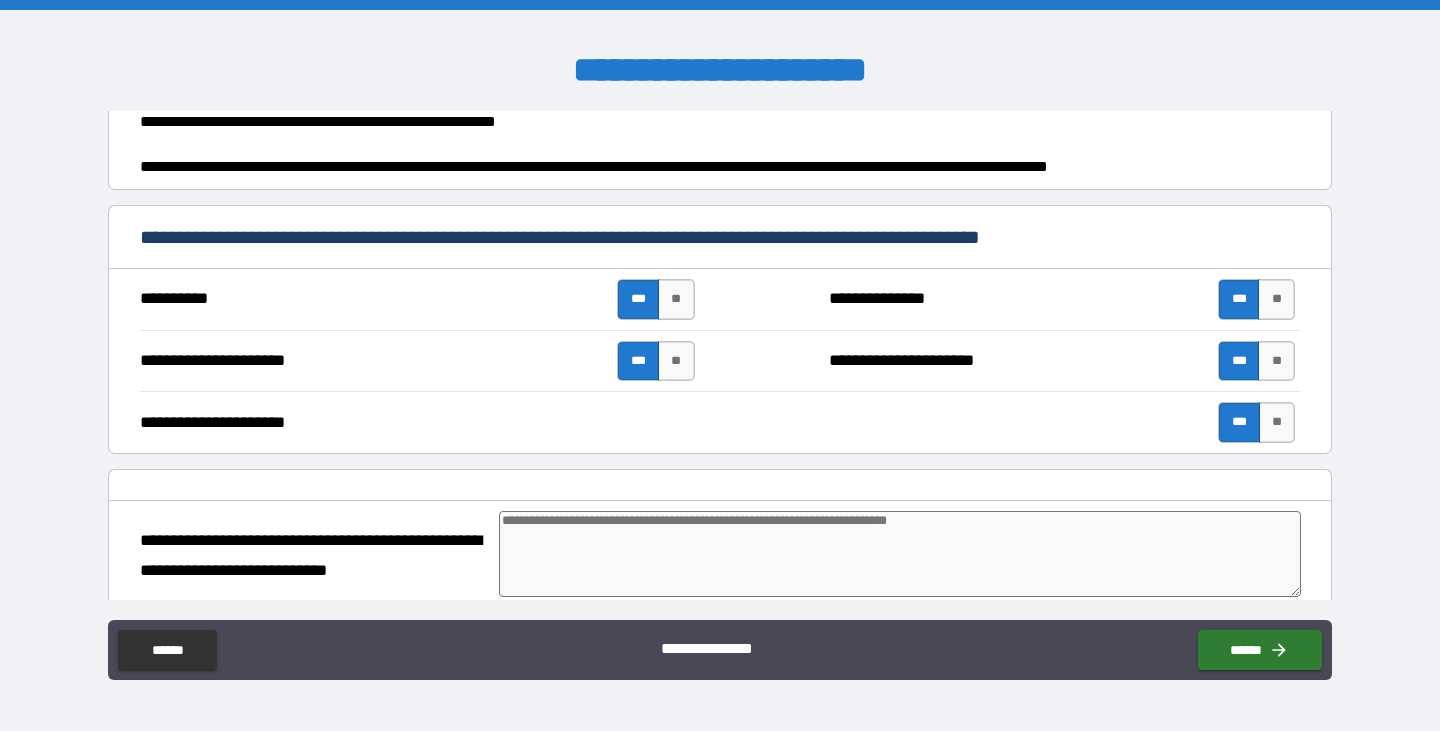 type on "*" 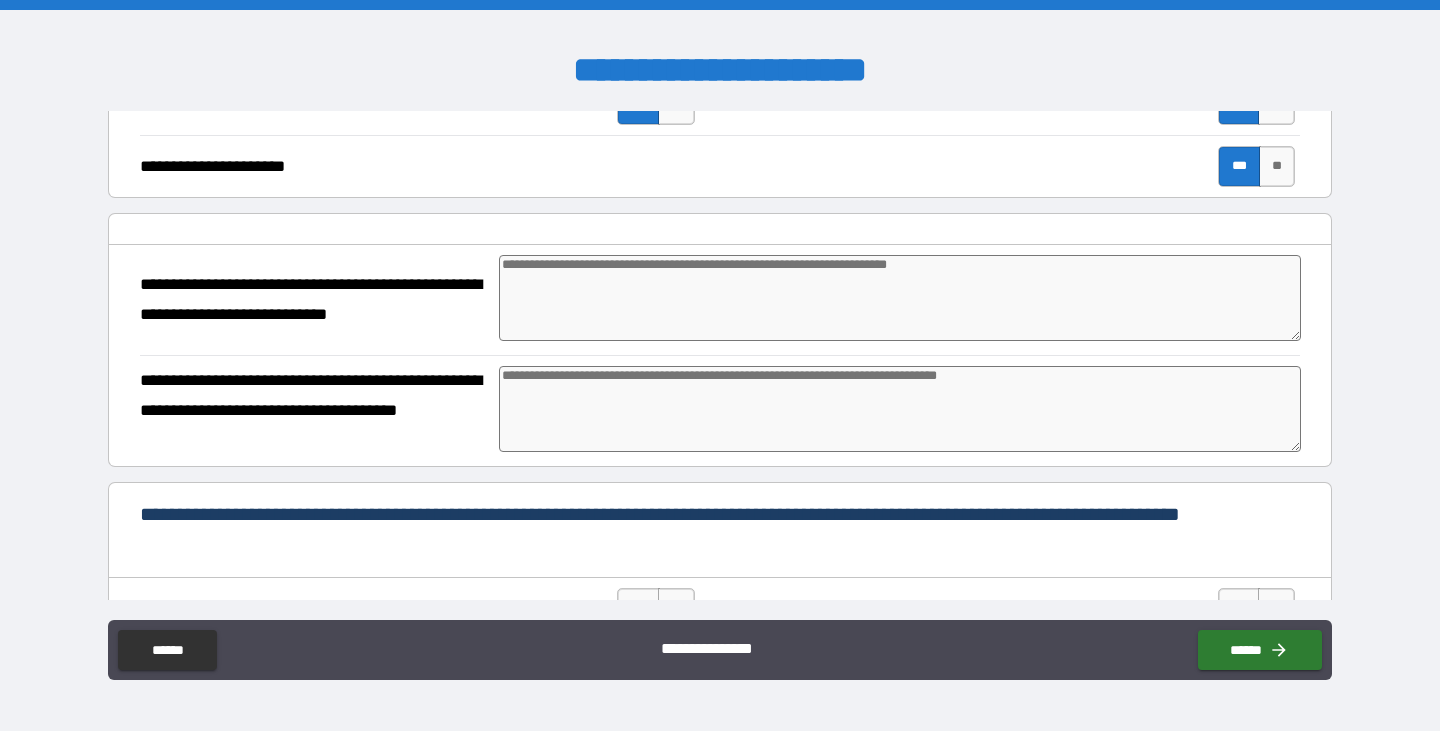 scroll, scrollTop: 534, scrollLeft: 0, axis: vertical 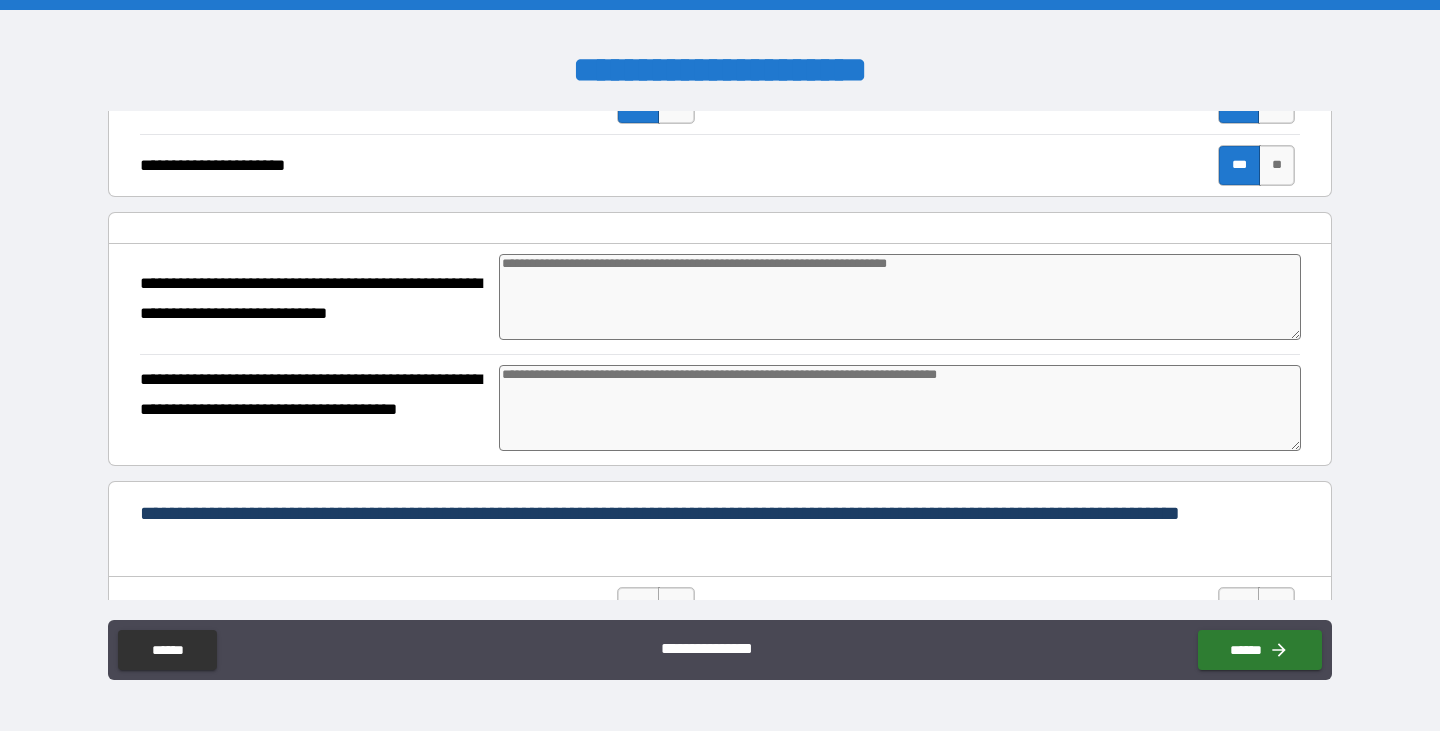 click at bounding box center [900, 297] 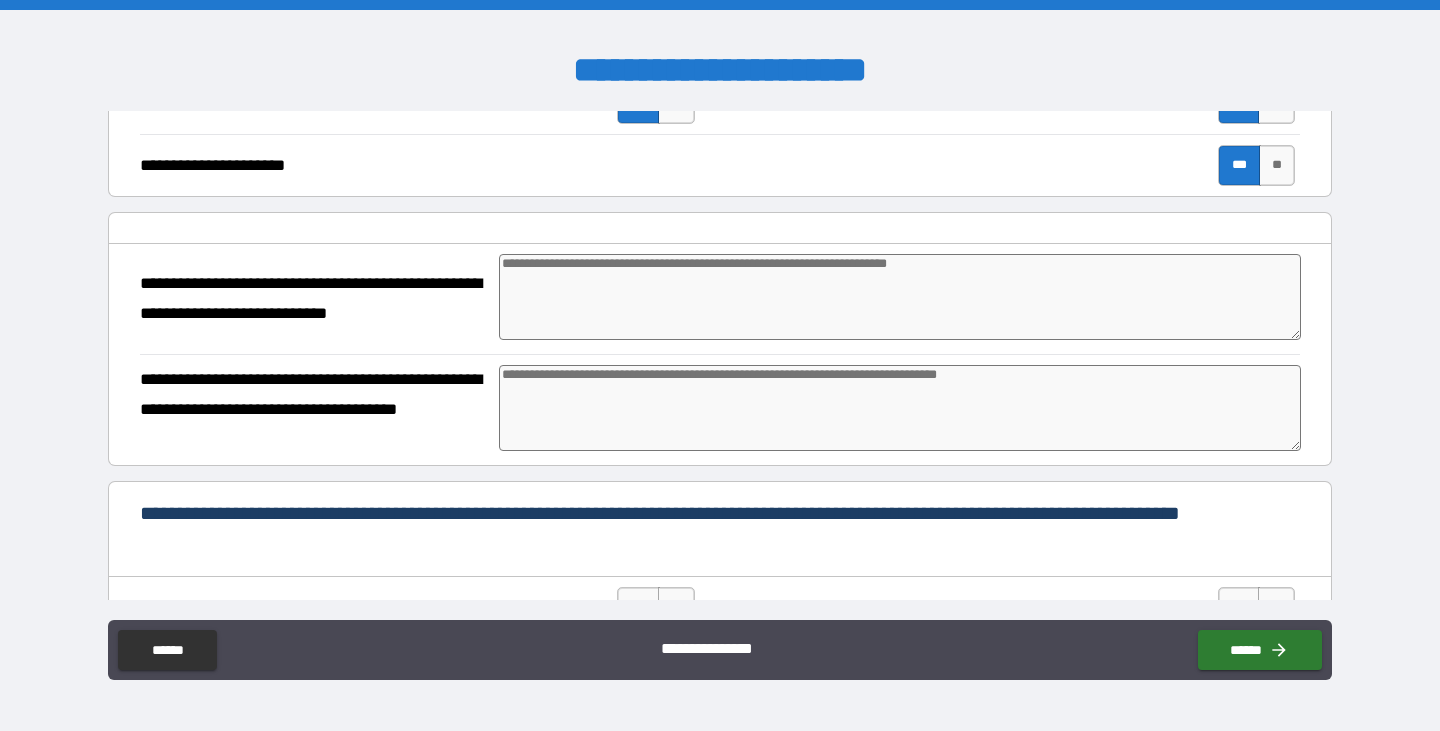 type on "*" 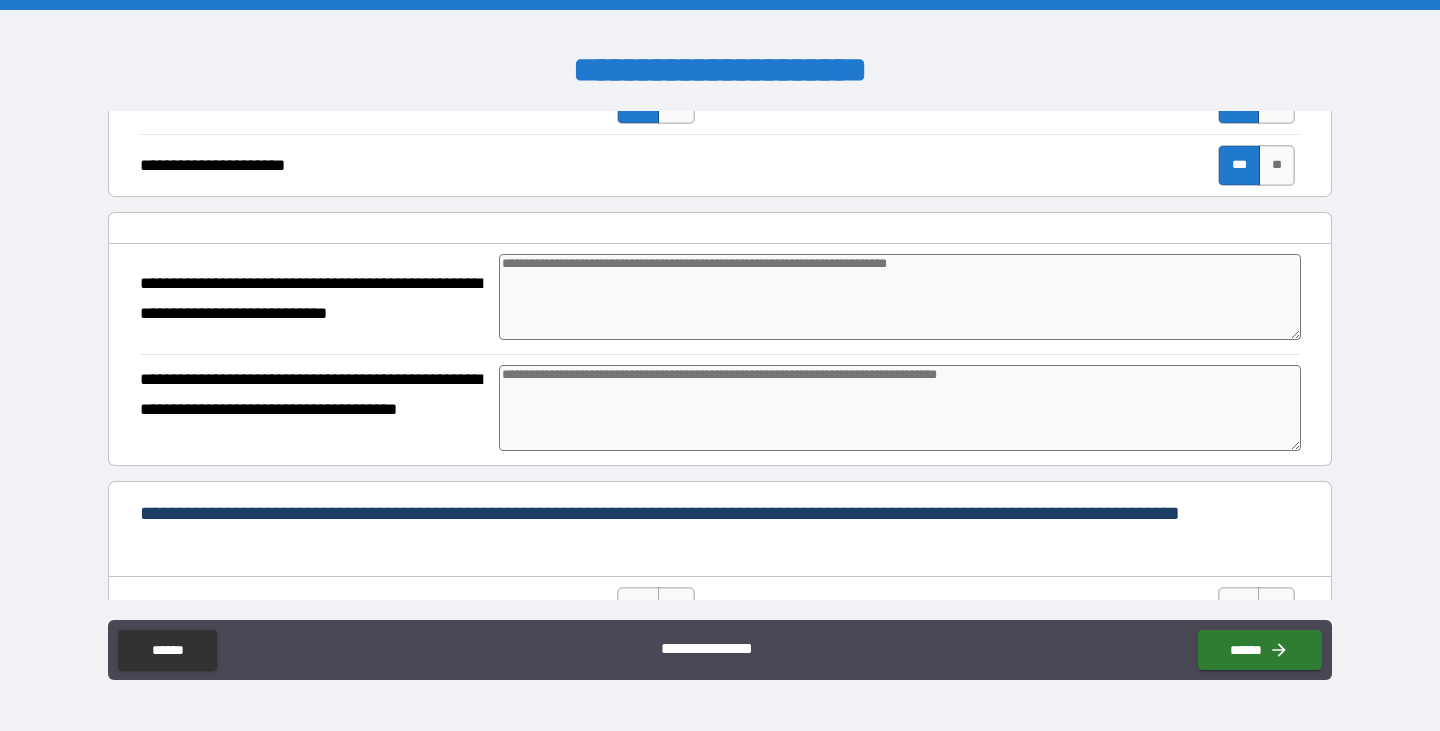 type on "*" 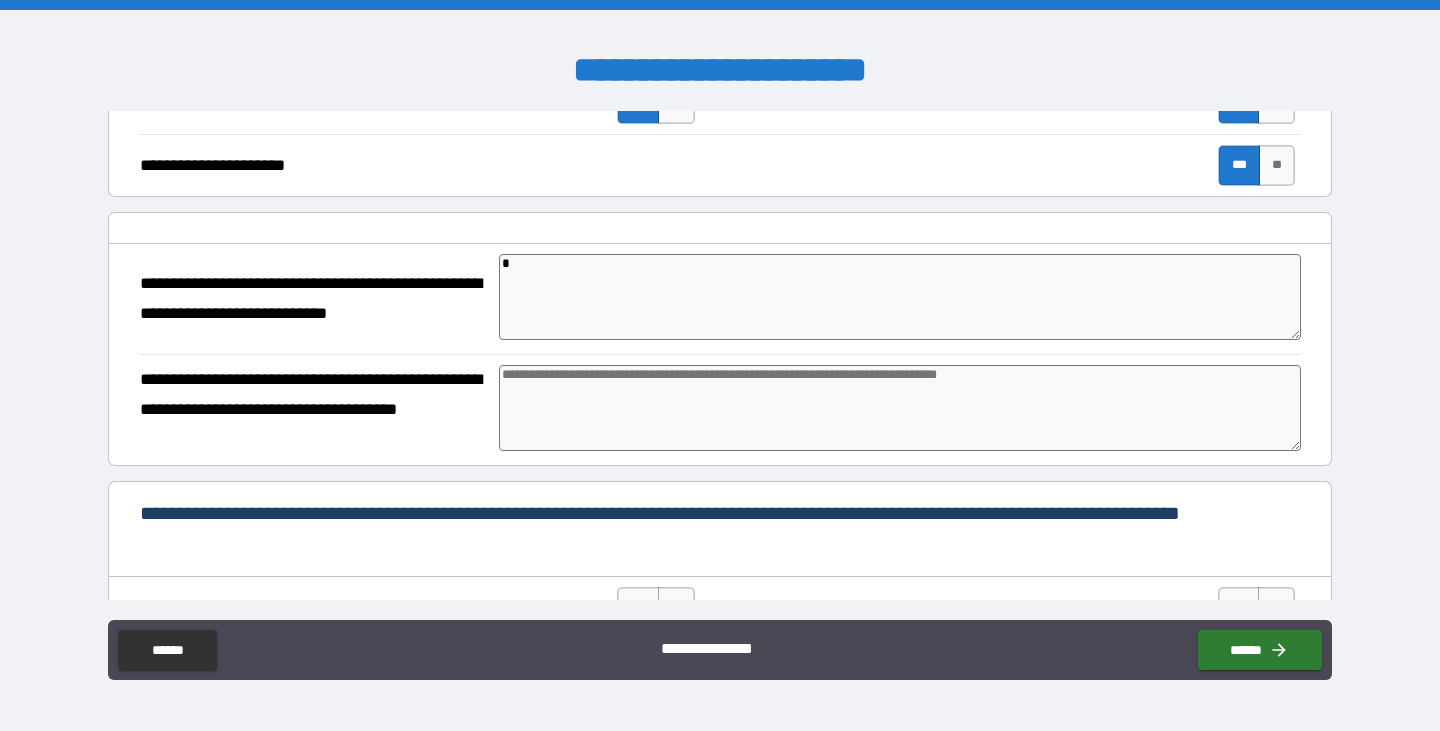 type on "*" 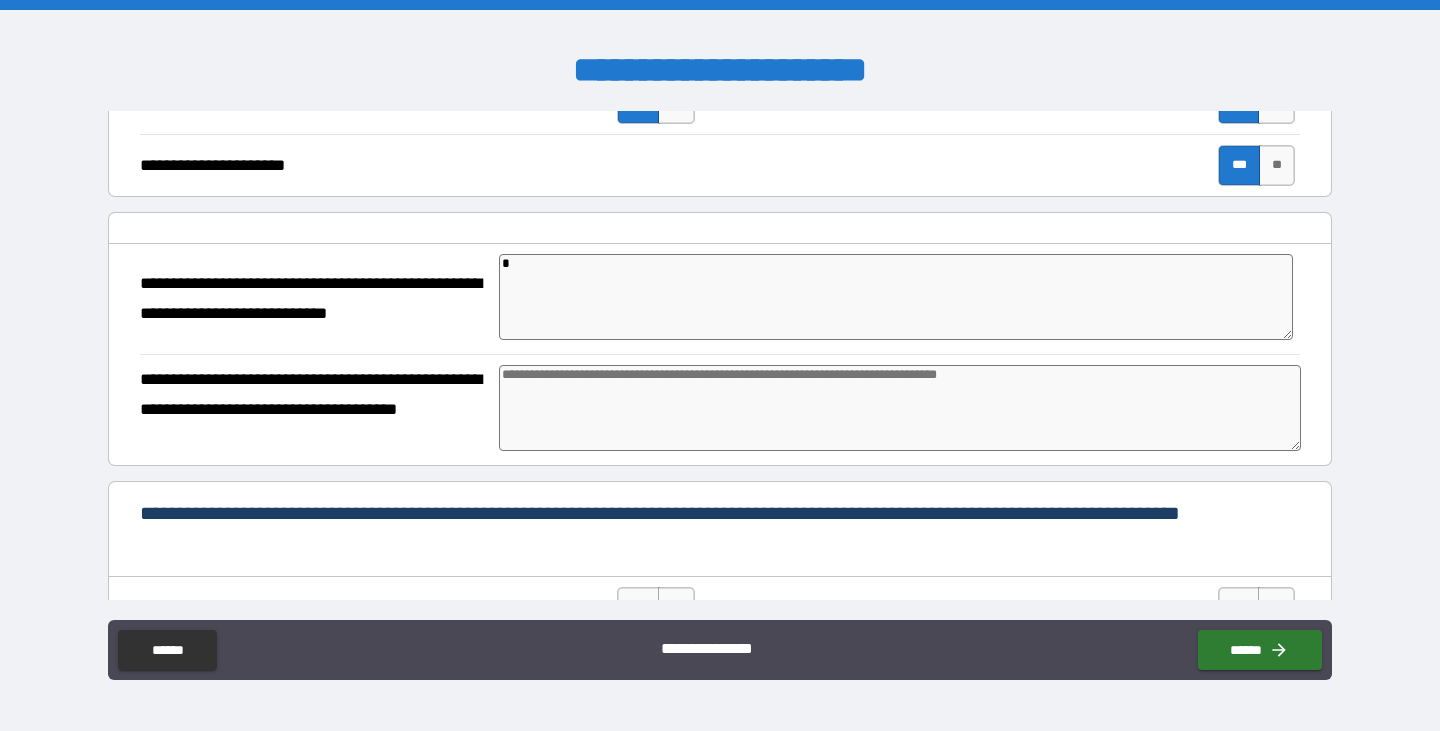type 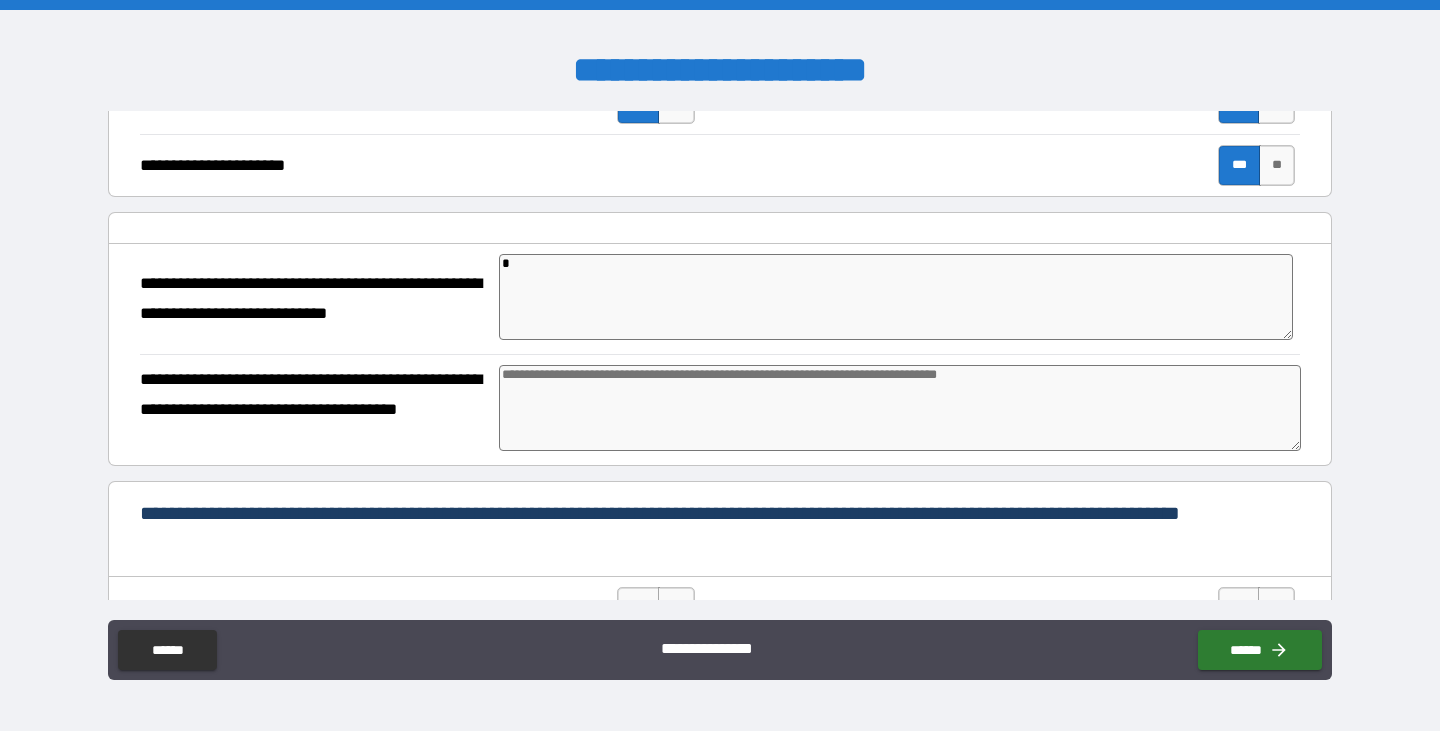 type on "*" 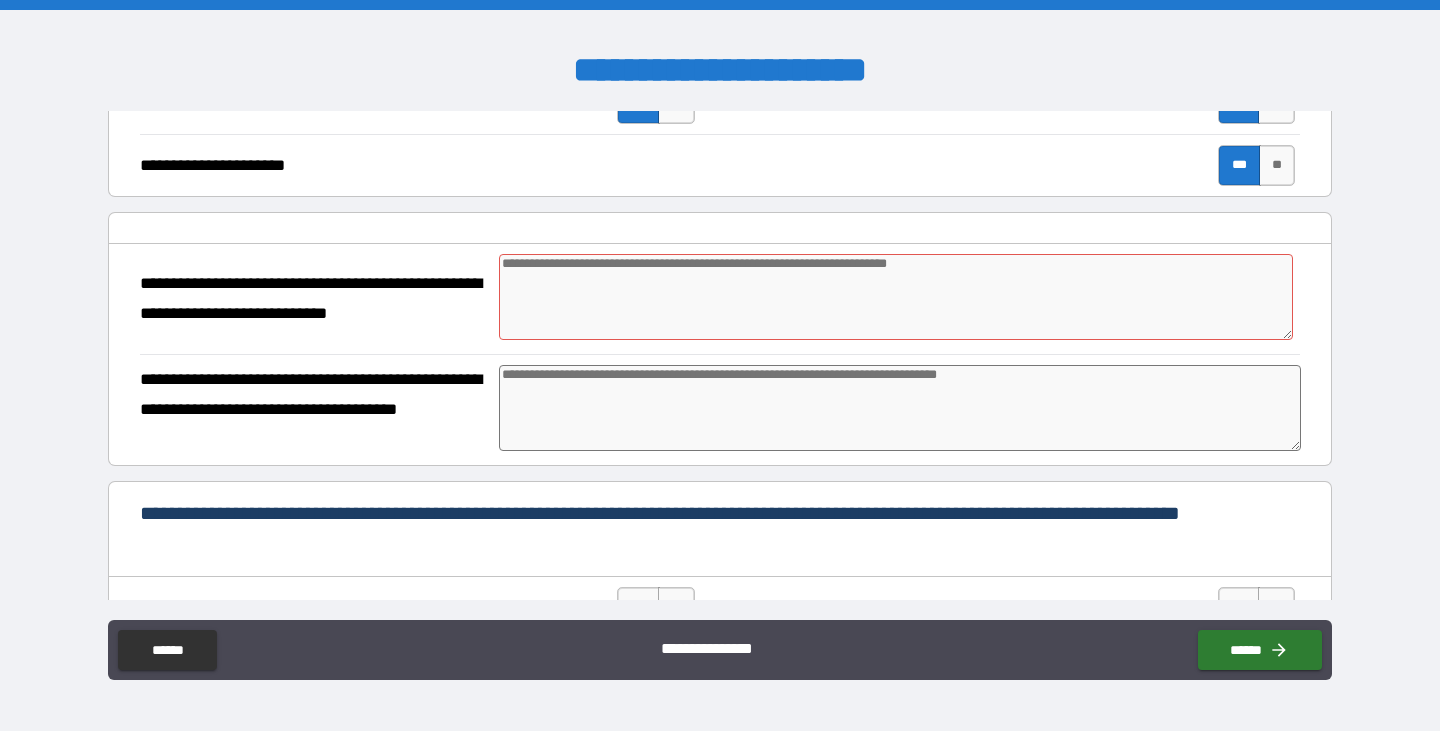 type on "*" 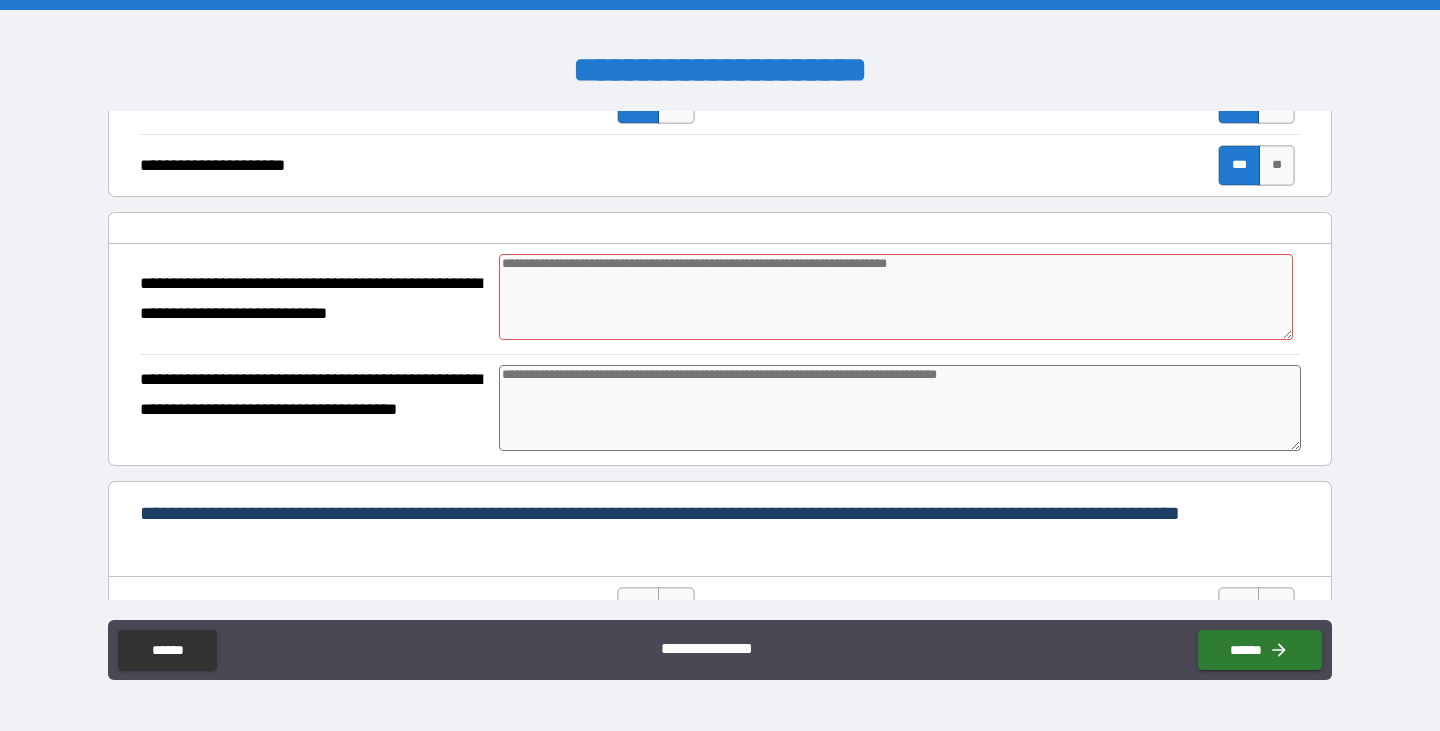 type on "*" 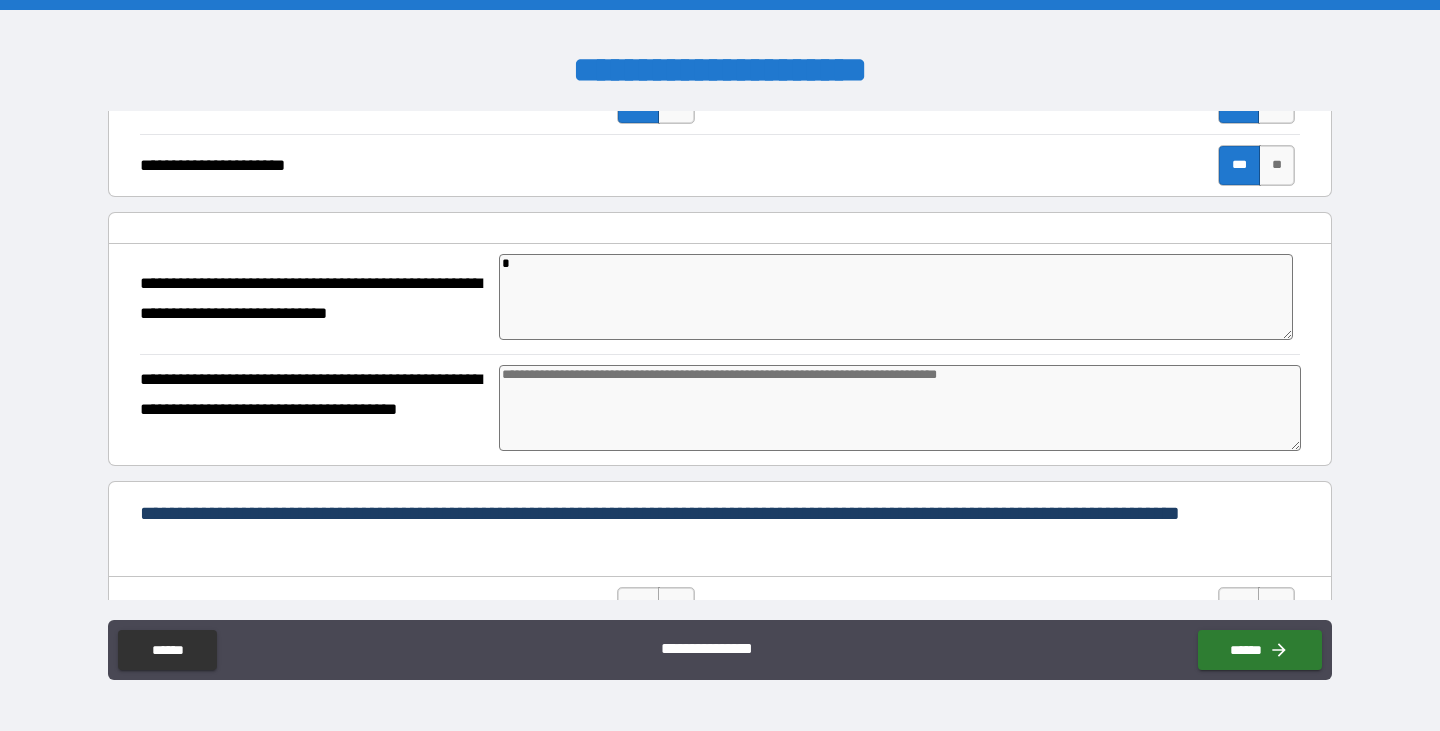 type on "*" 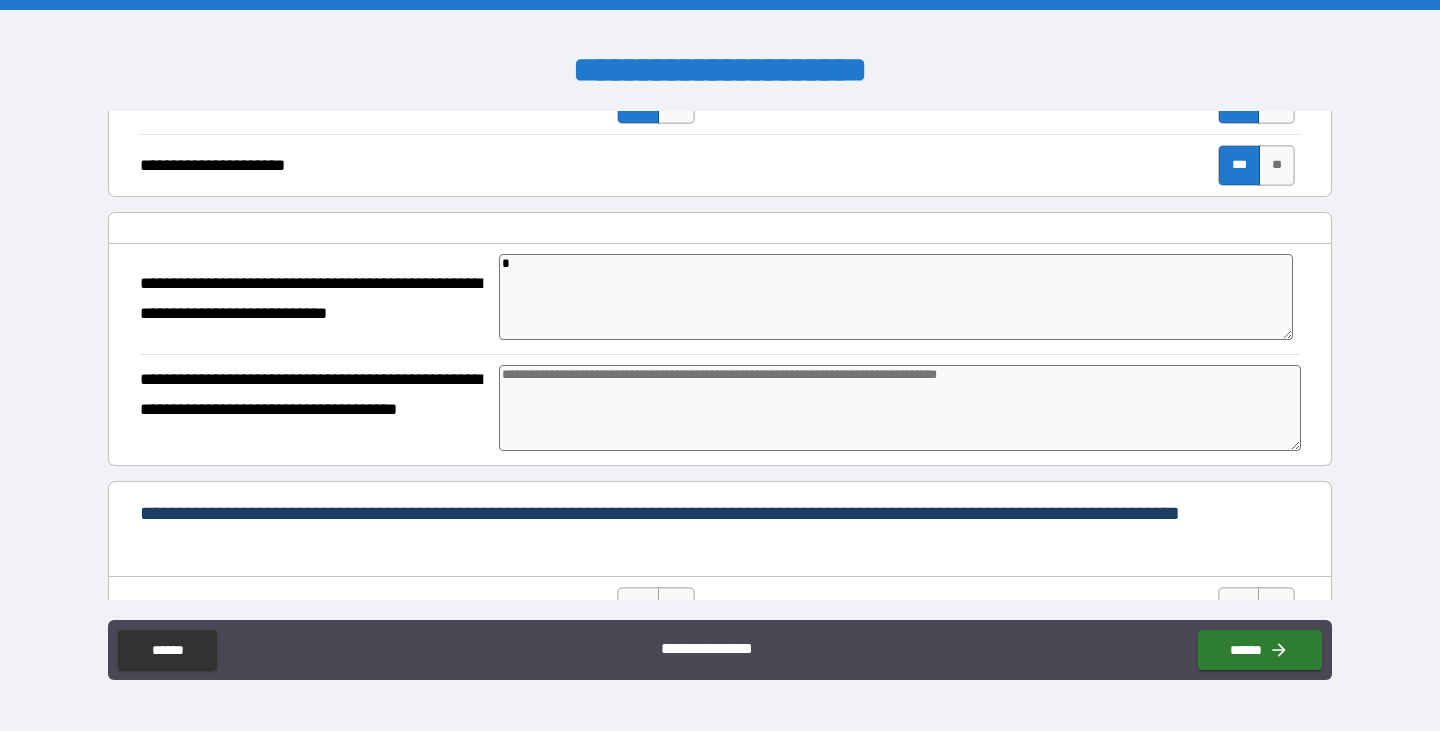 type on "*" 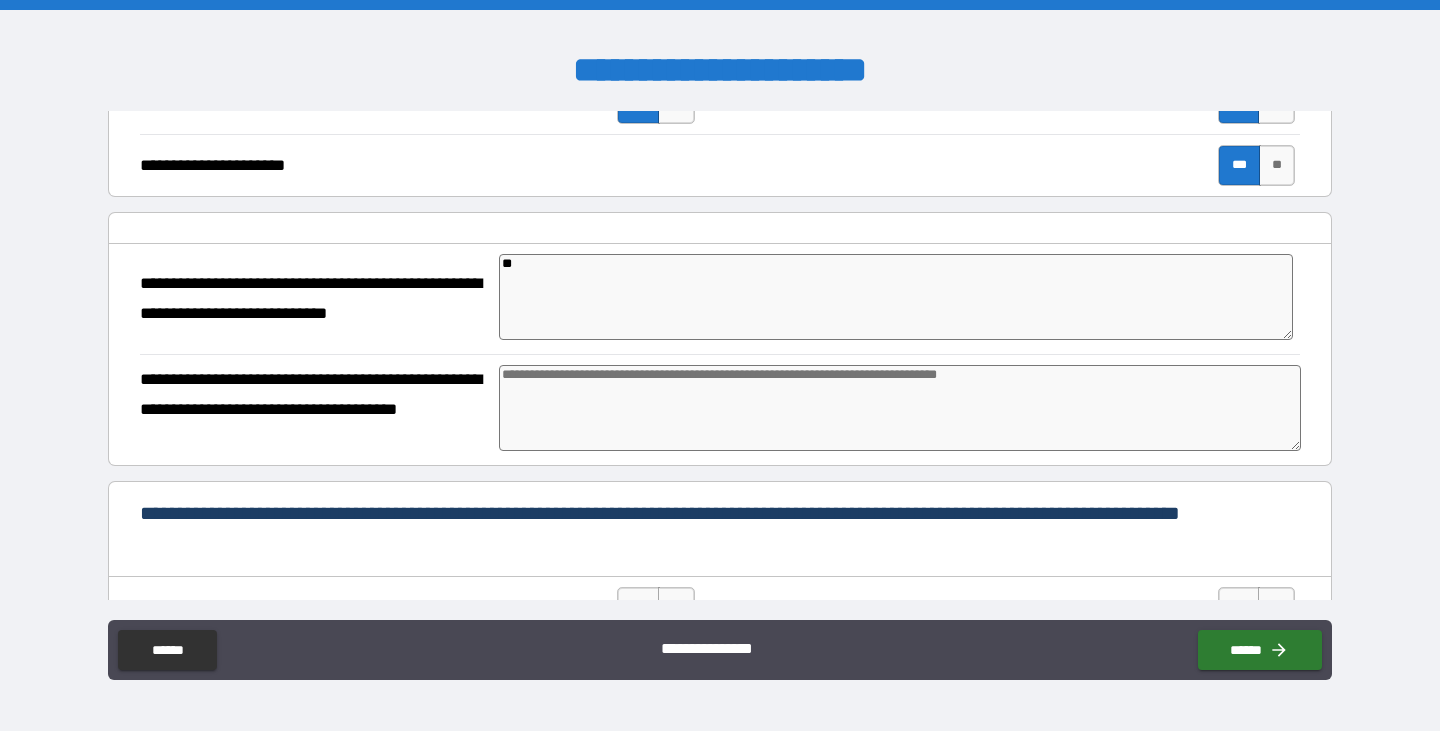 type on "***" 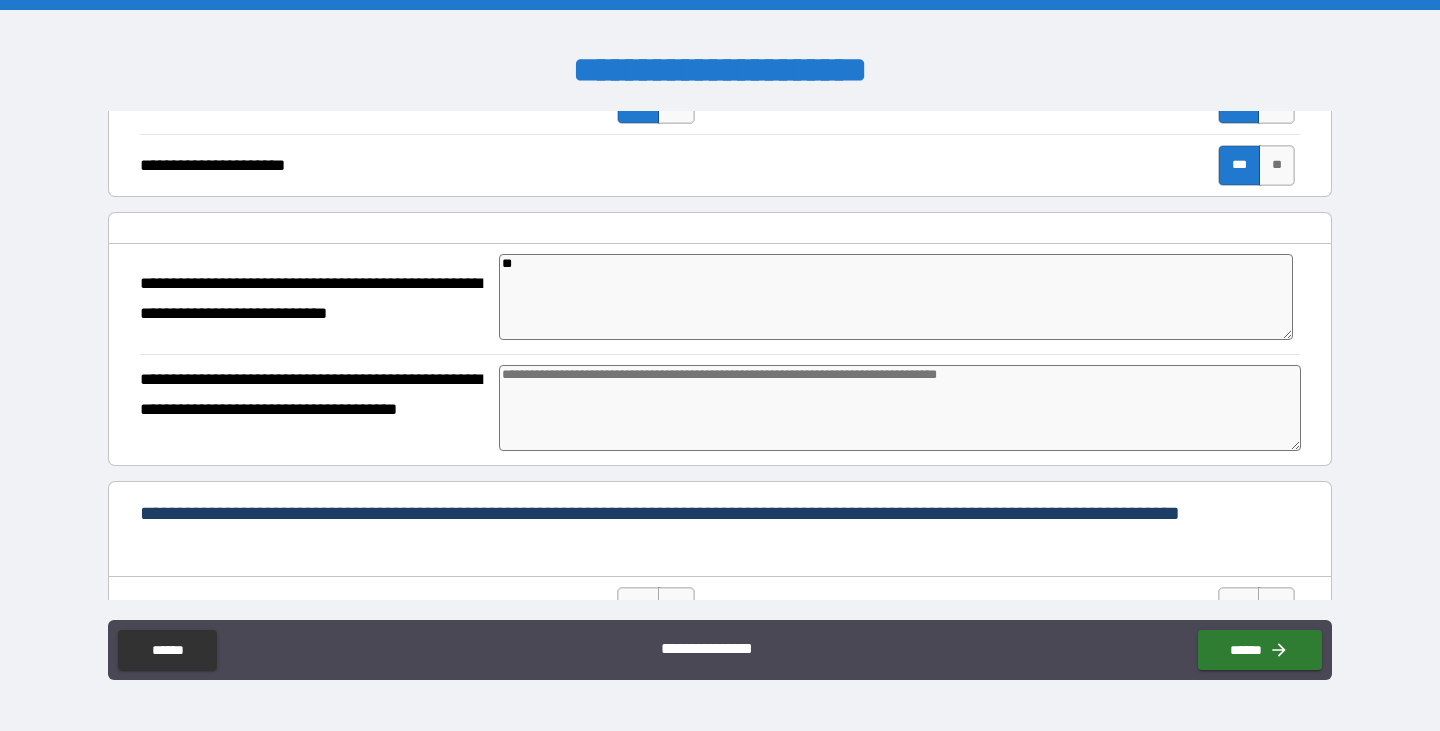type on "*" 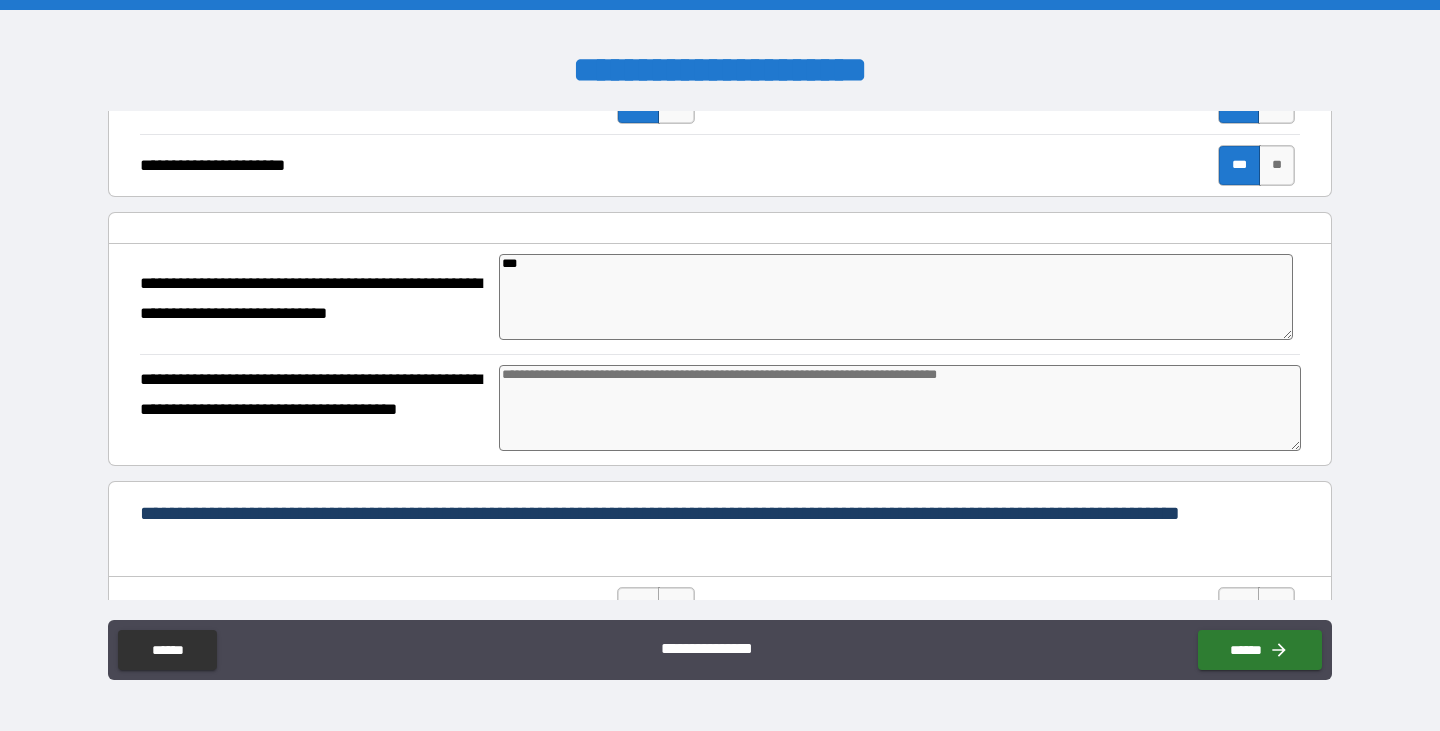 type on "****" 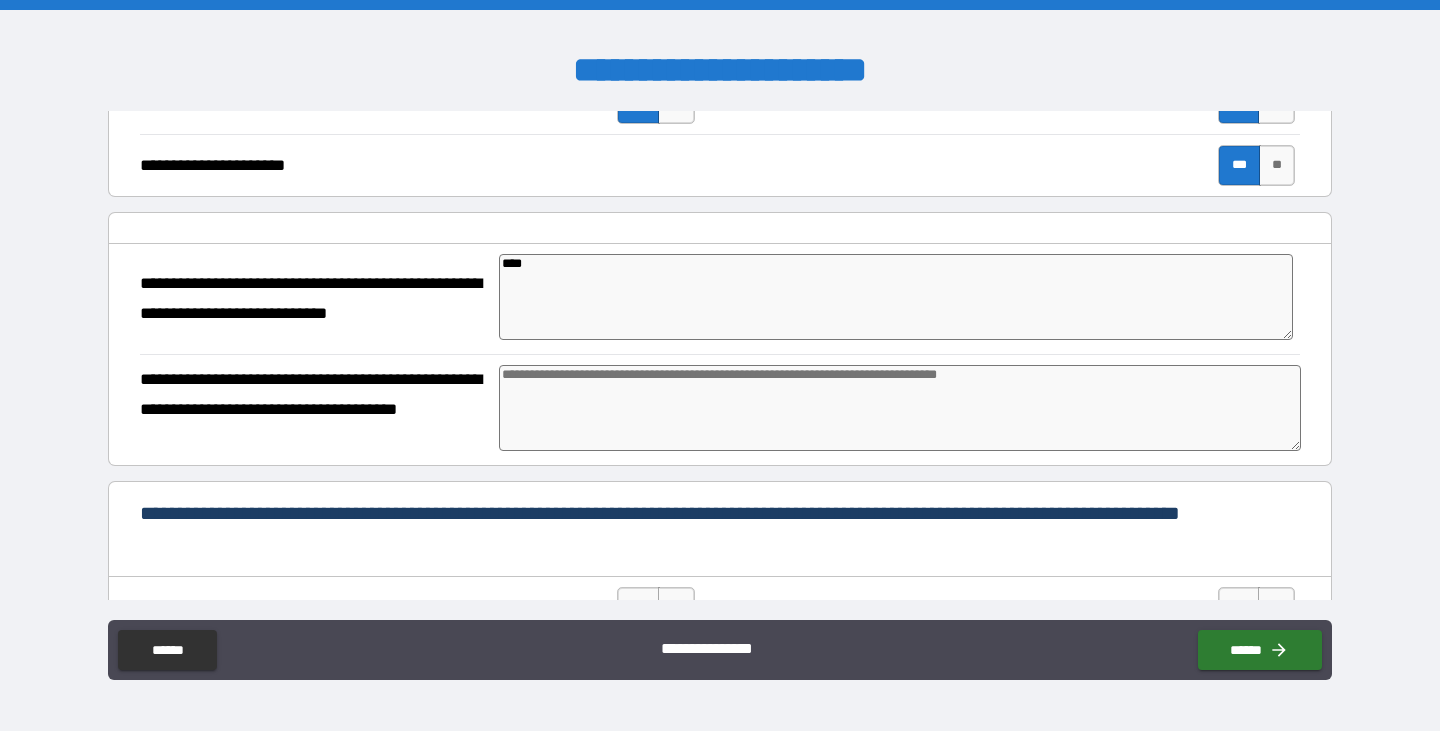 type on "*" 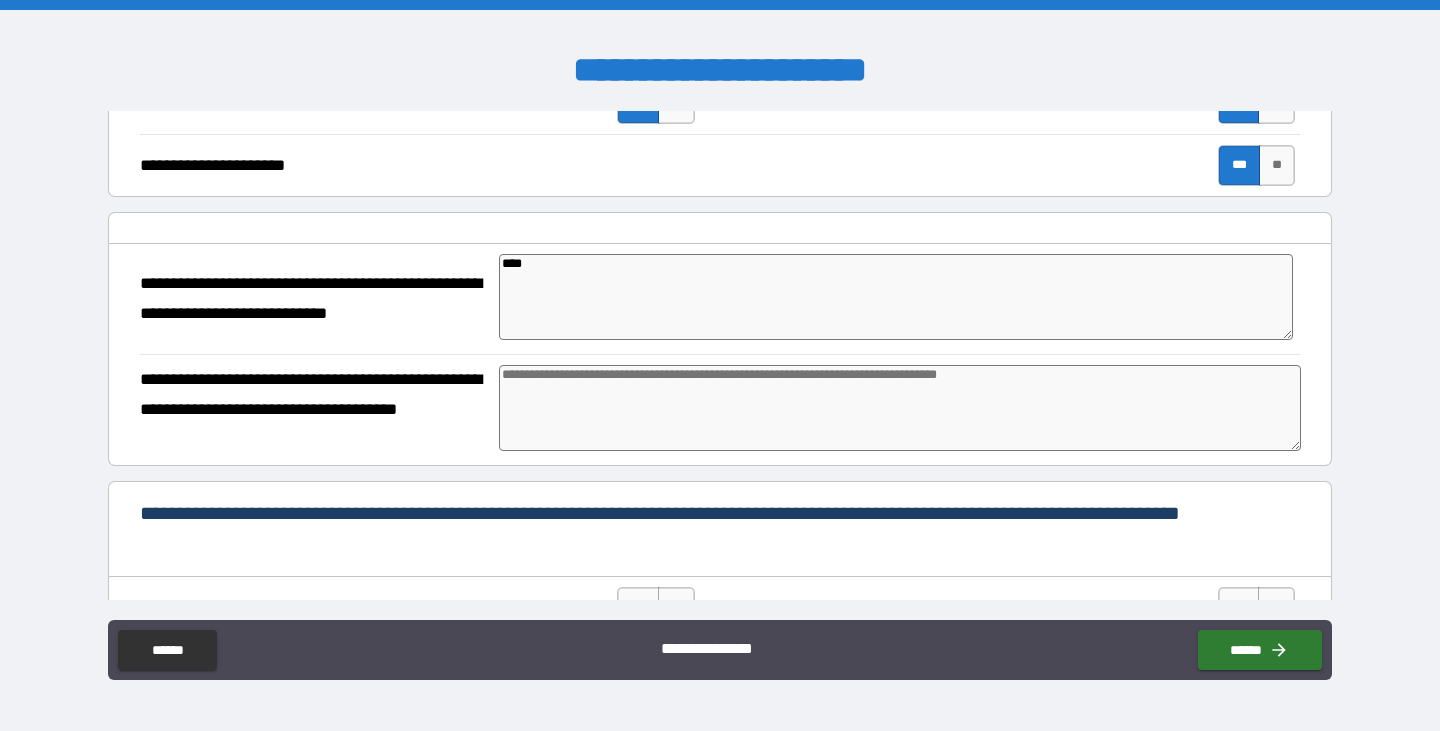 type on "*" 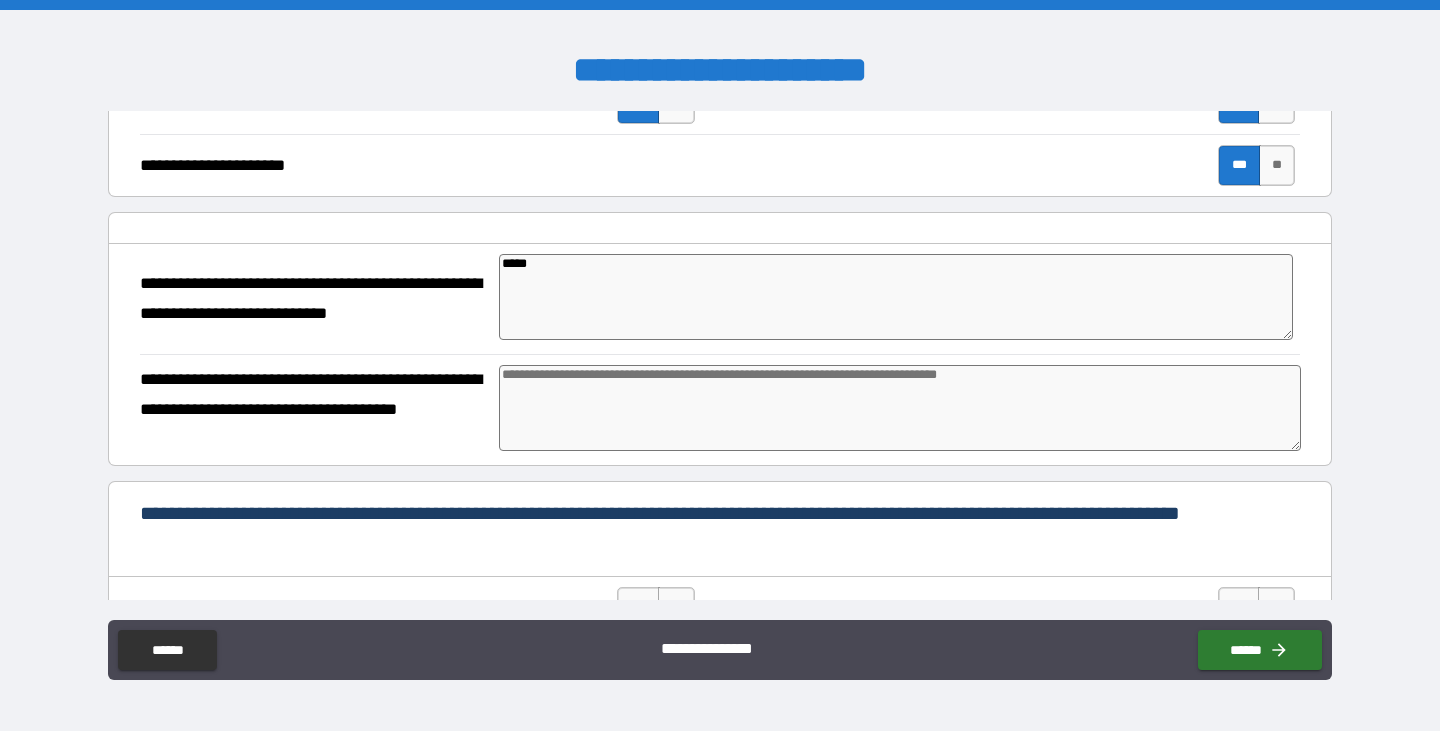 type on "*" 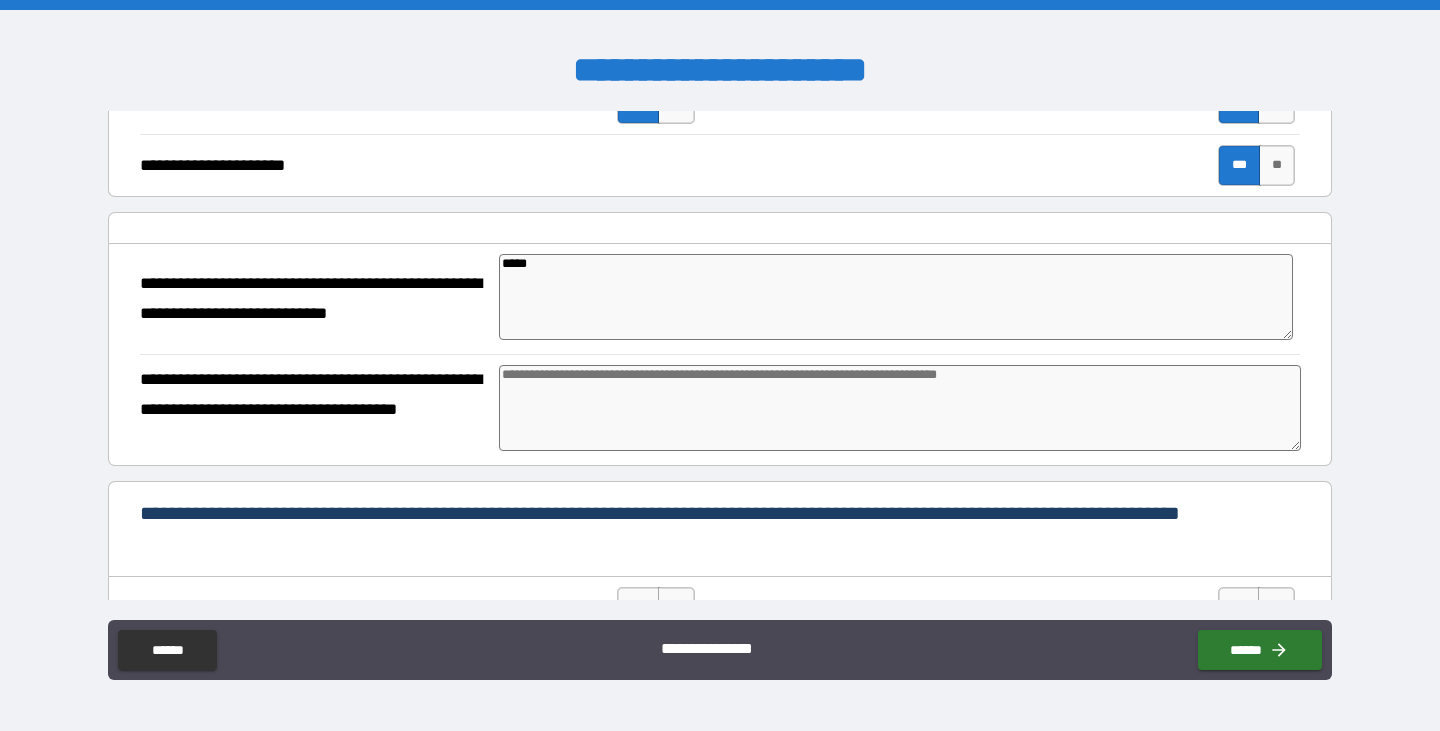 type on "*" 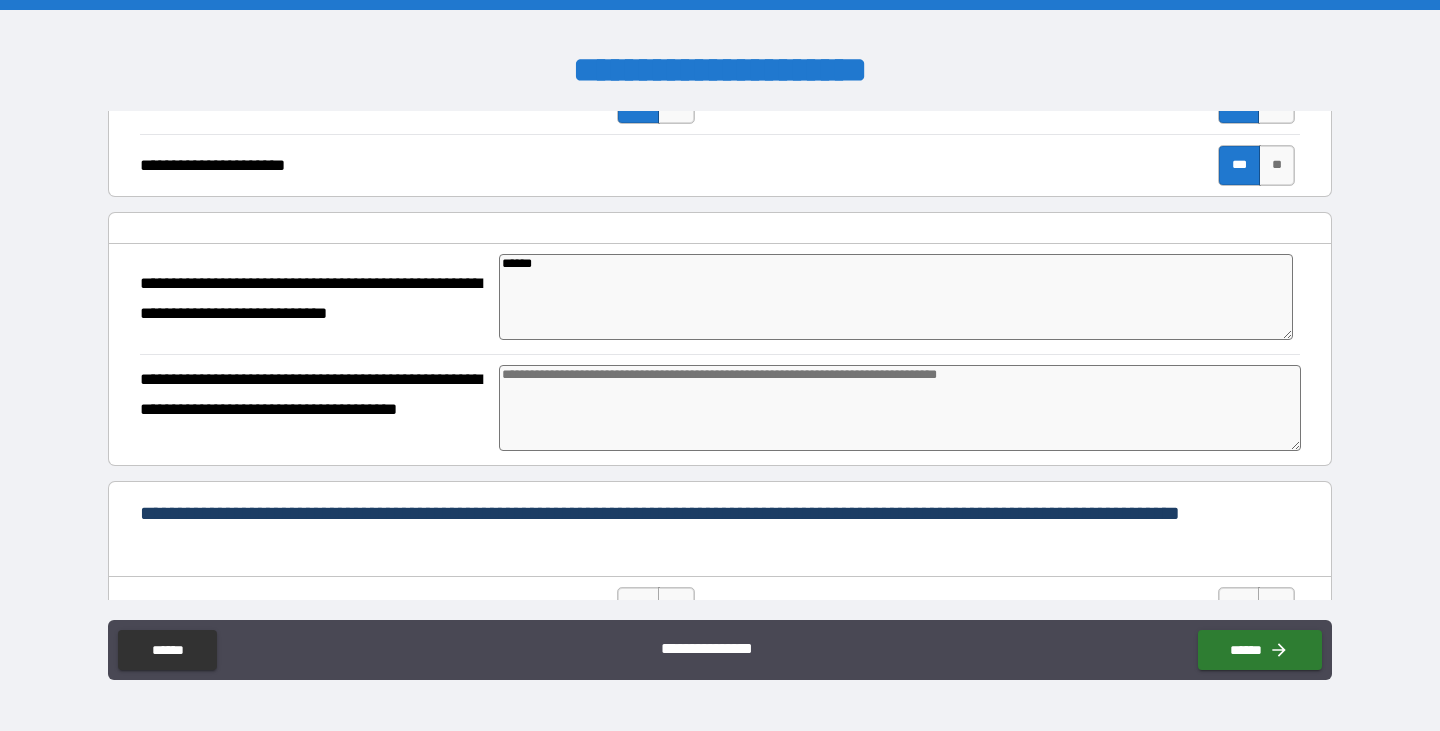 type on "*" 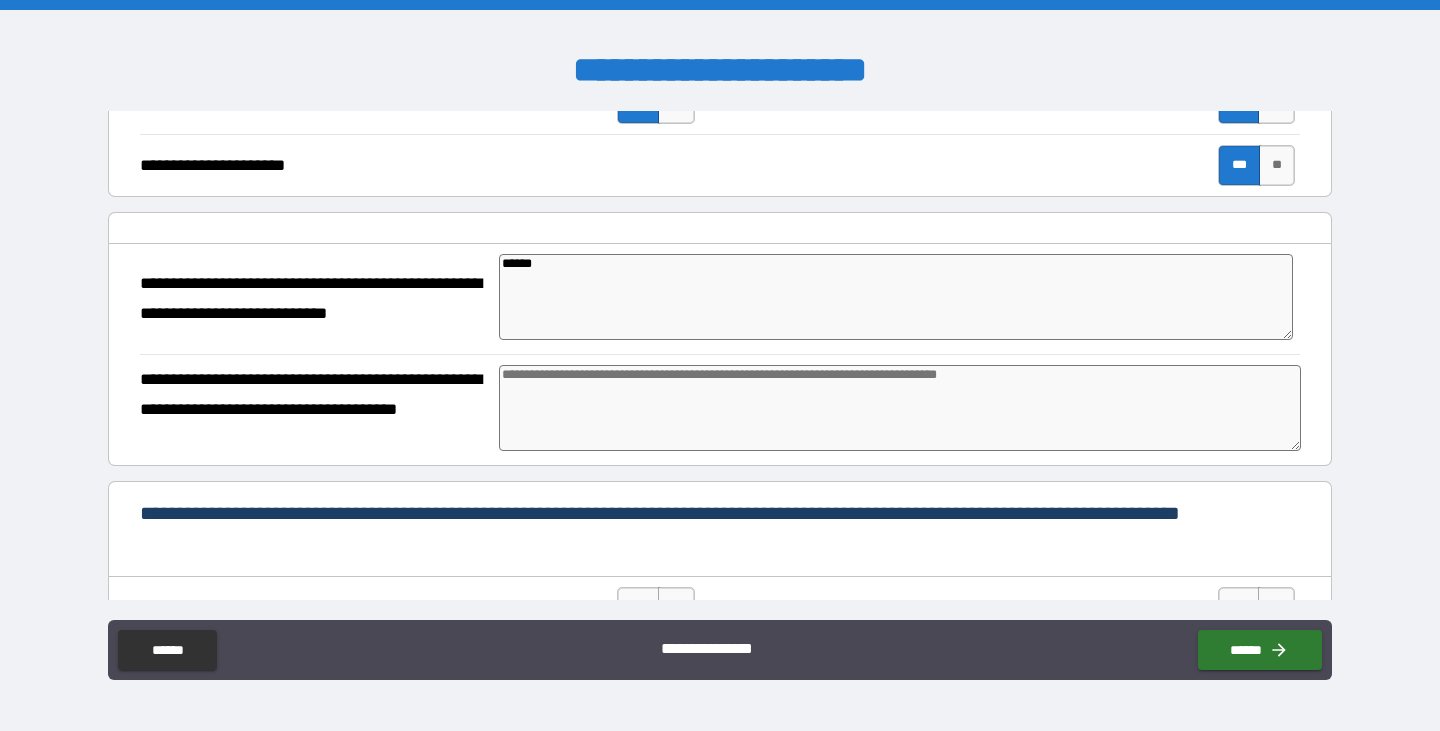 type on "*" 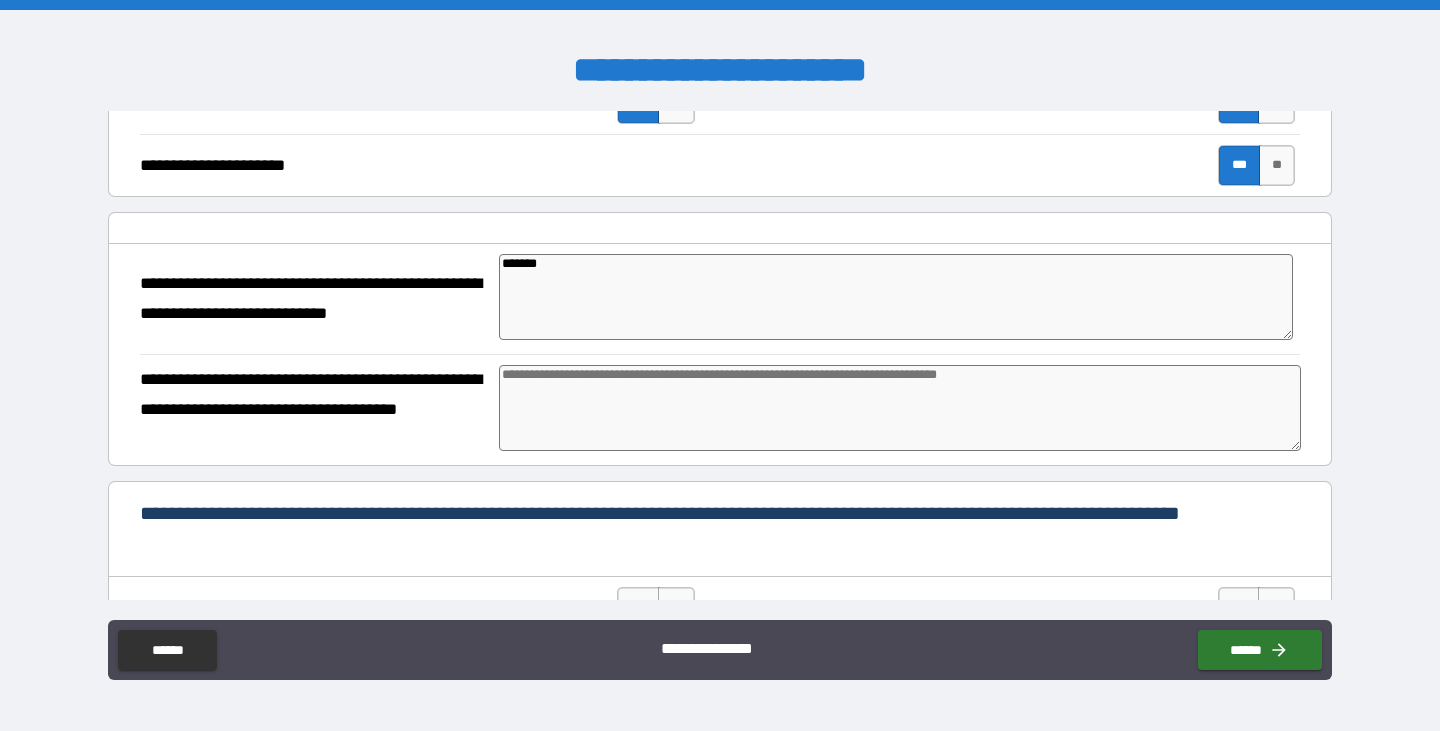 type on "*" 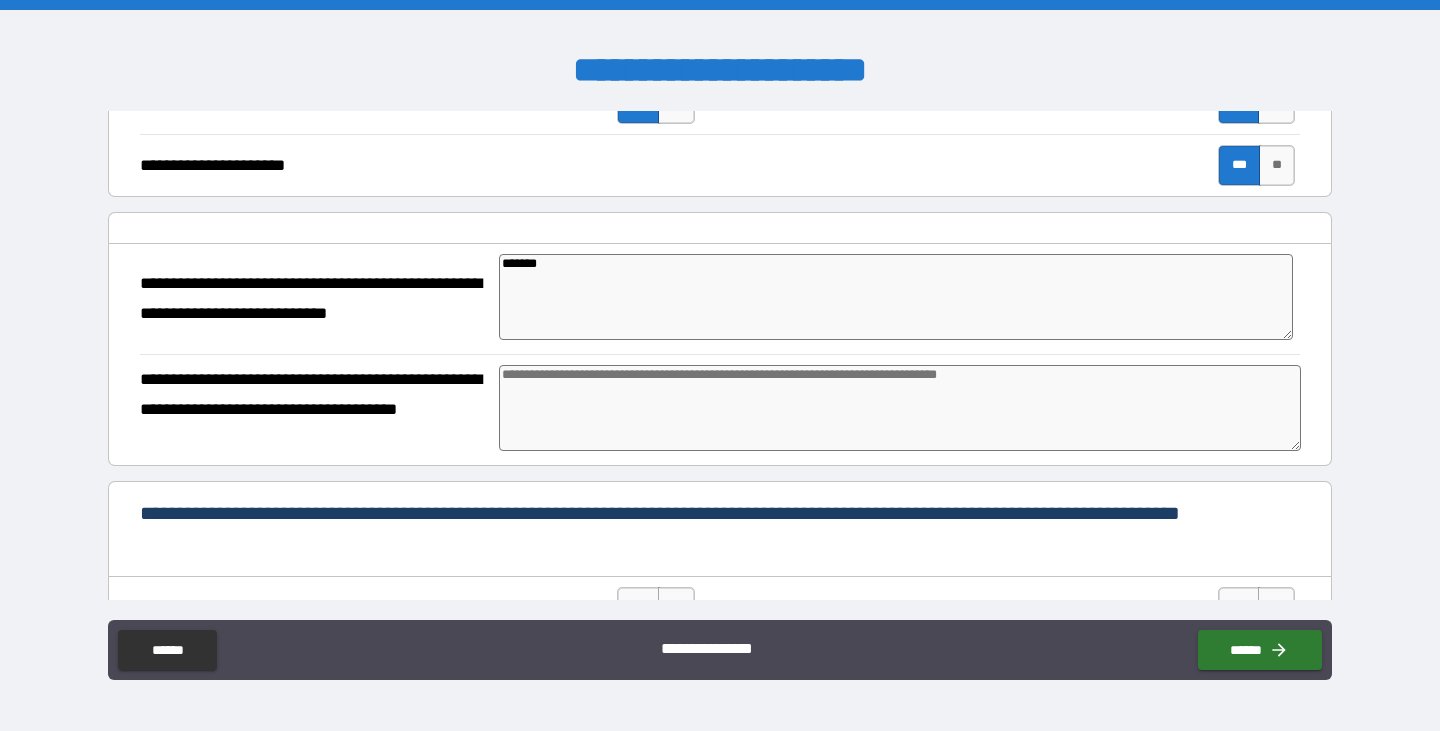 type on "*" 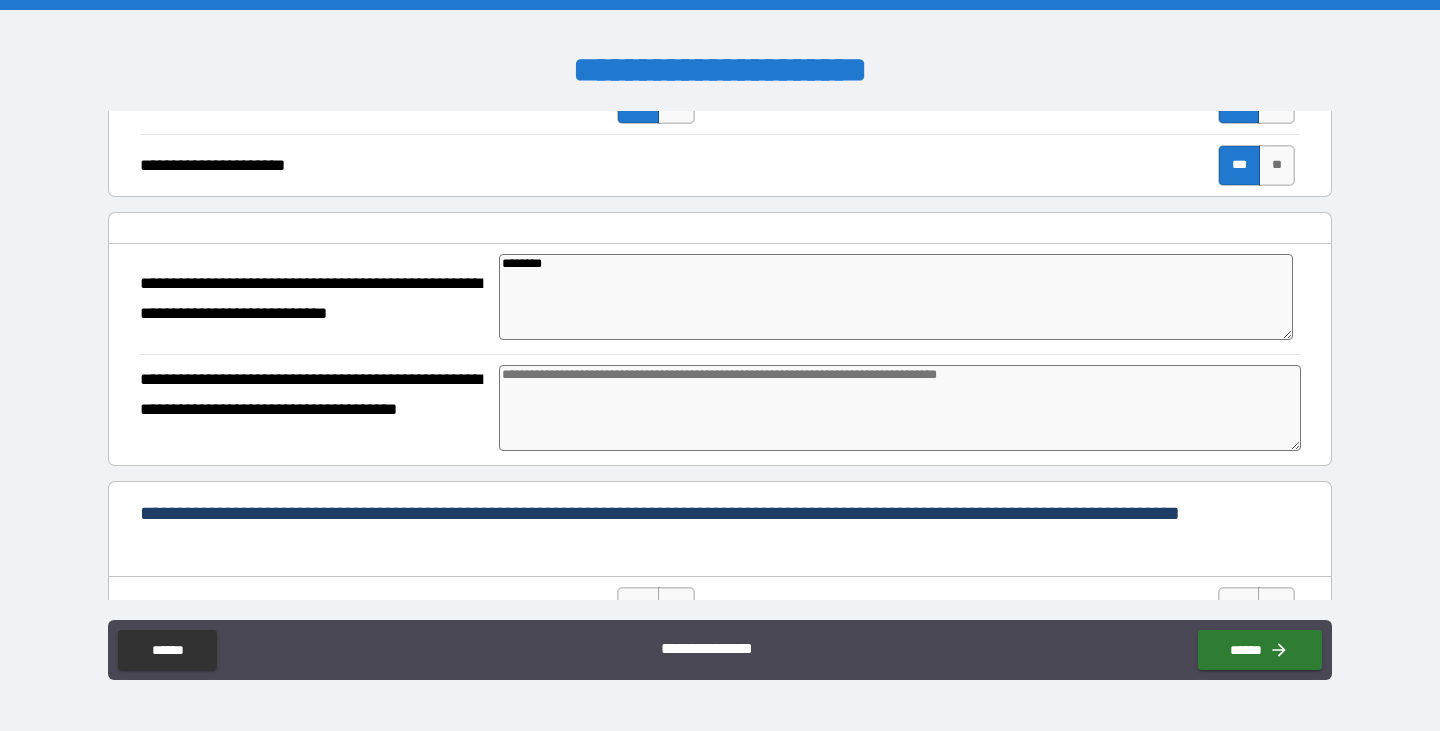 type on "*********" 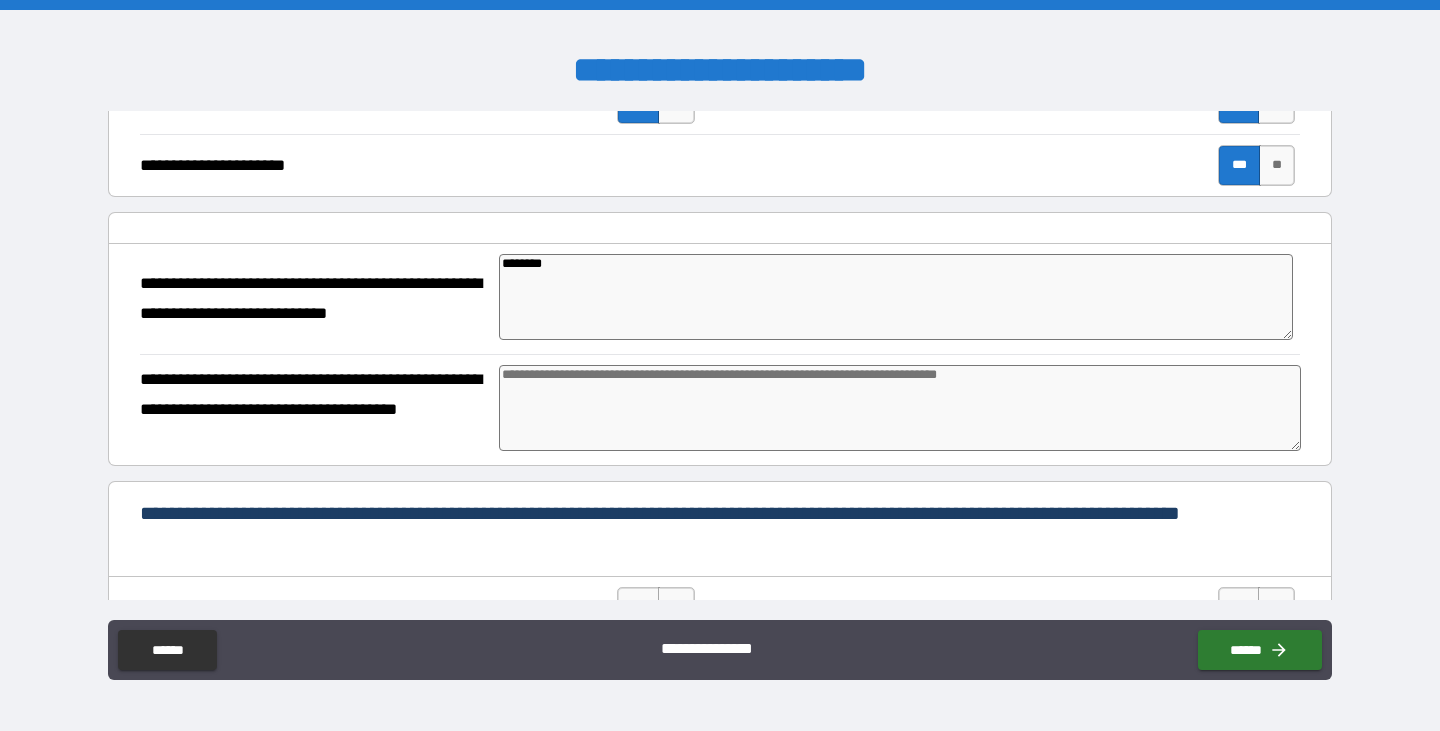 type on "*" 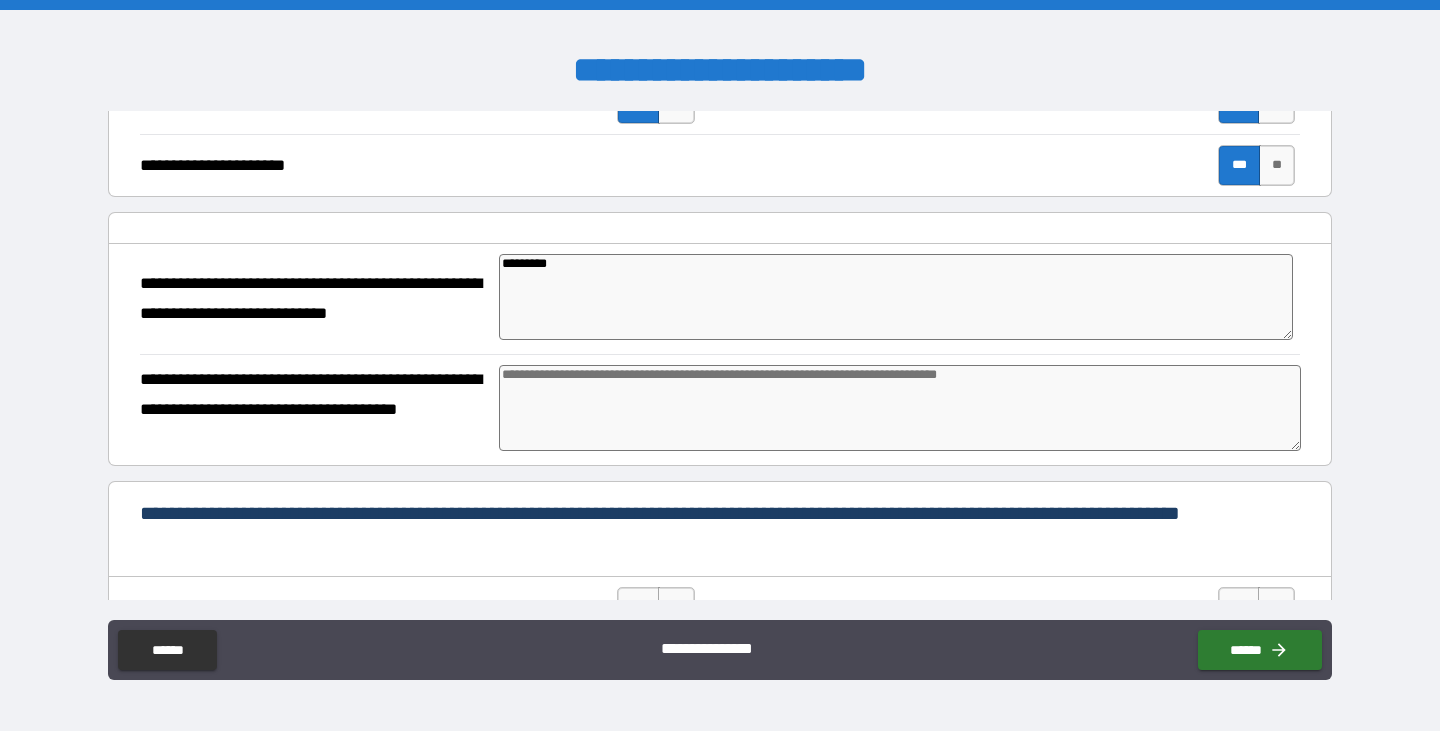 type on "*" 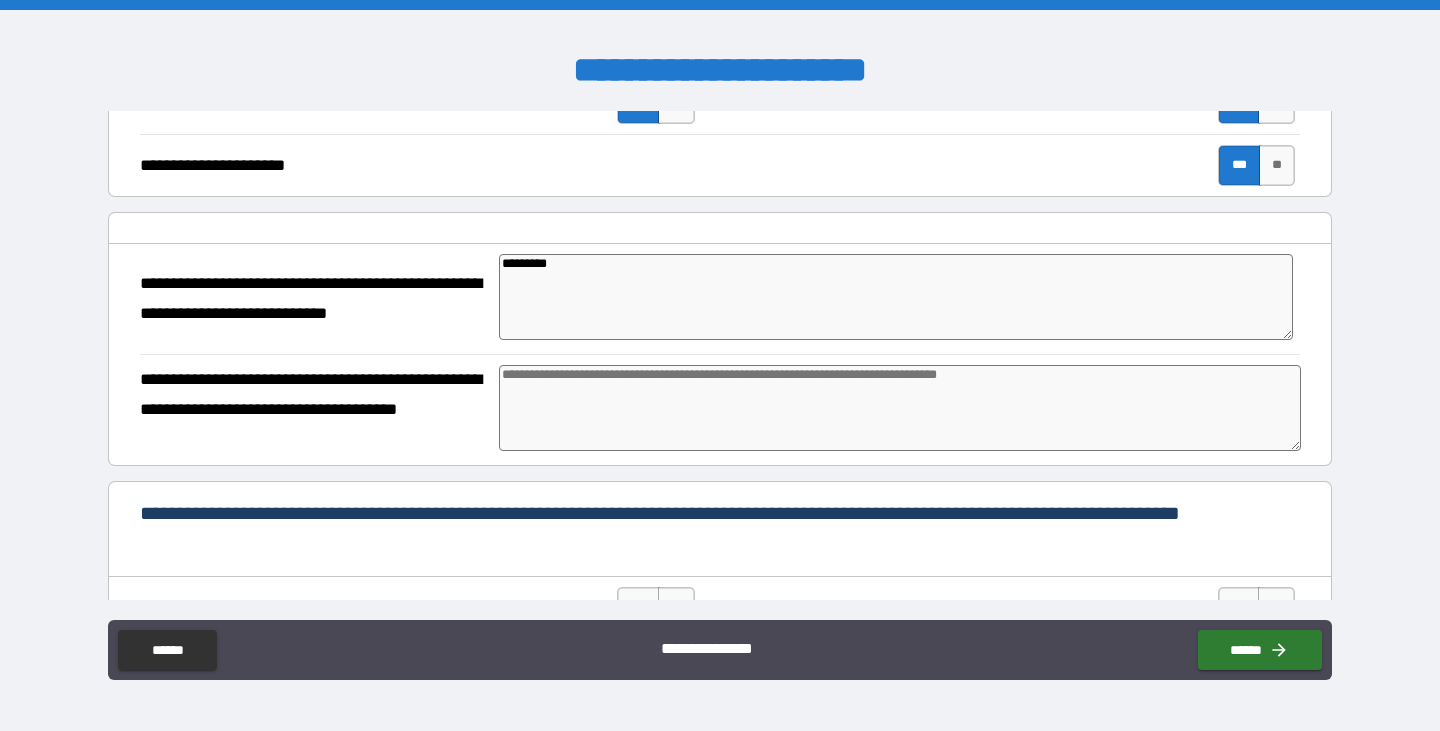 type on "**********" 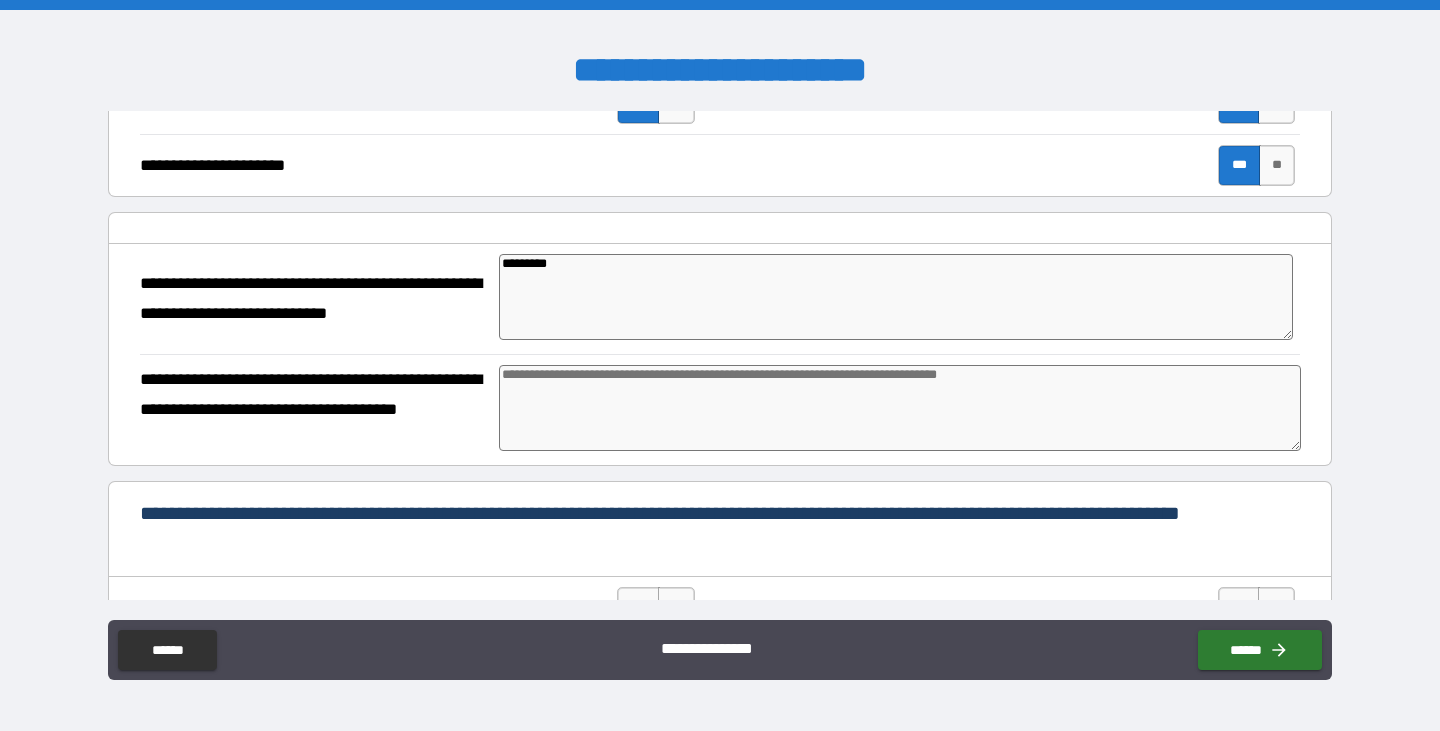type on "*" 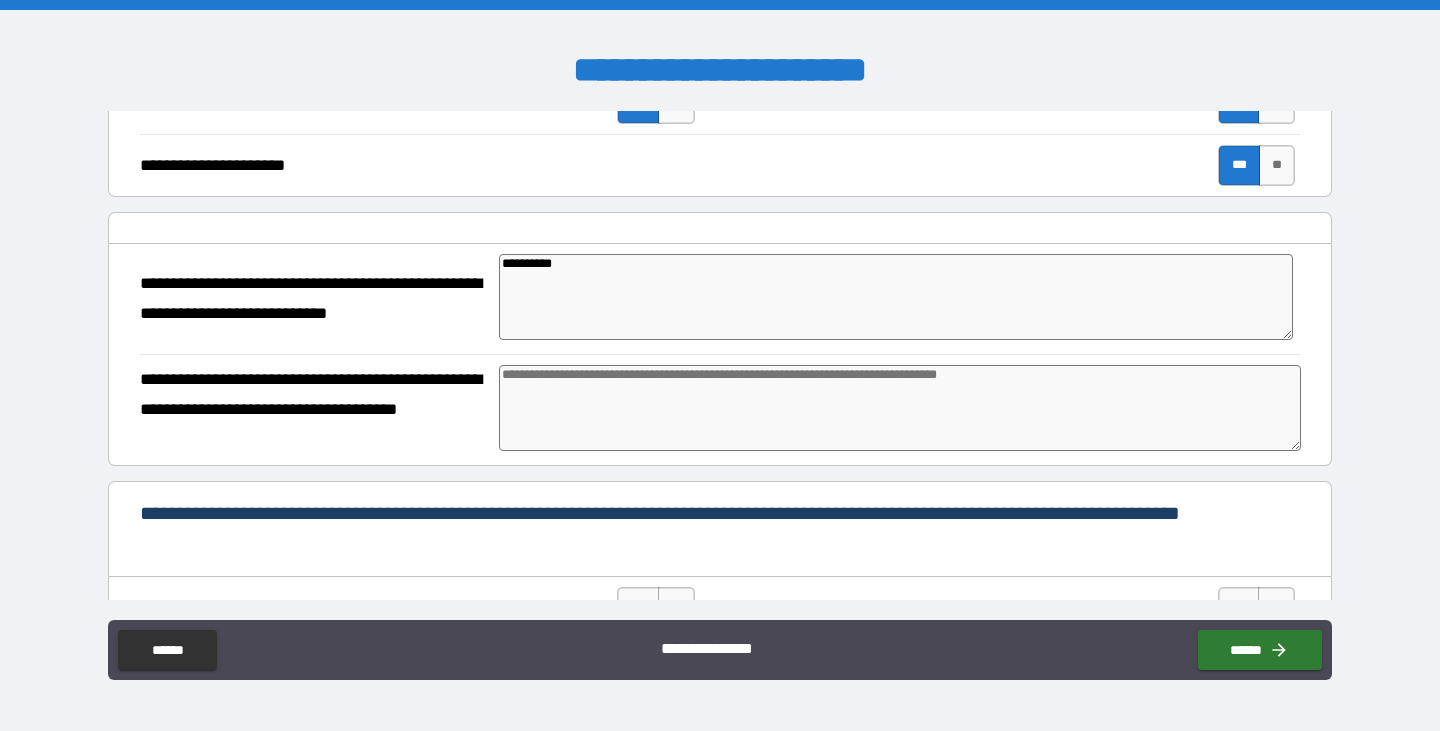 type on "*" 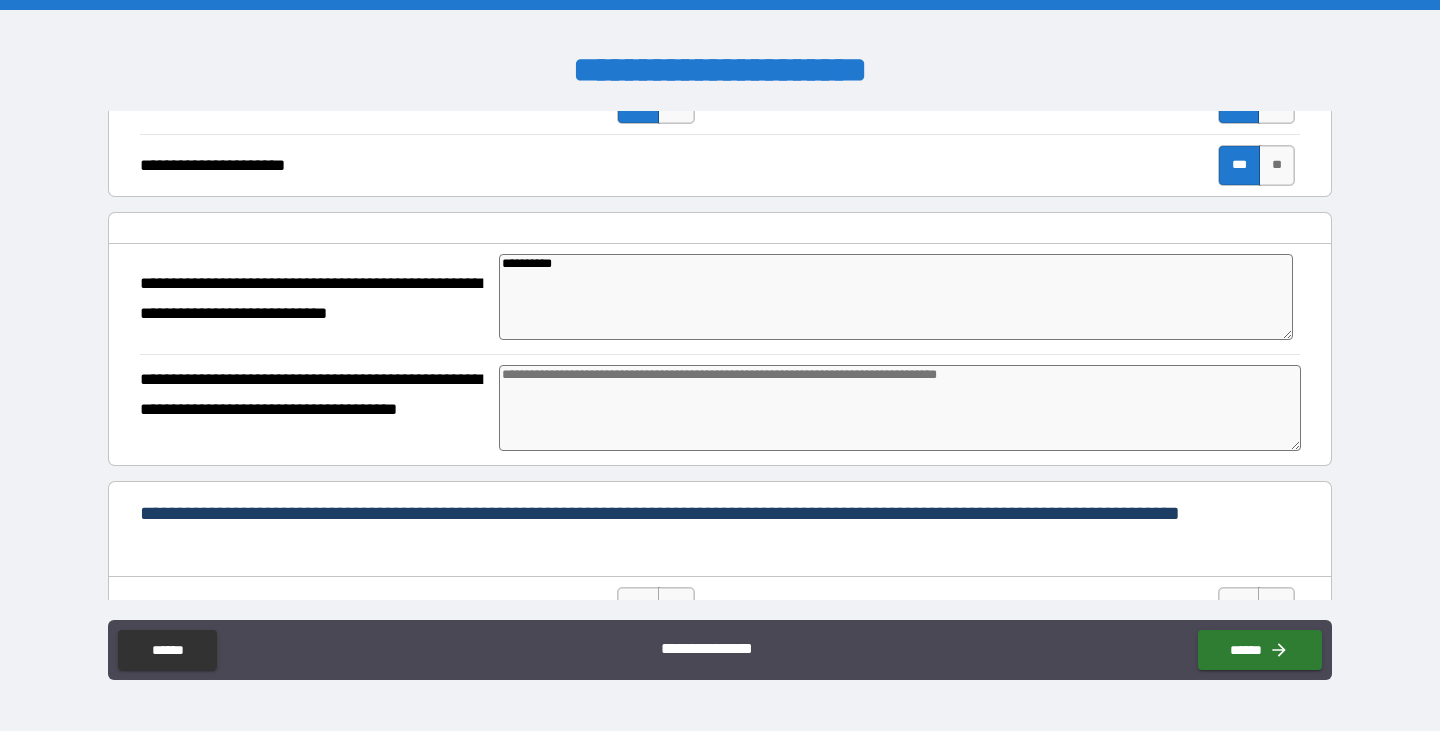 type on "**********" 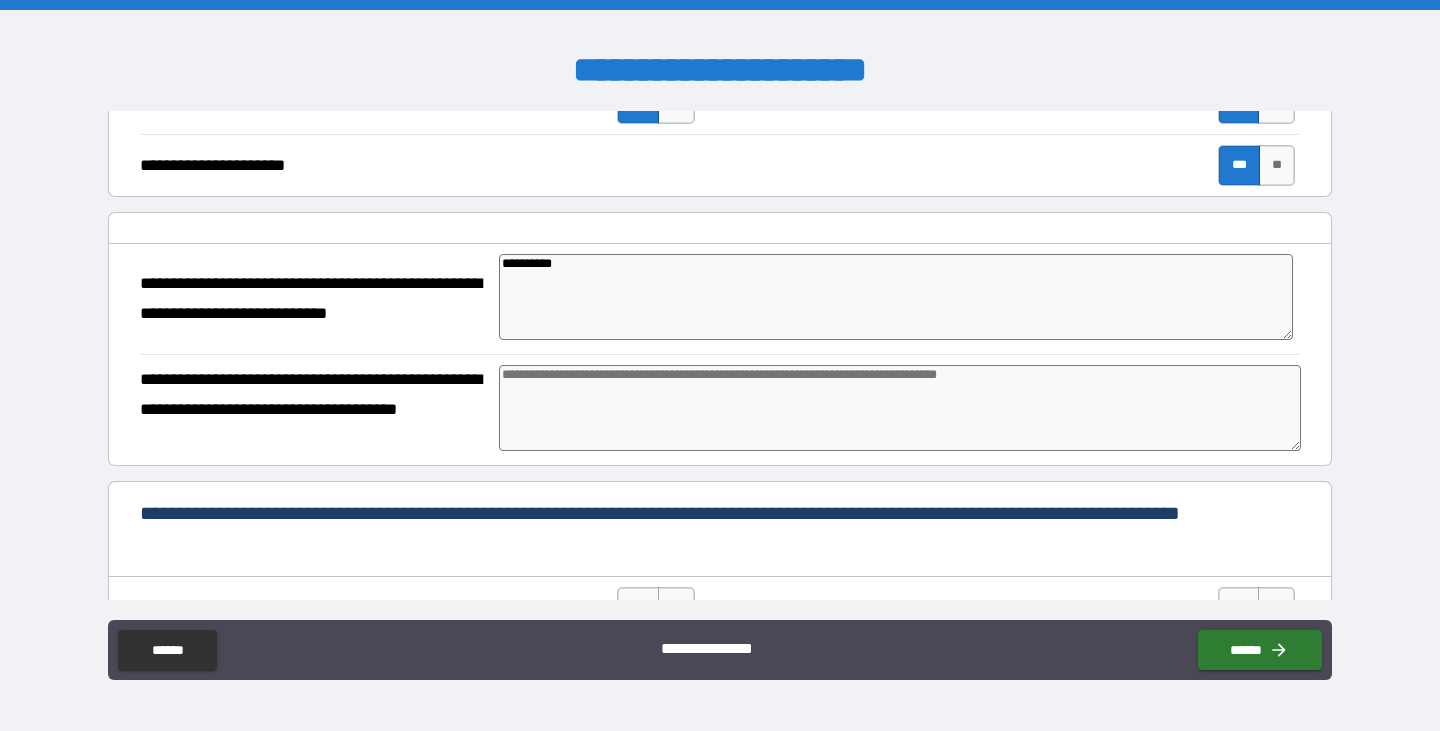type on "*" 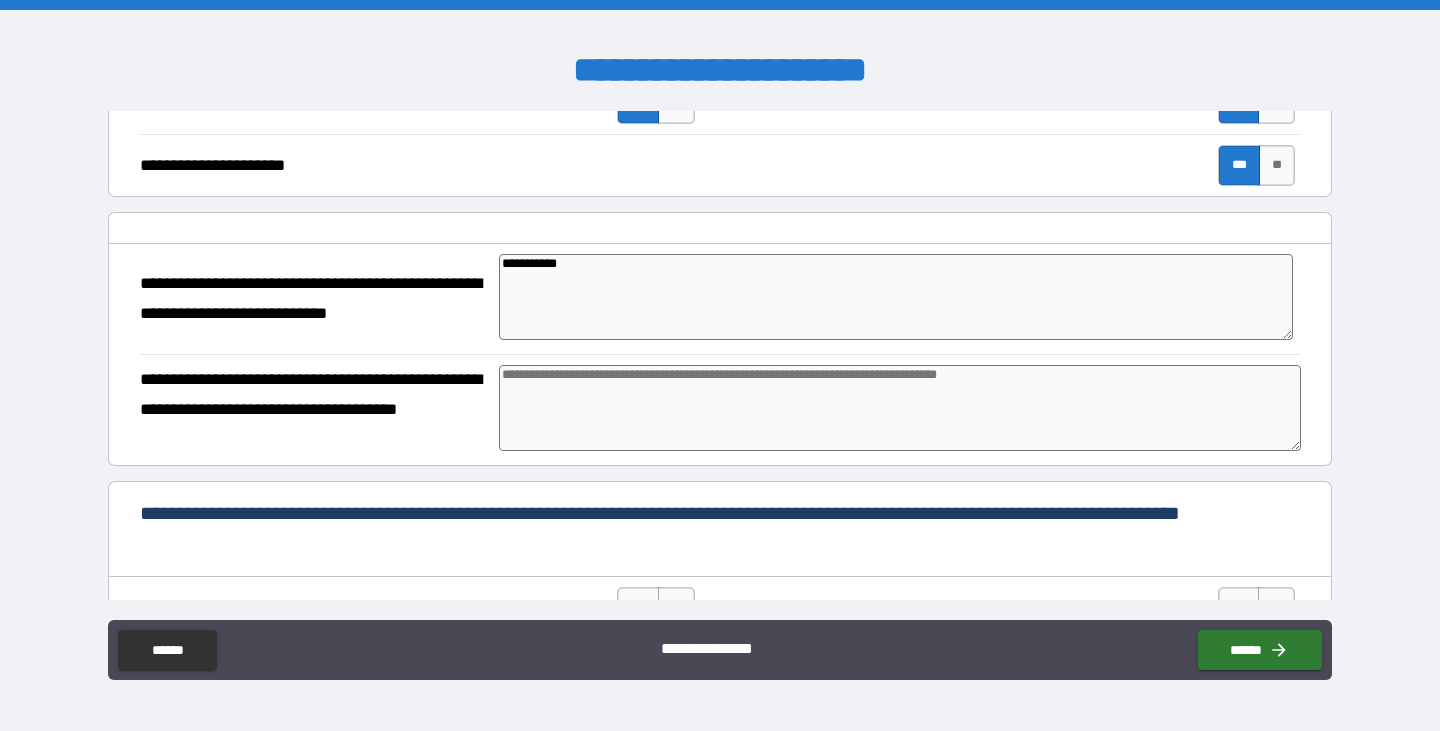 type on "*" 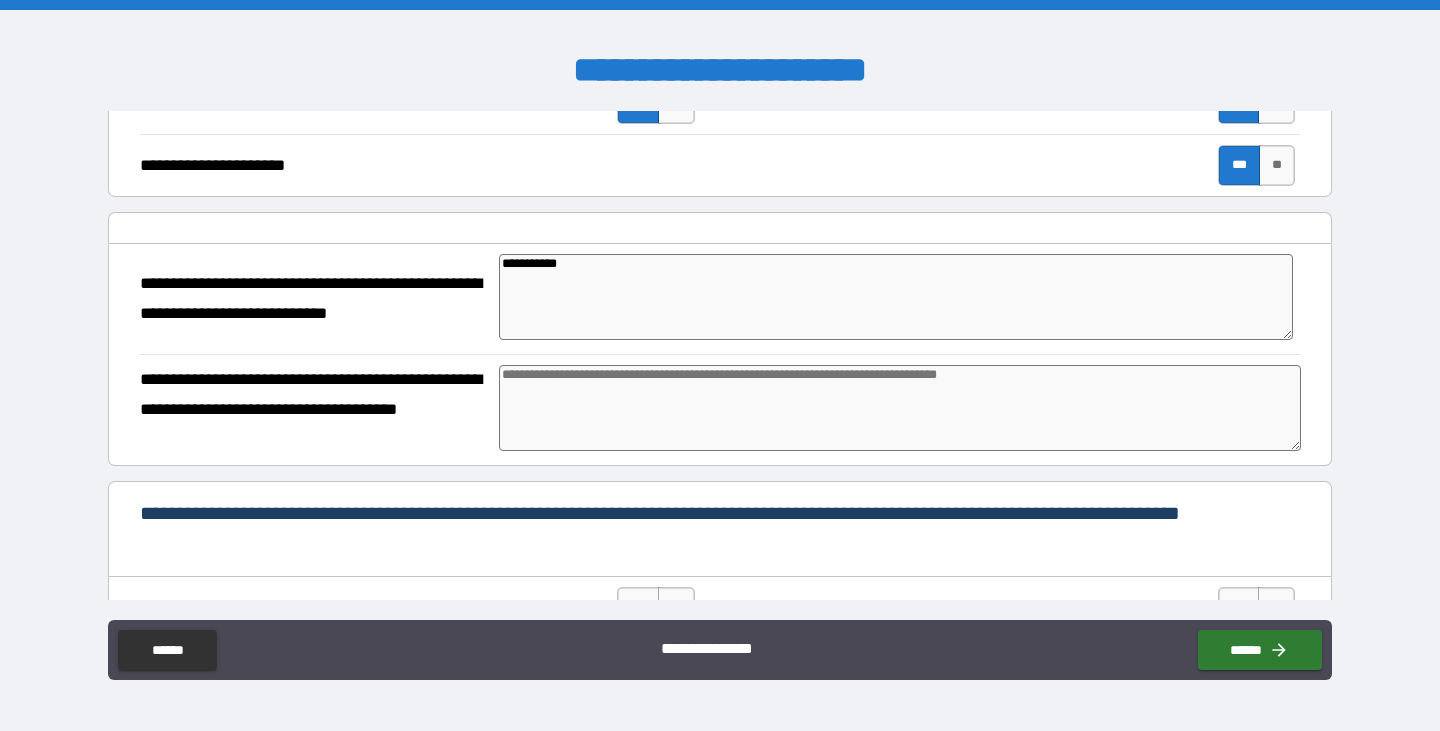 type on "*" 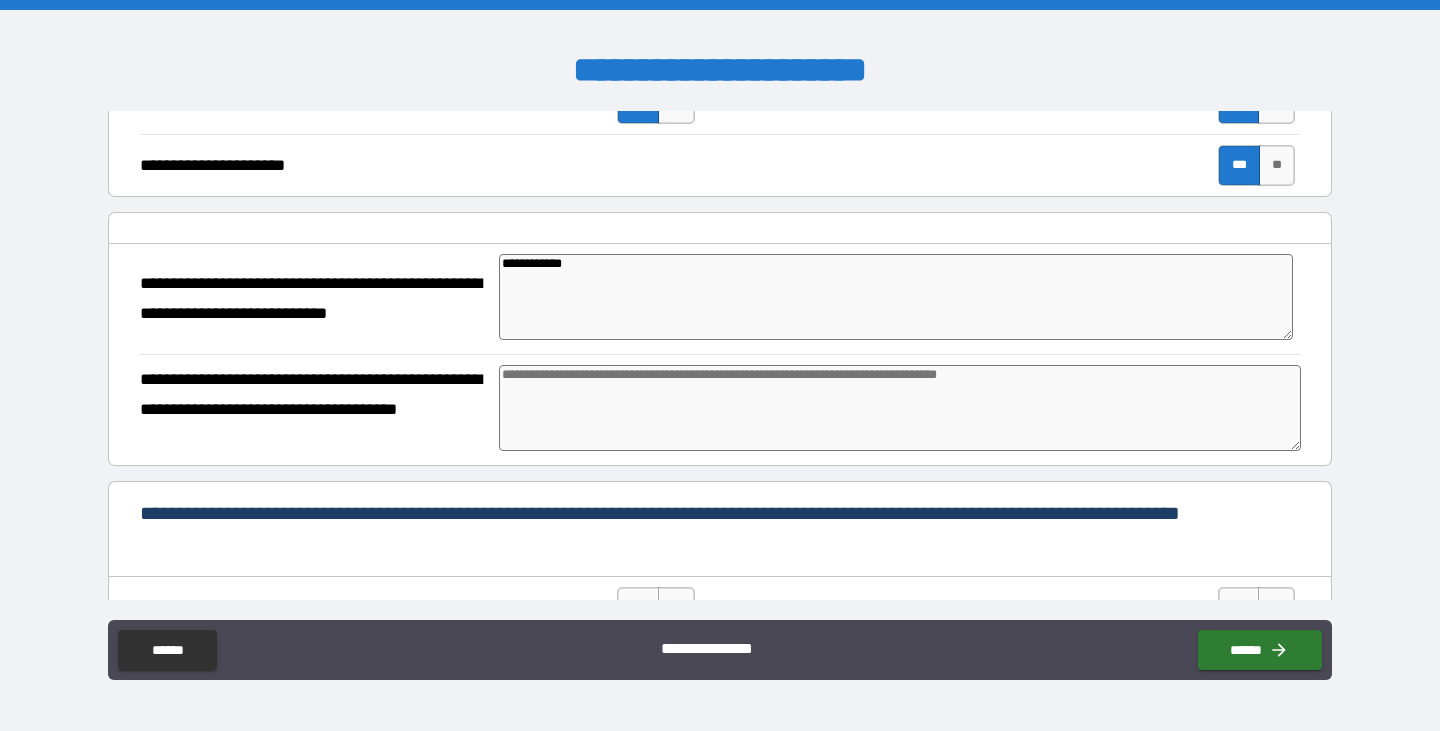 type on "**********" 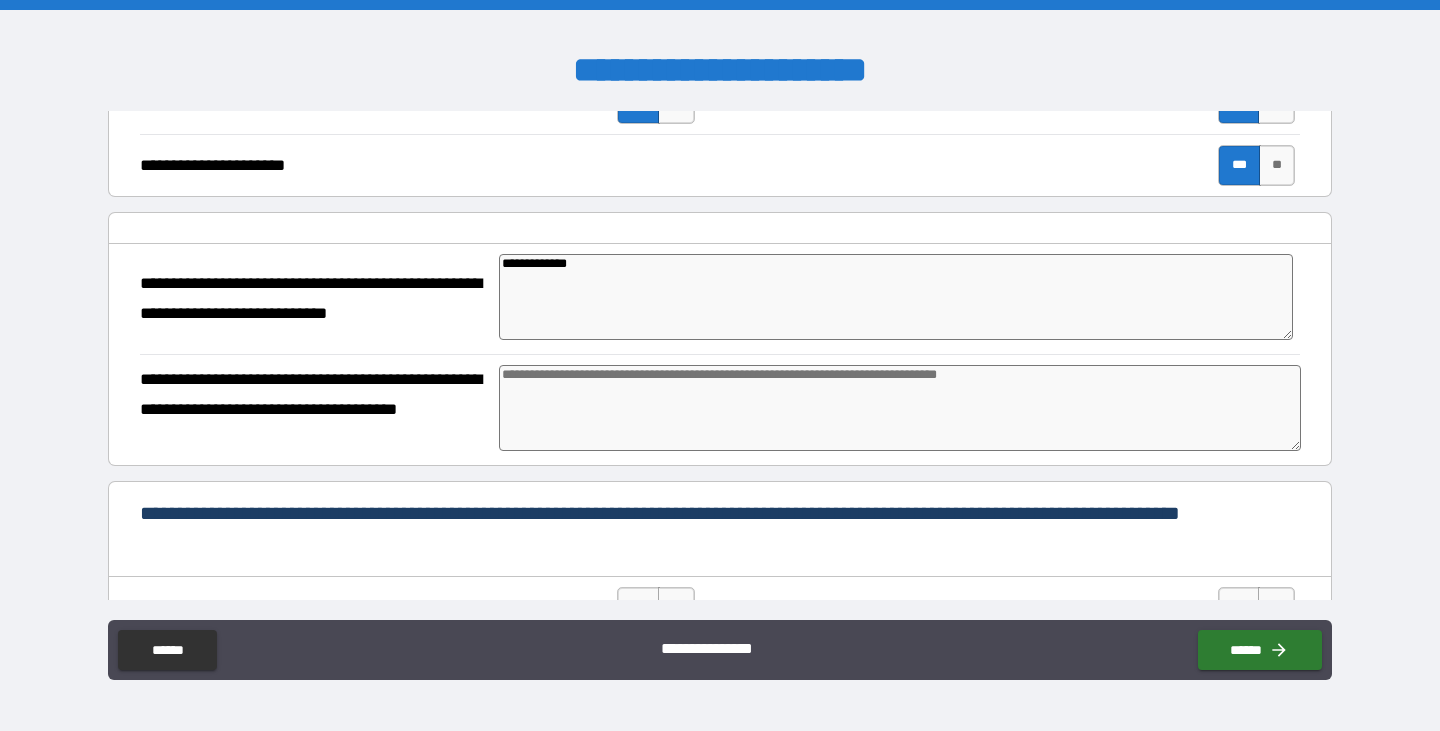 type on "*" 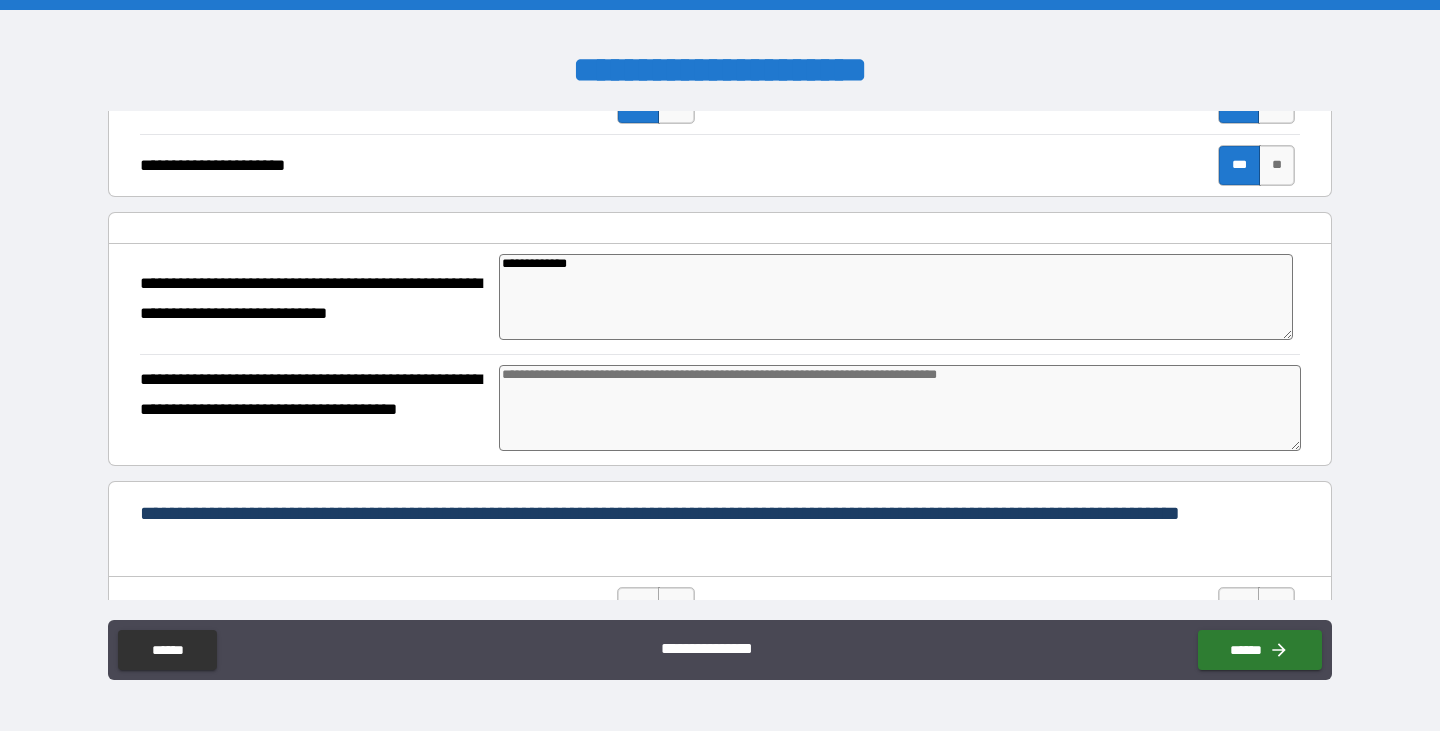 type on "*" 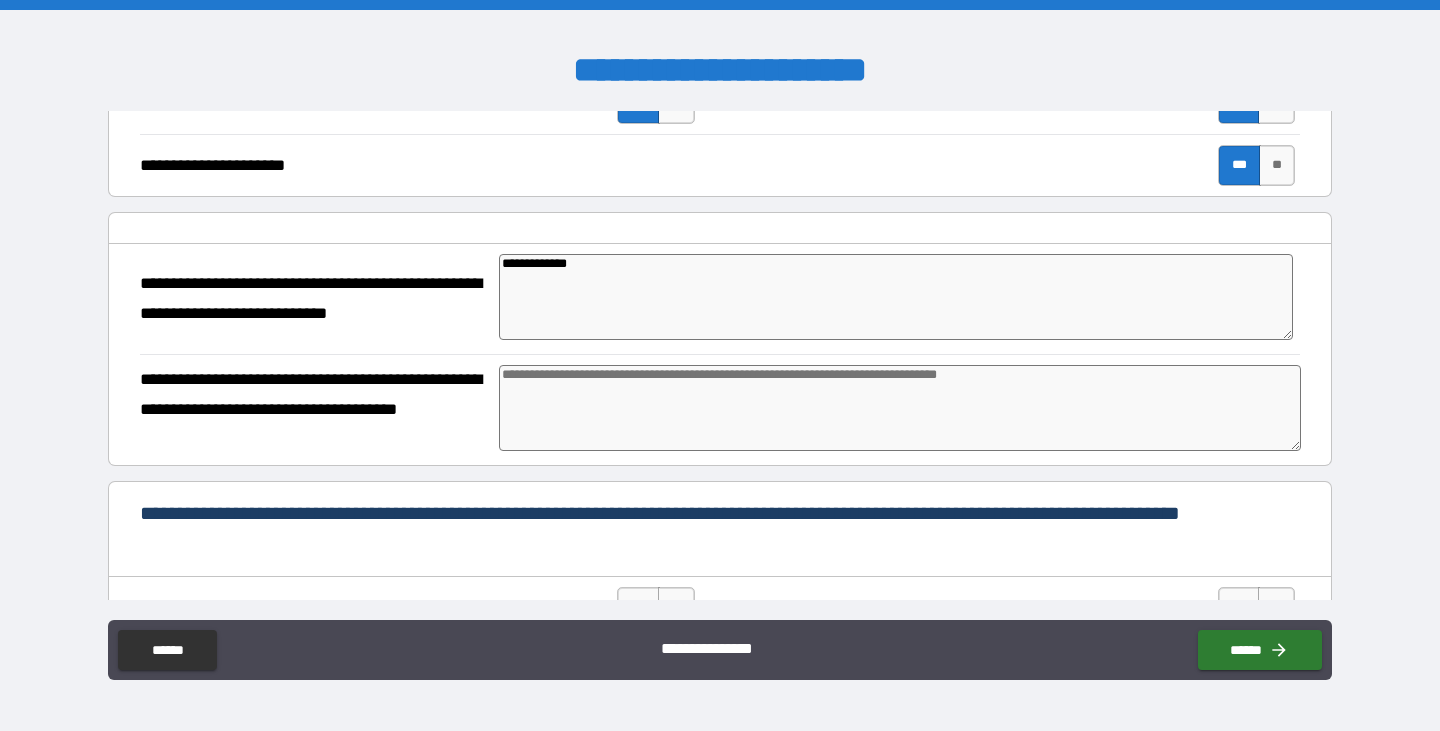 type on "*" 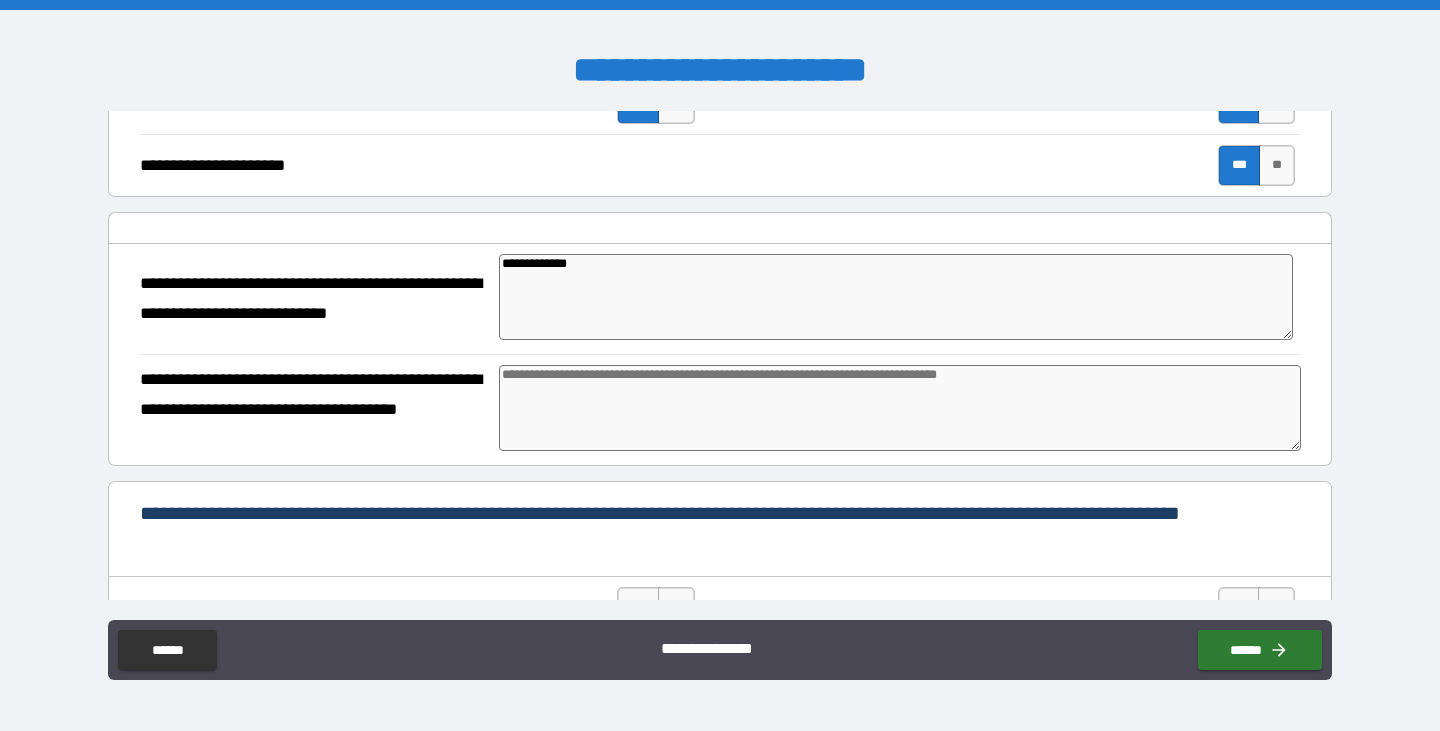 type on "*" 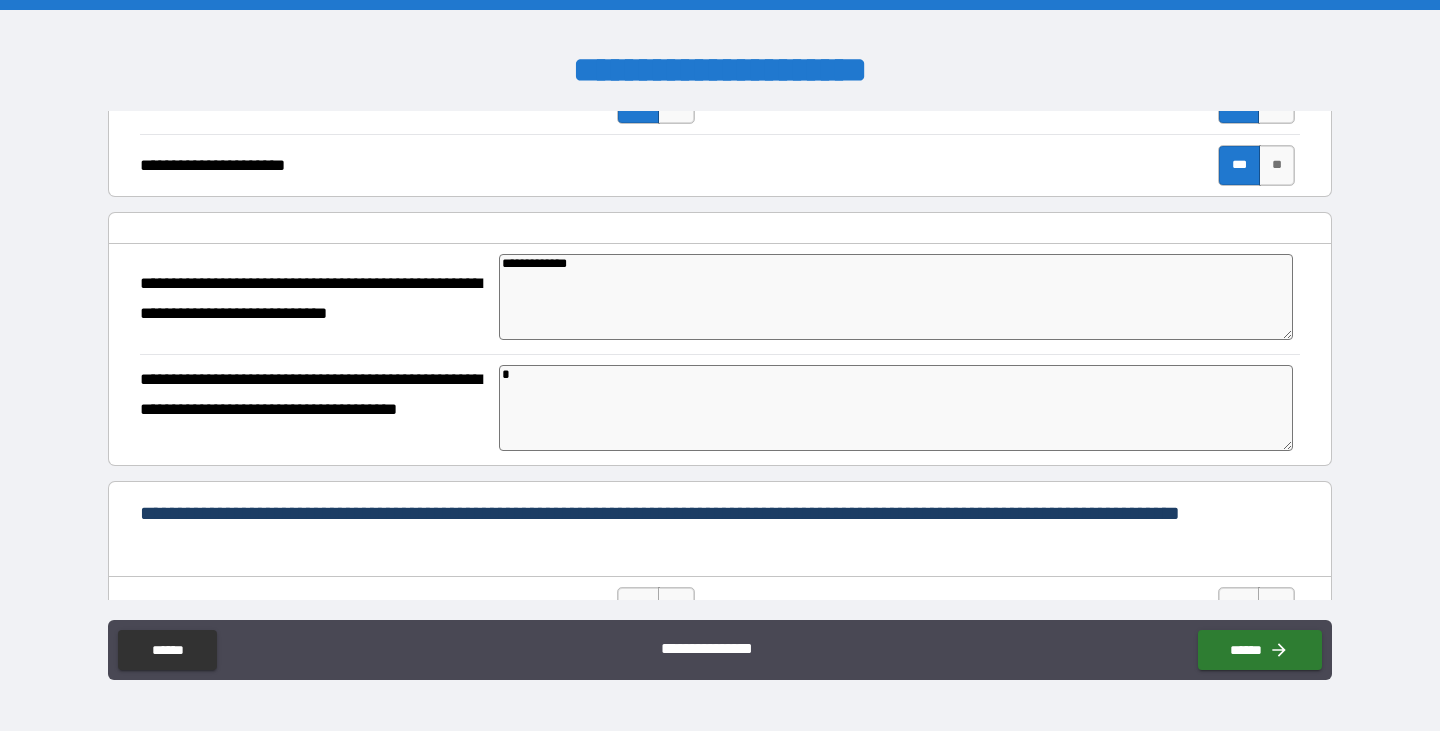 type on "*" 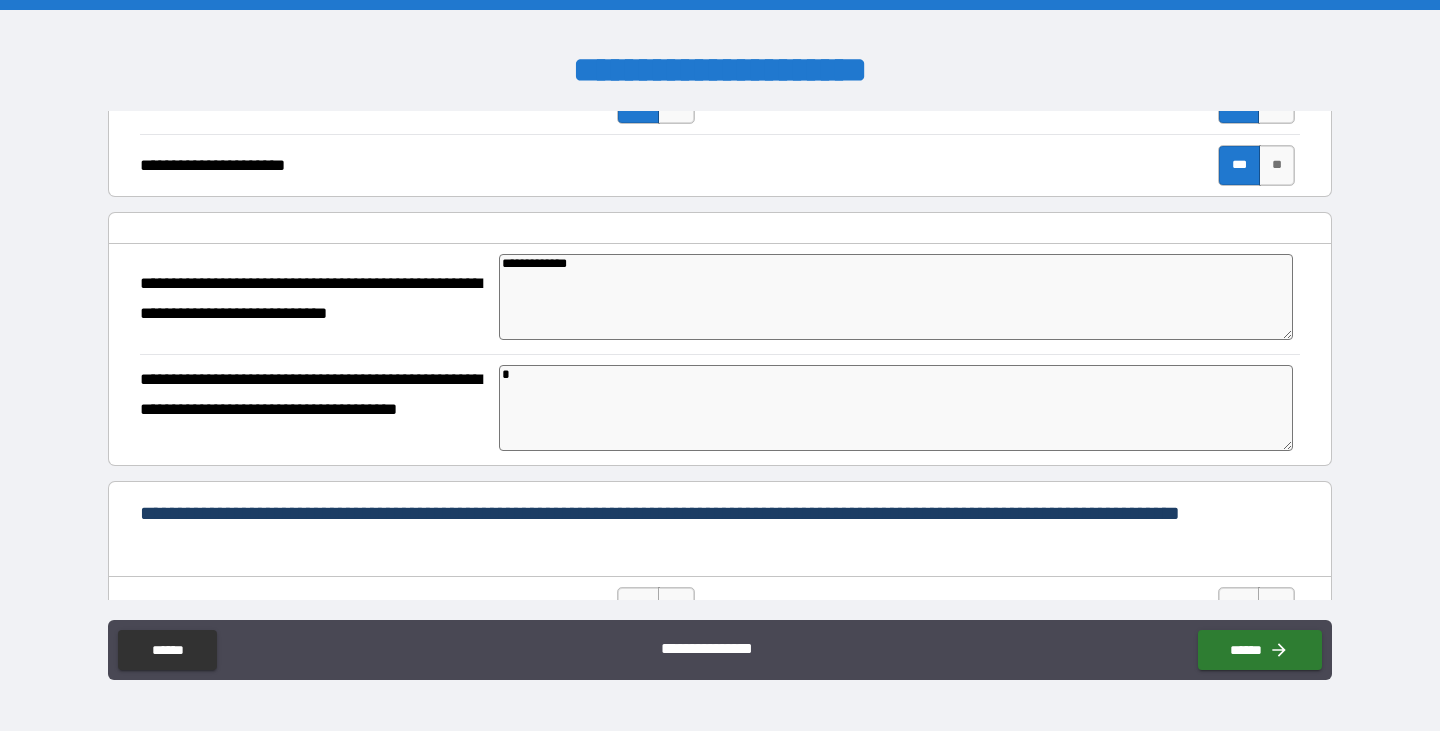type on "*" 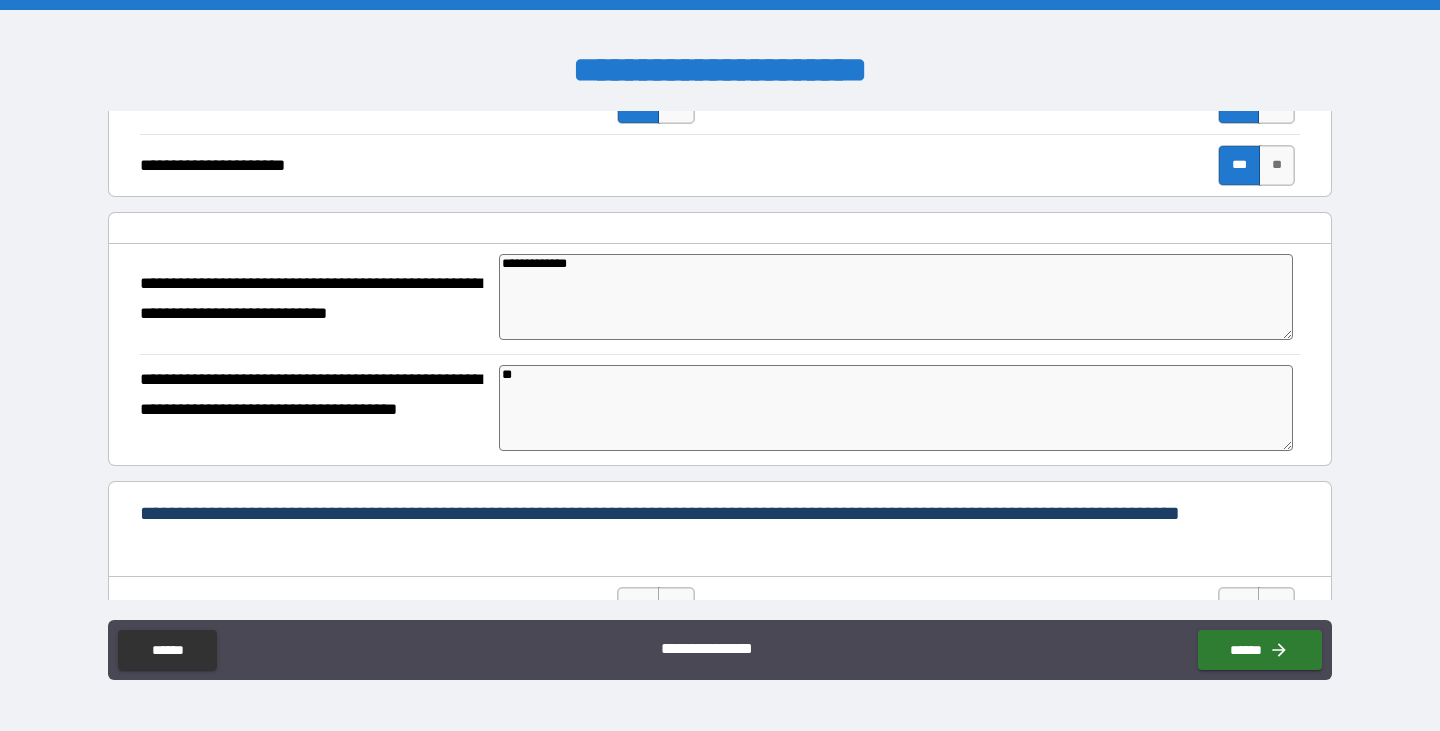 type on "*" 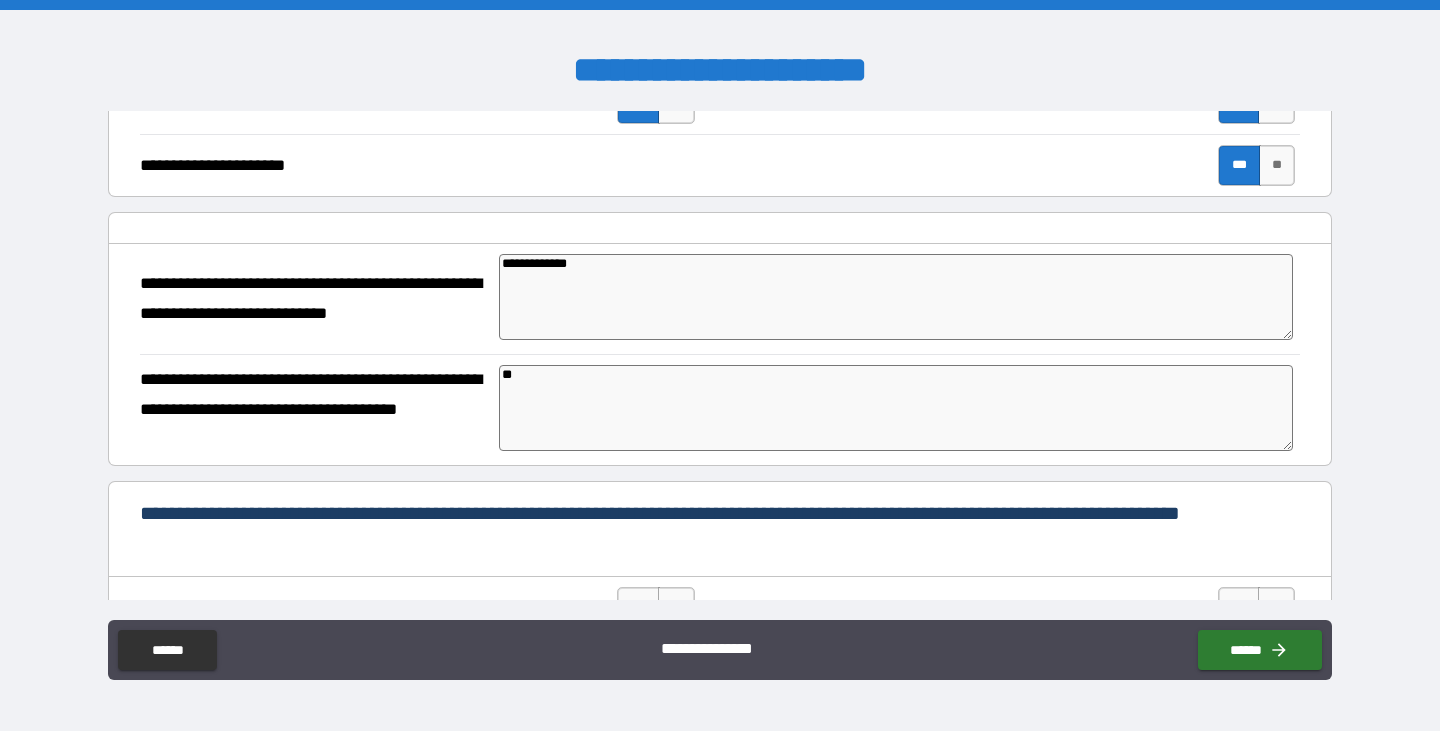 type on "*" 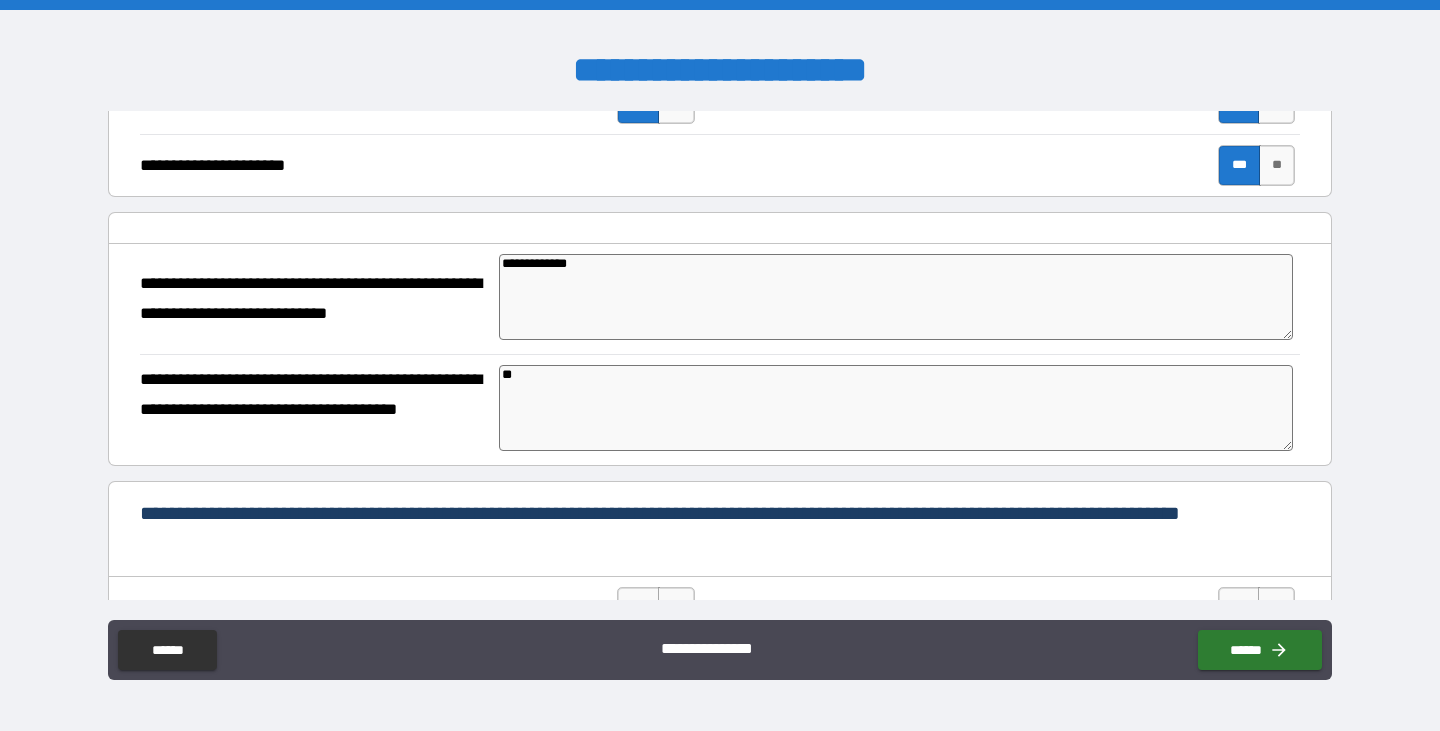 type on "***" 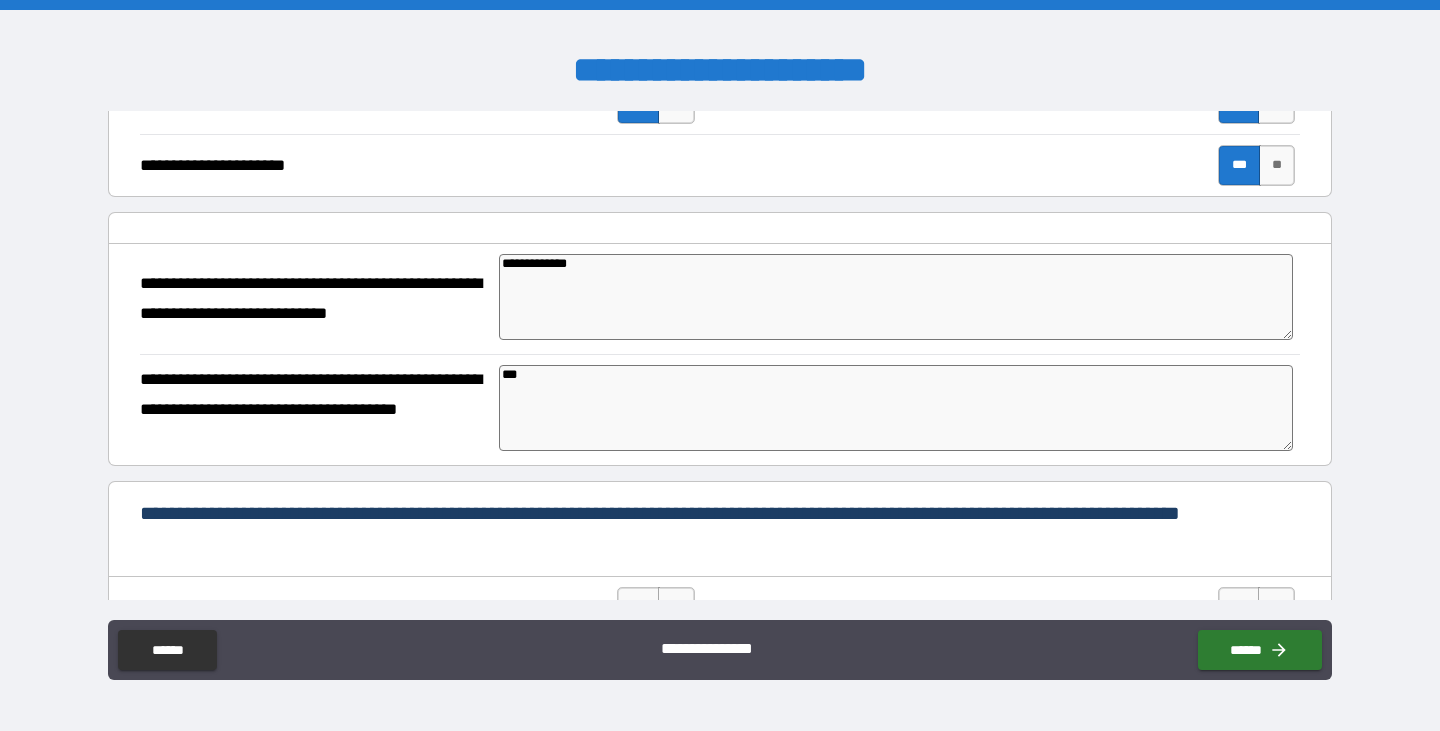 type on "*" 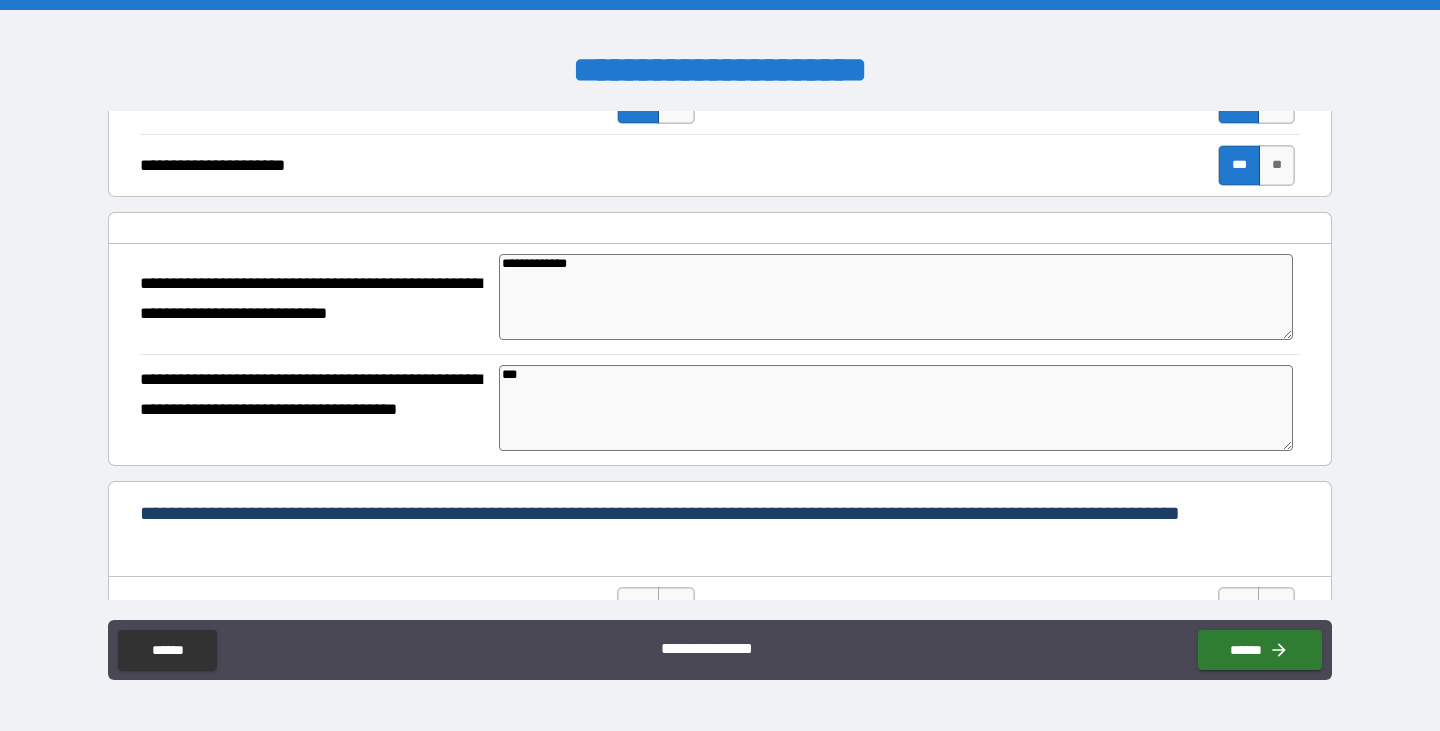 type on "*" 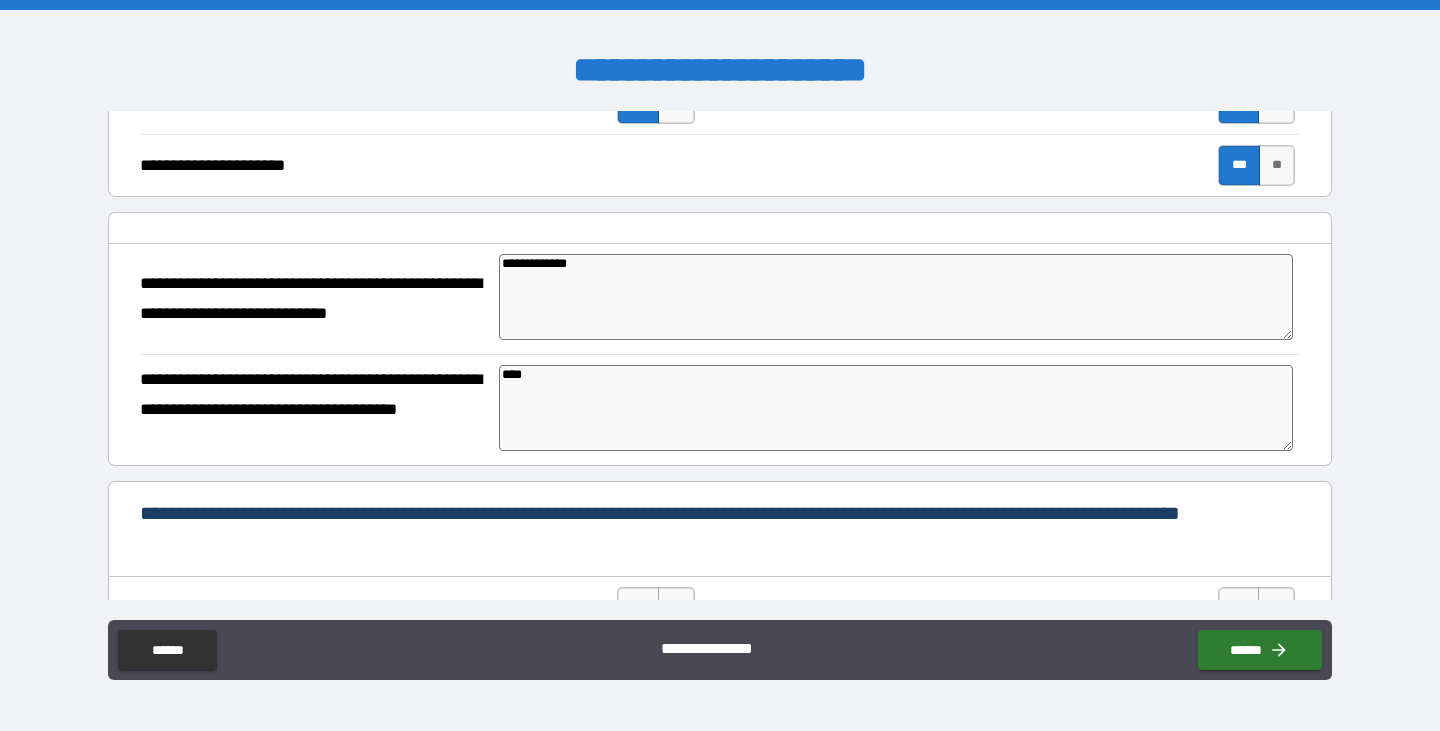 type on "*" 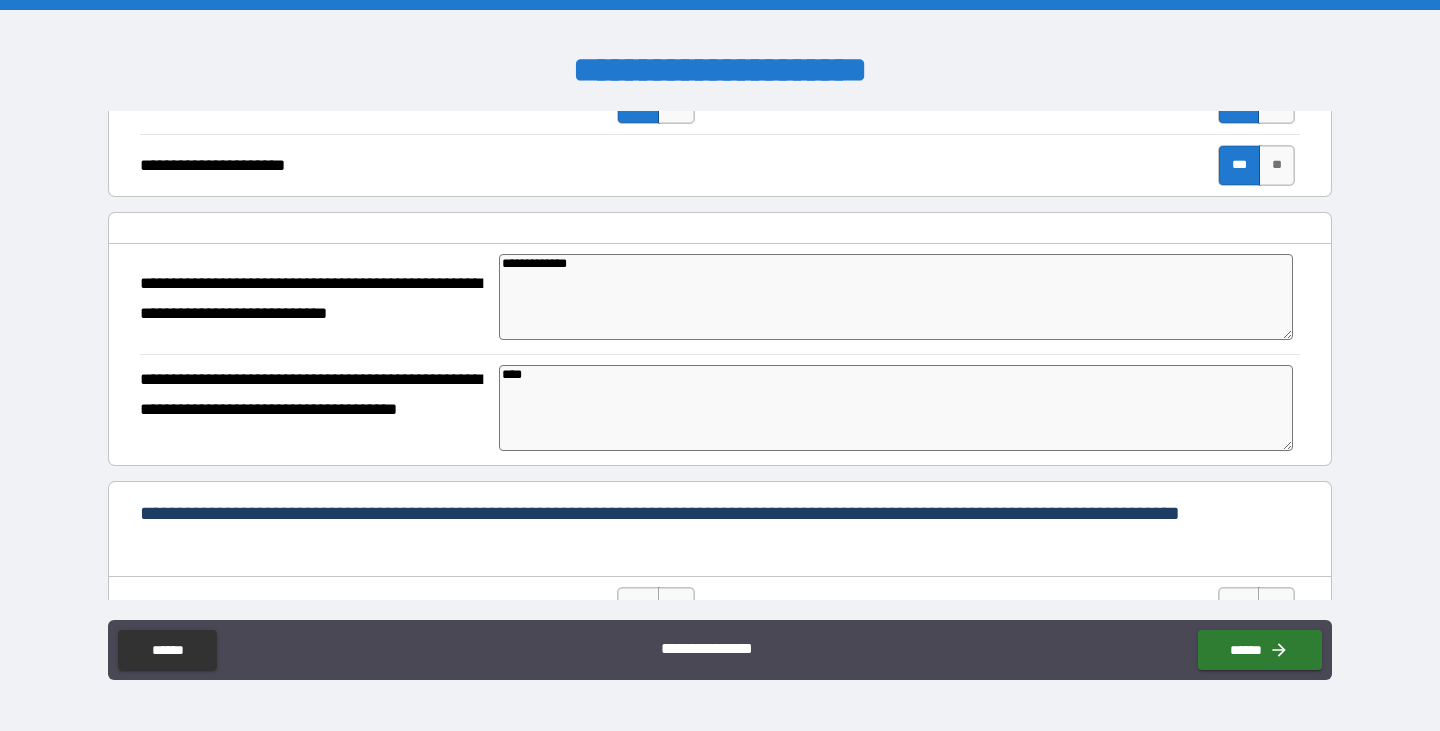 type on "*" 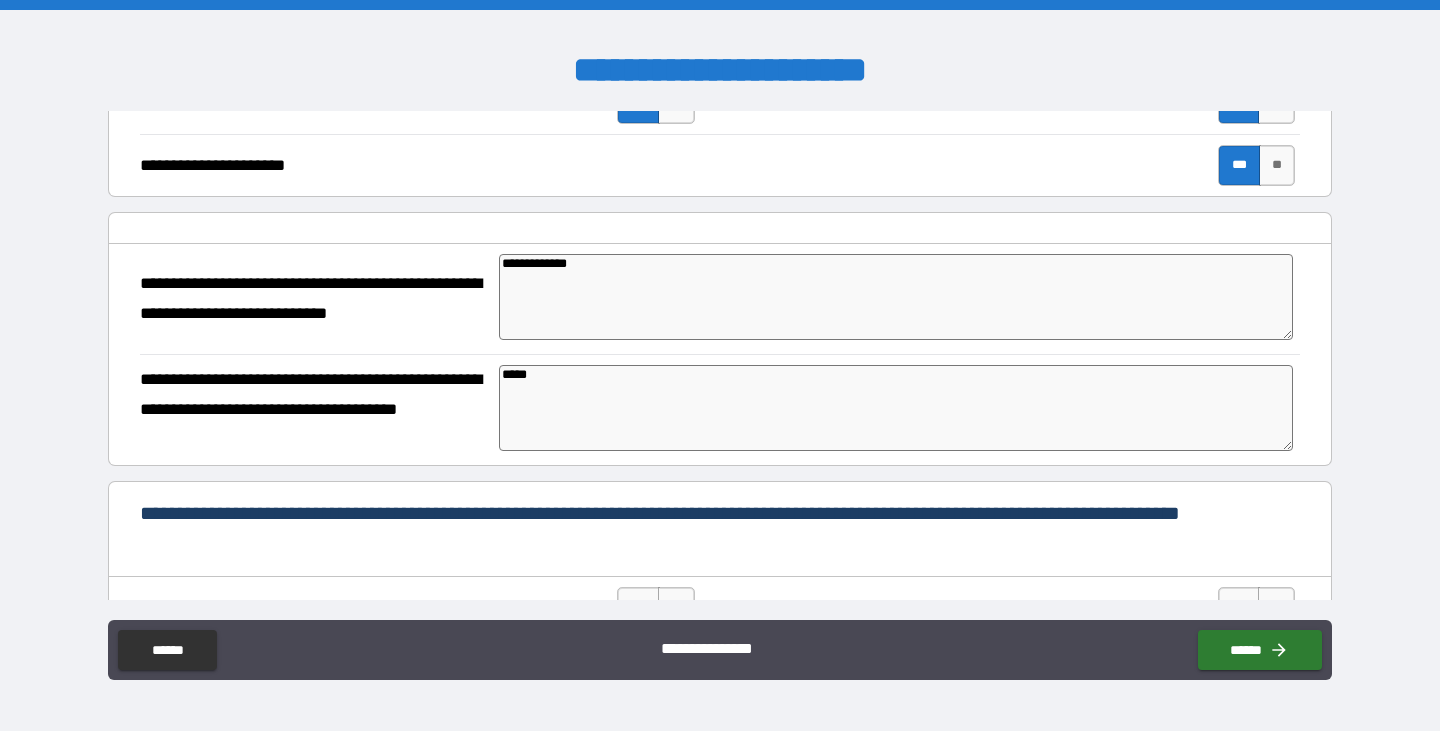 type on "*" 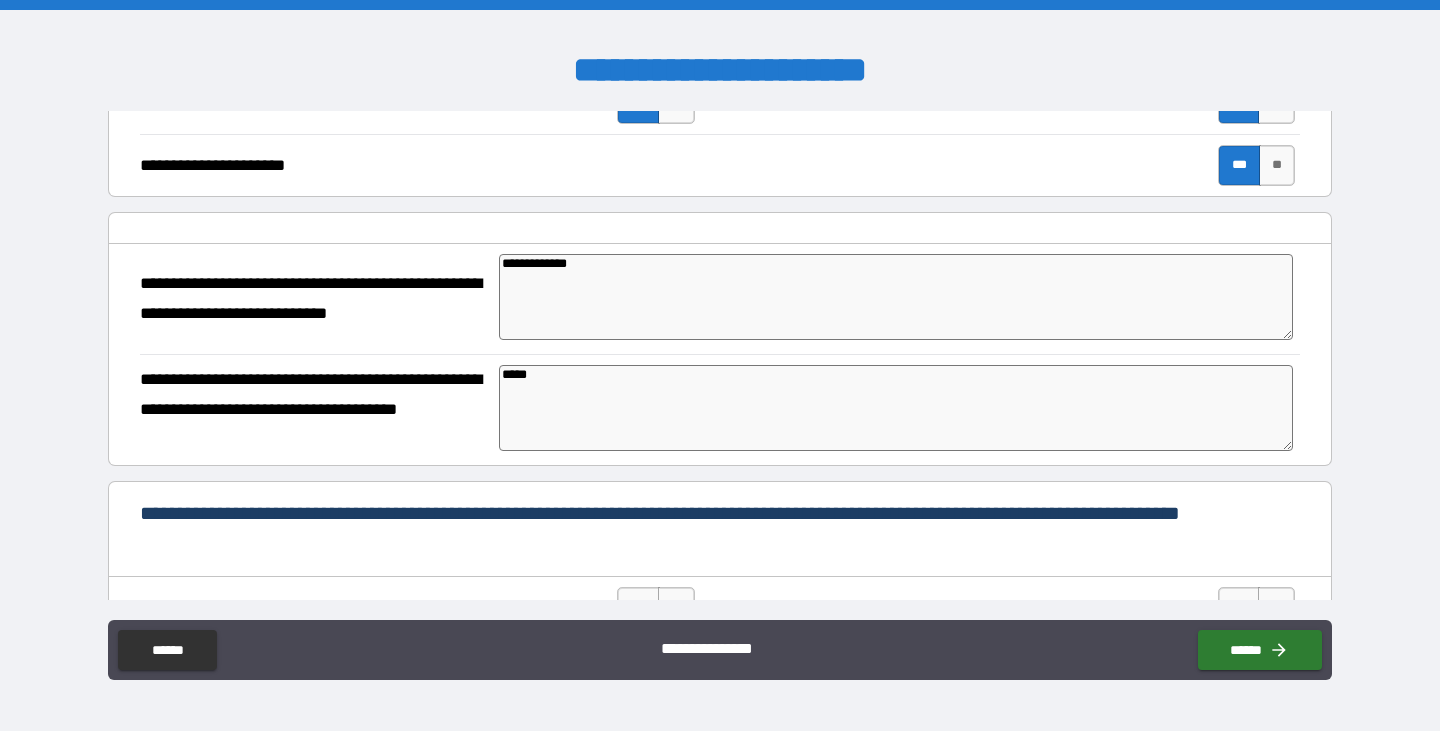 type on "*" 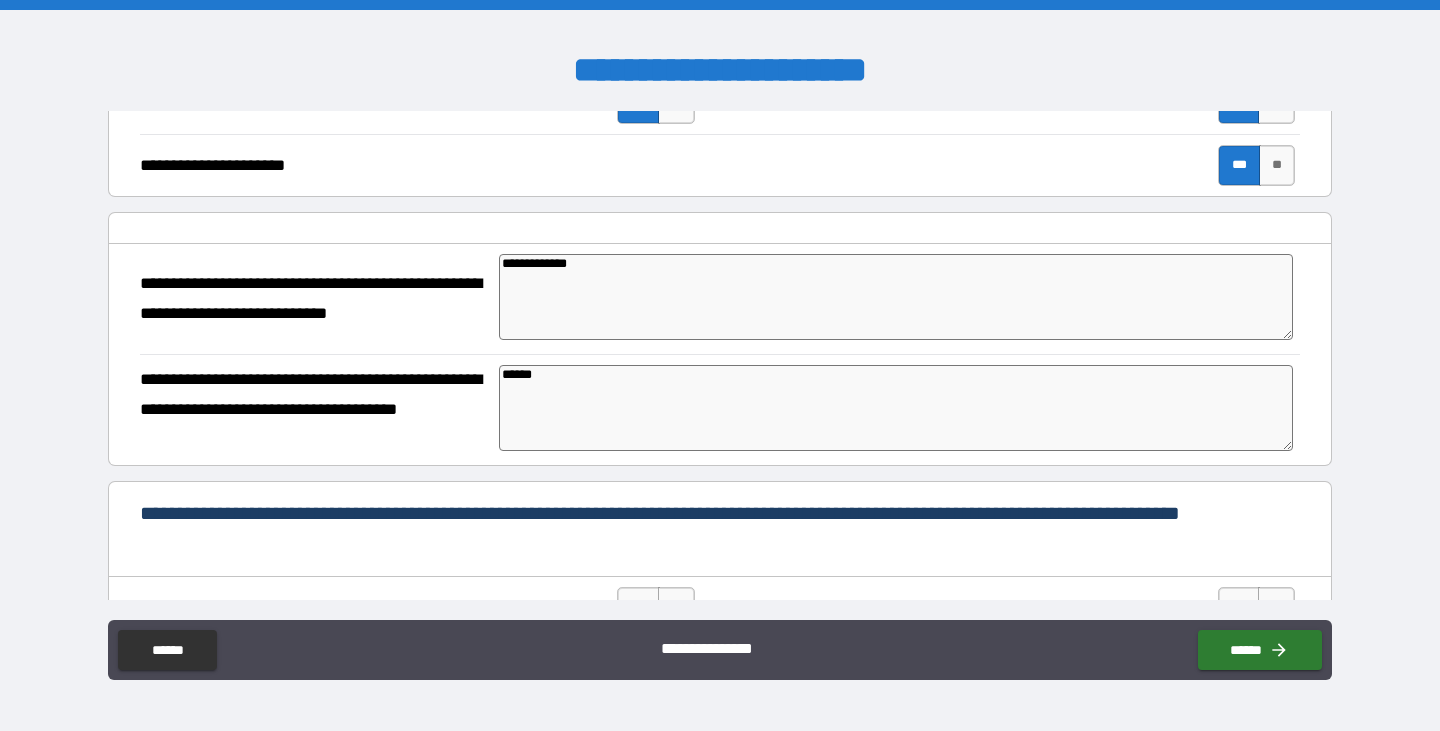 type on "*" 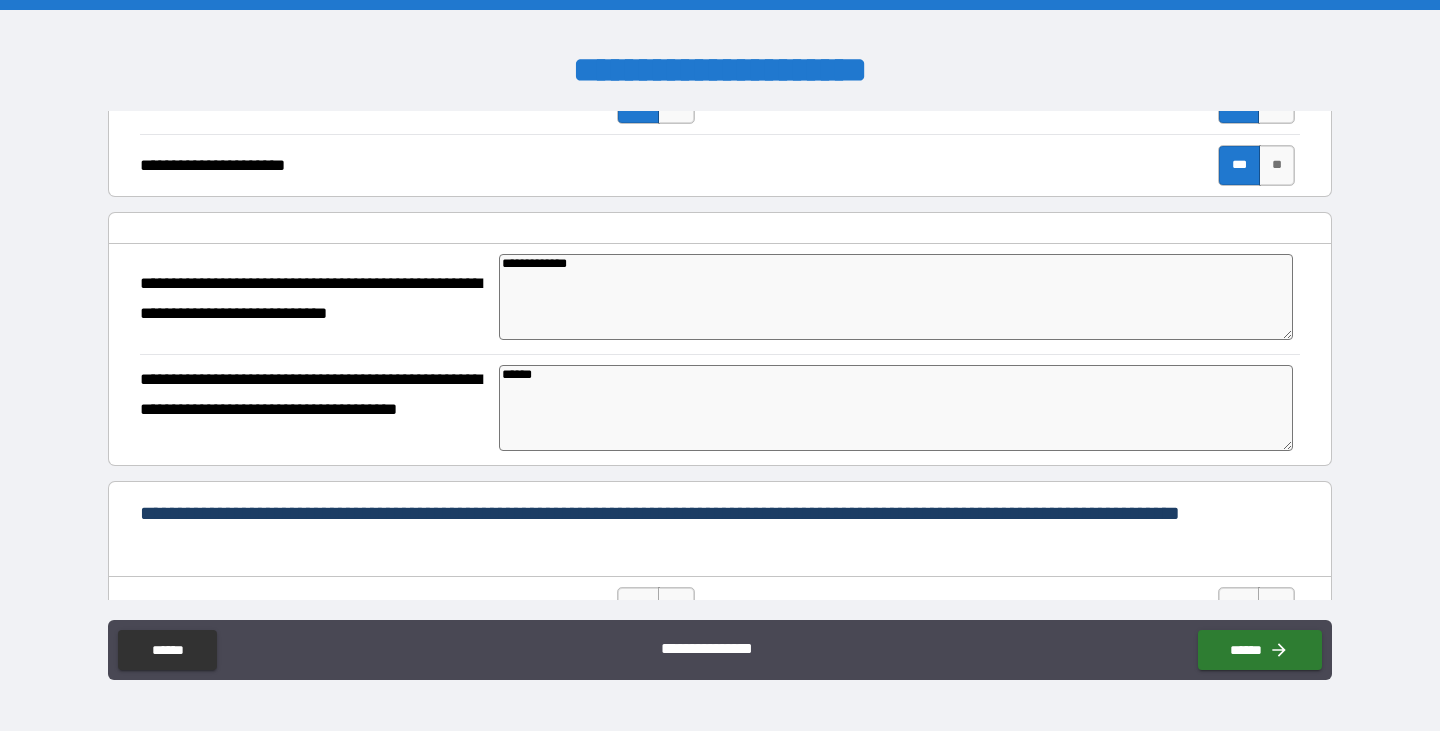 type on "*" 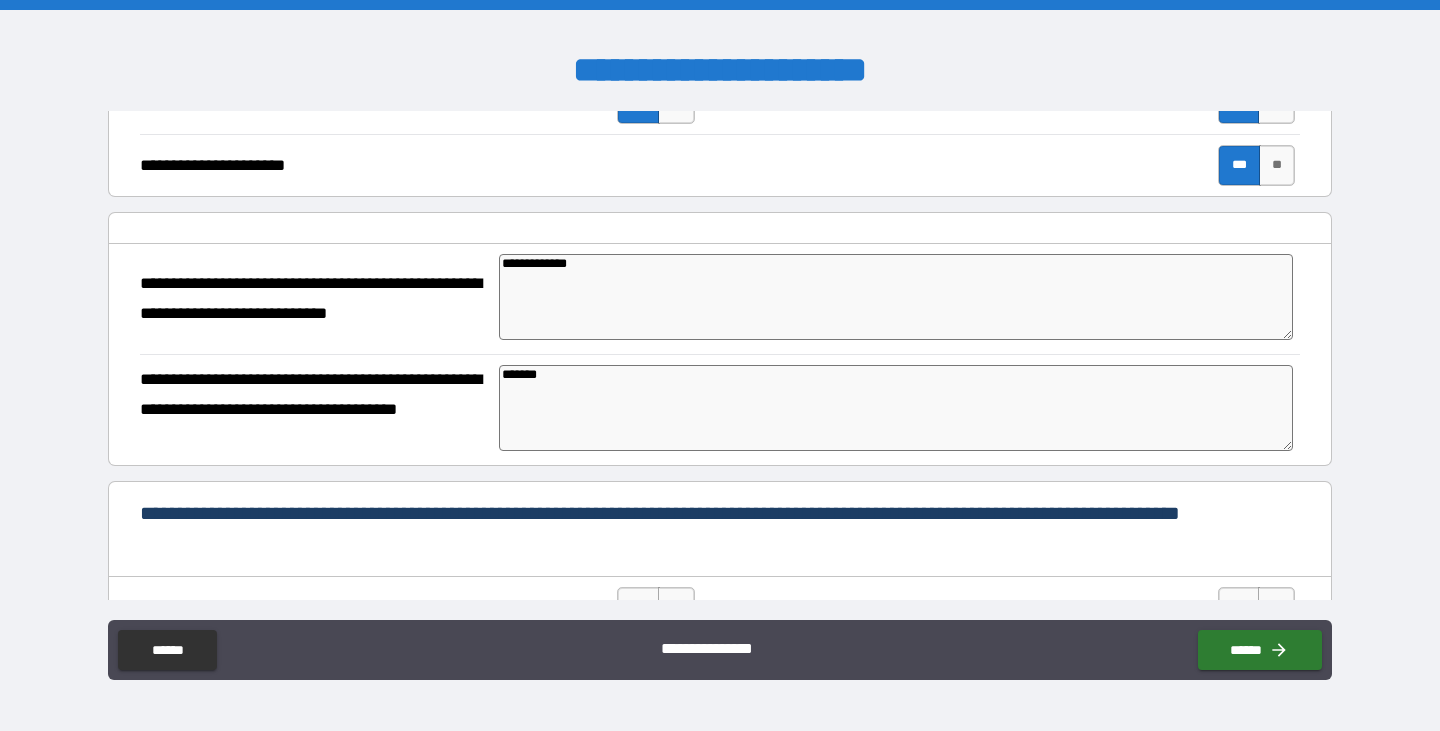 type on "*" 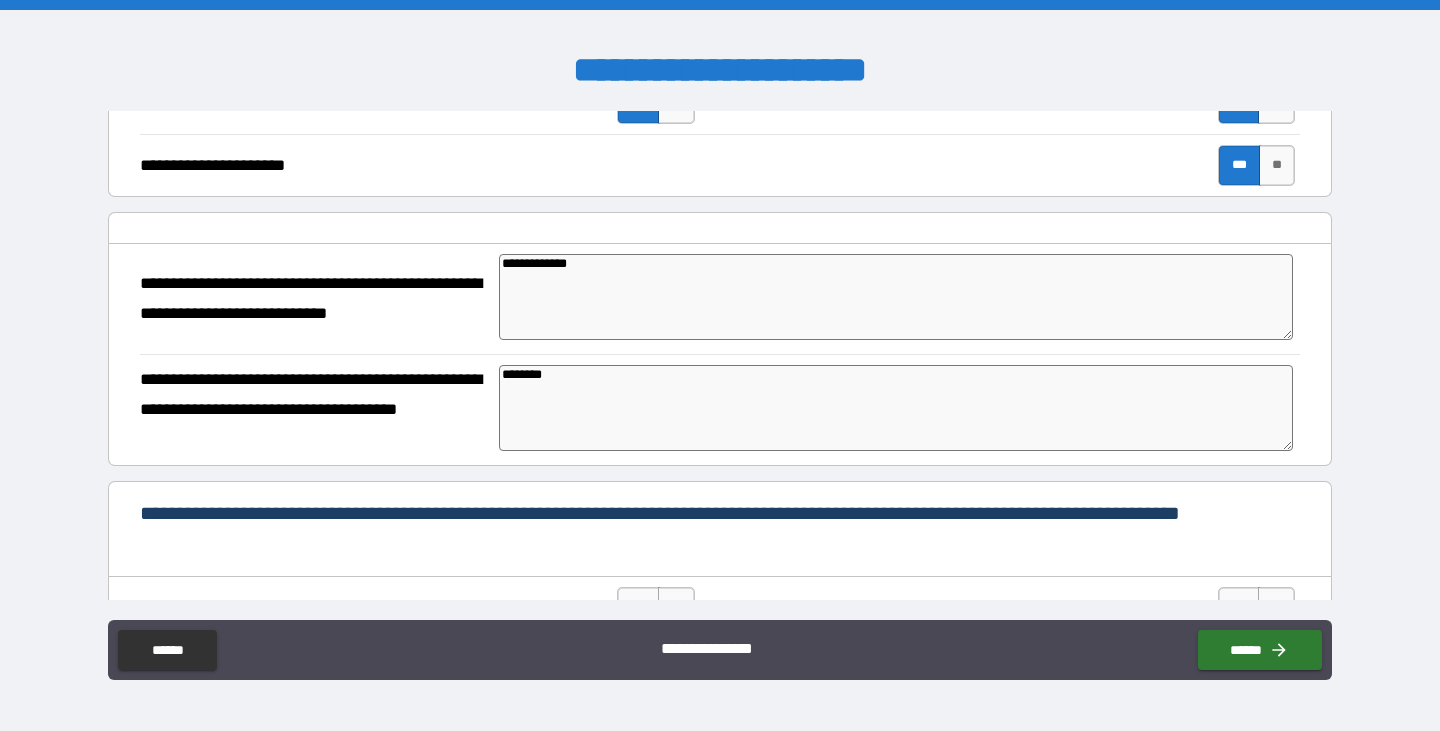 type on "*" 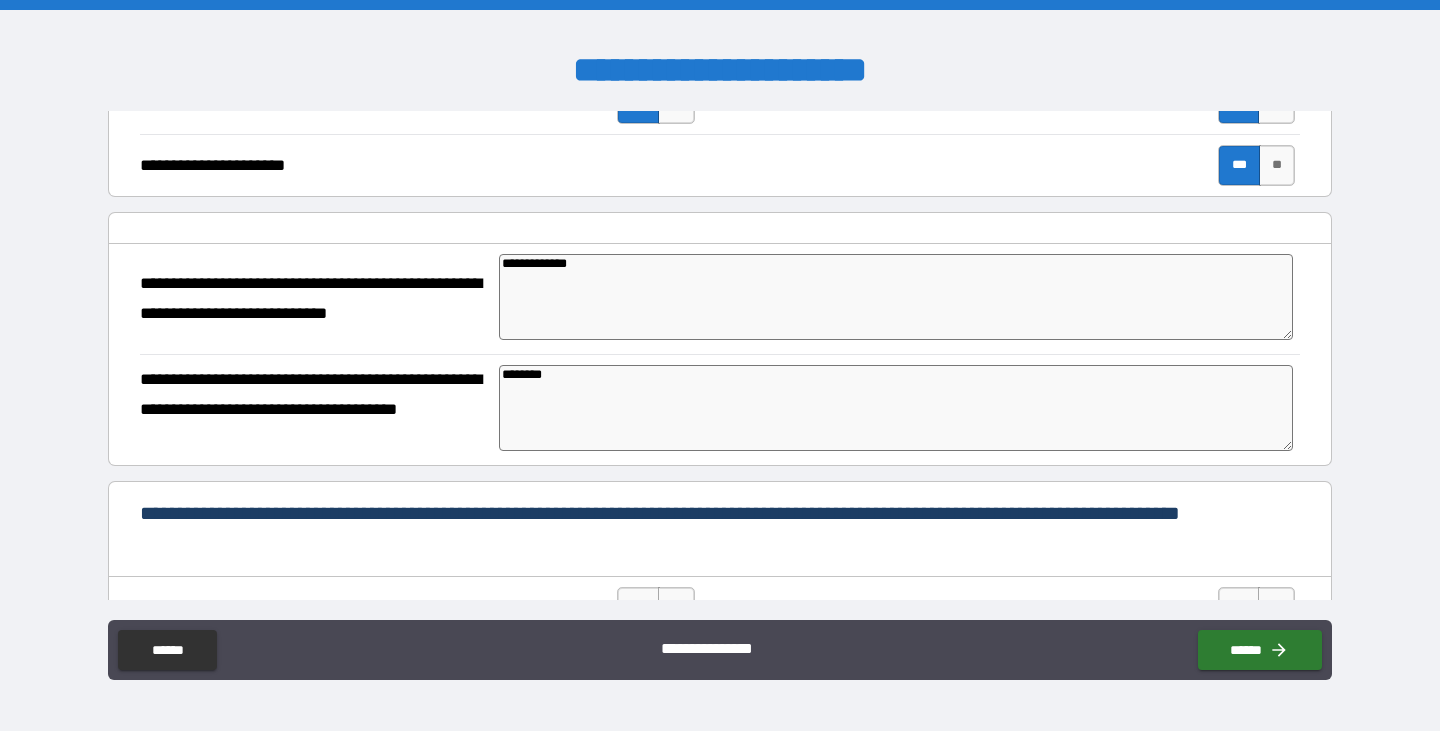 type on "*********" 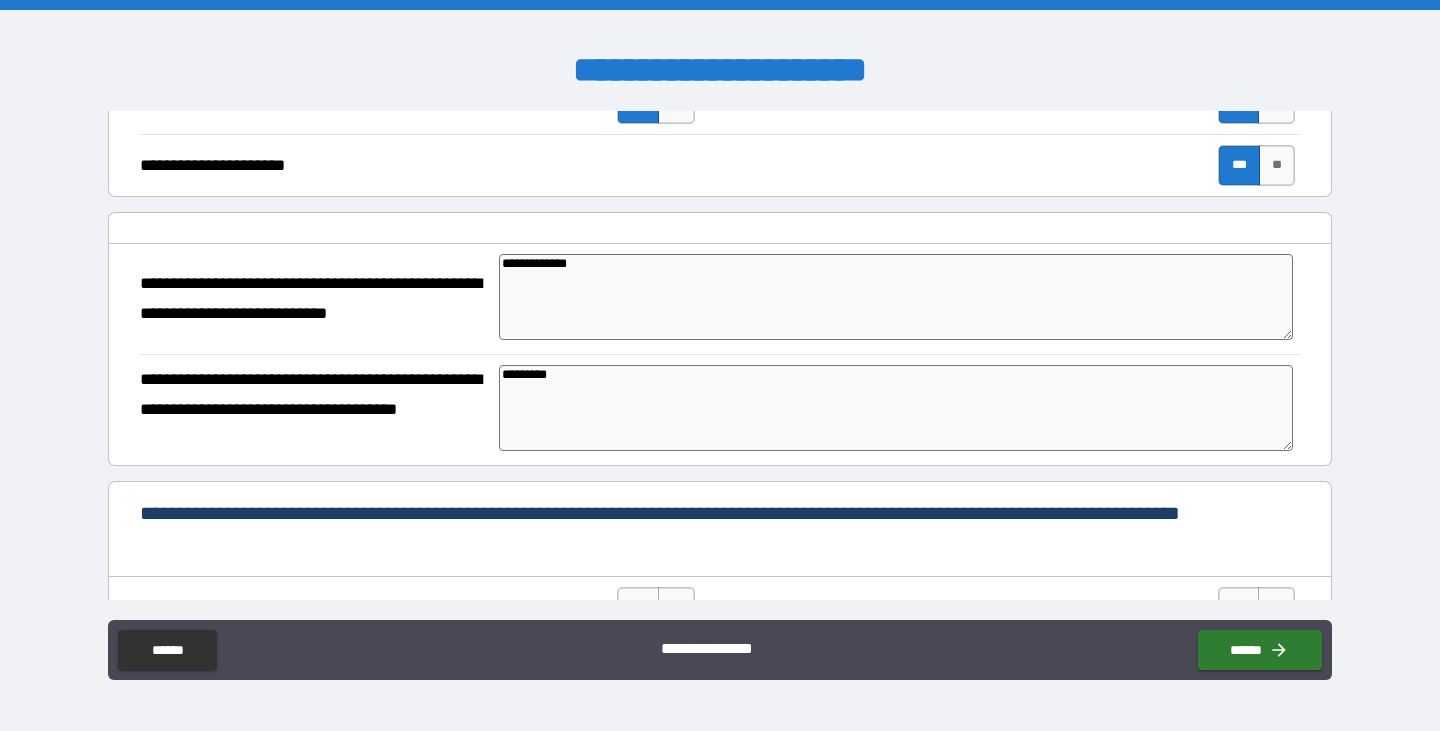 type on "*" 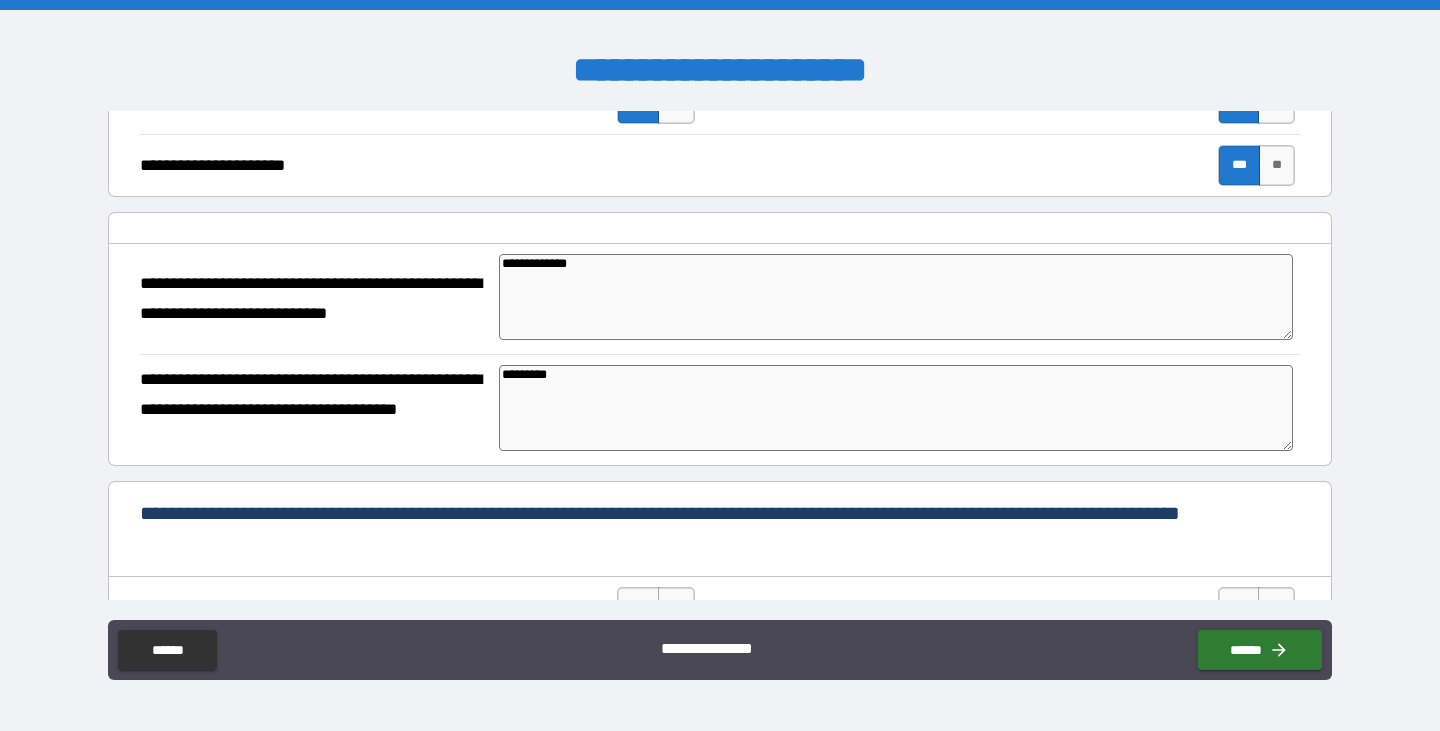 type on "*" 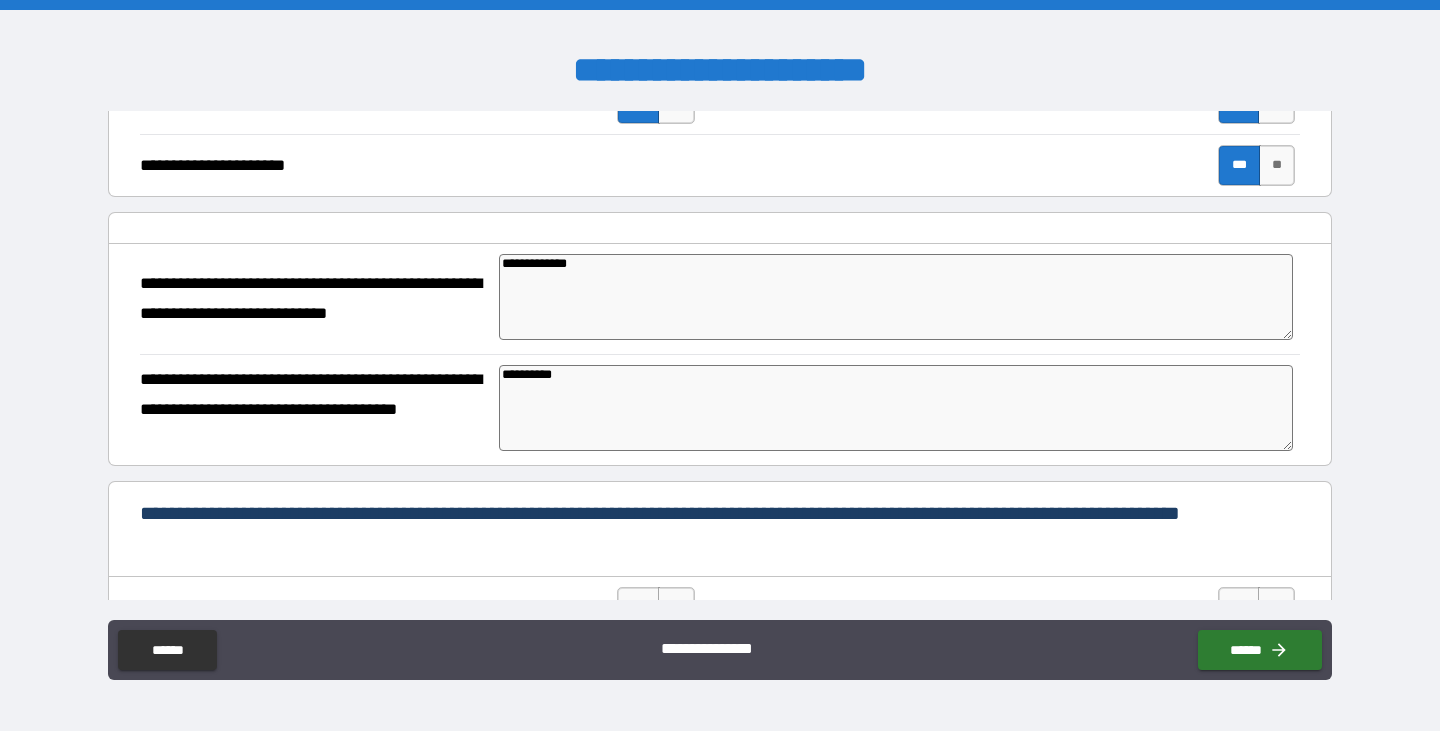 type on "*" 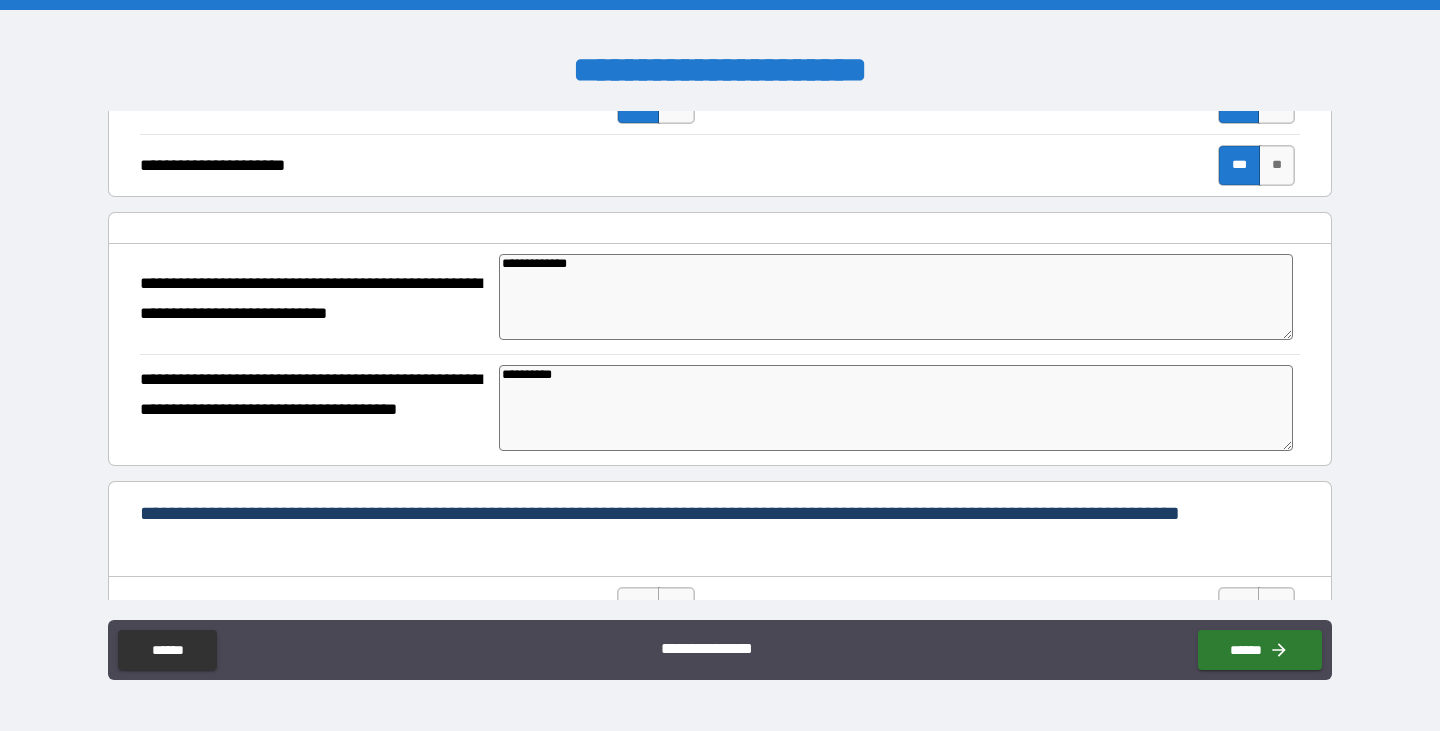 type on "*" 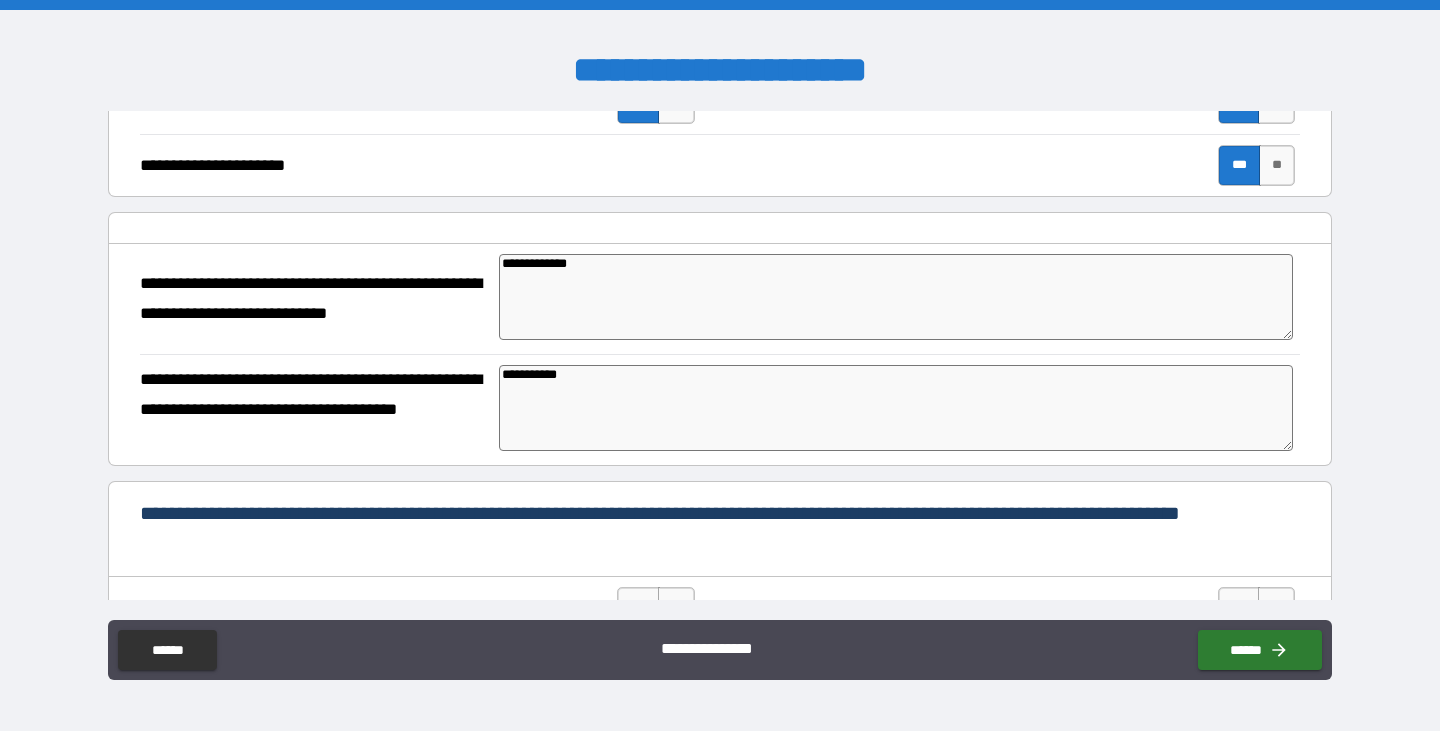 type 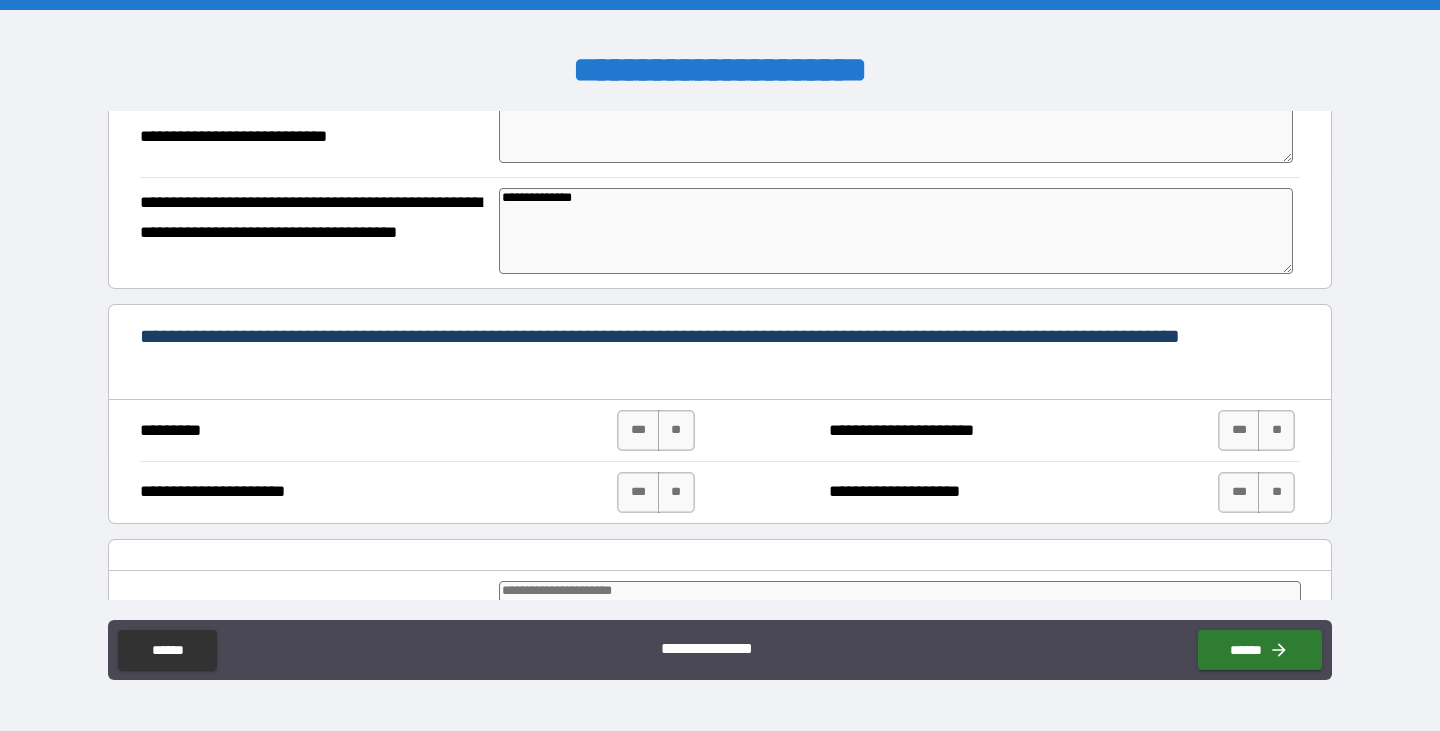 scroll, scrollTop: 713, scrollLeft: 0, axis: vertical 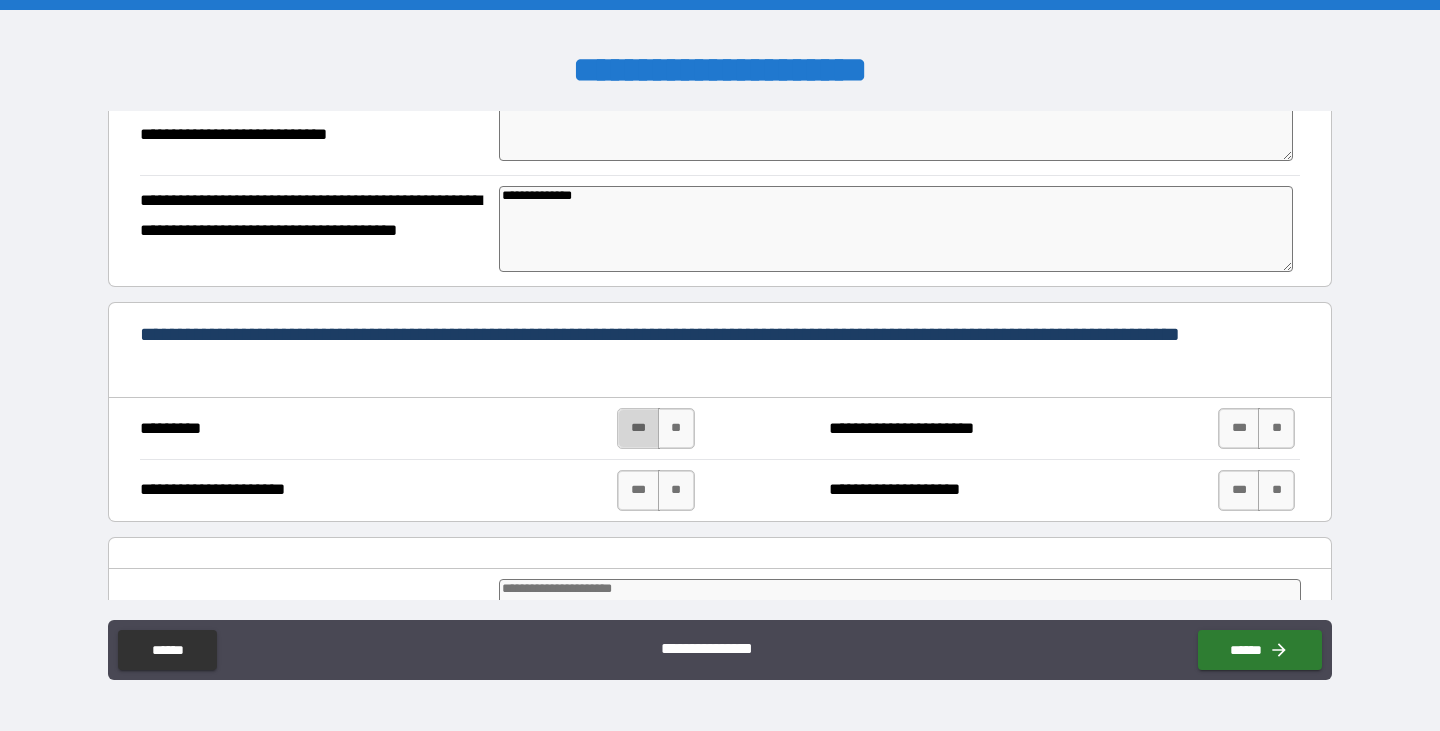 click on "***" at bounding box center (638, 428) 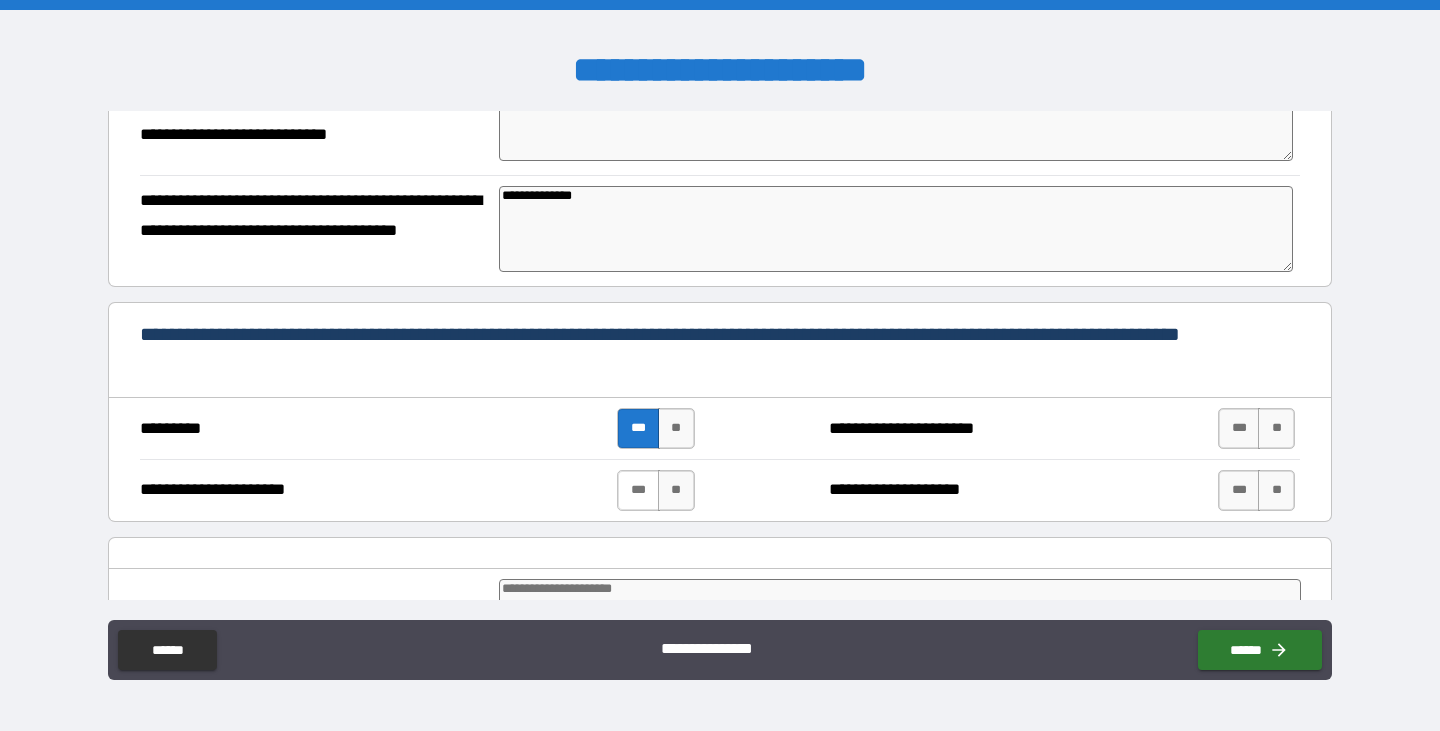 click on "***" at bounding box center (638, 490) 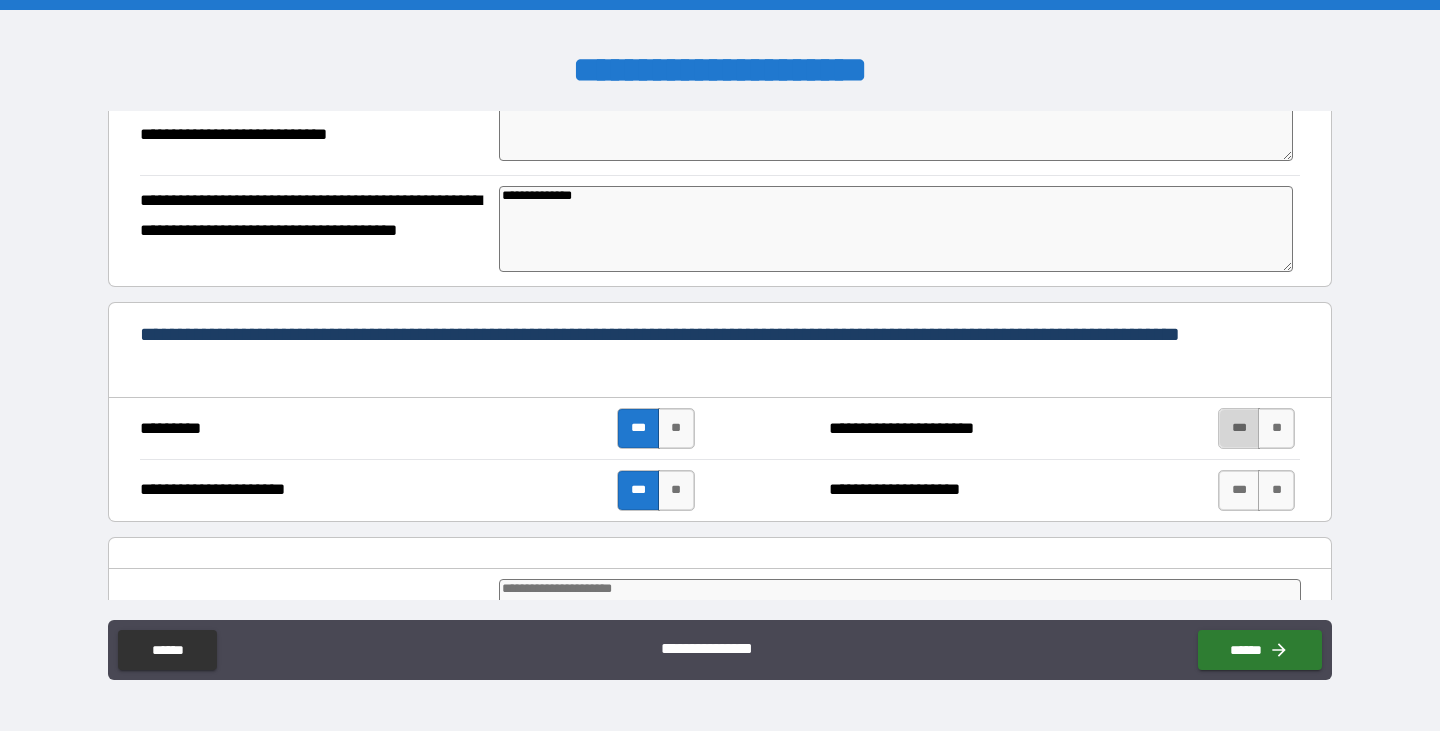 click on "***" at bounding box center [1239, 428] 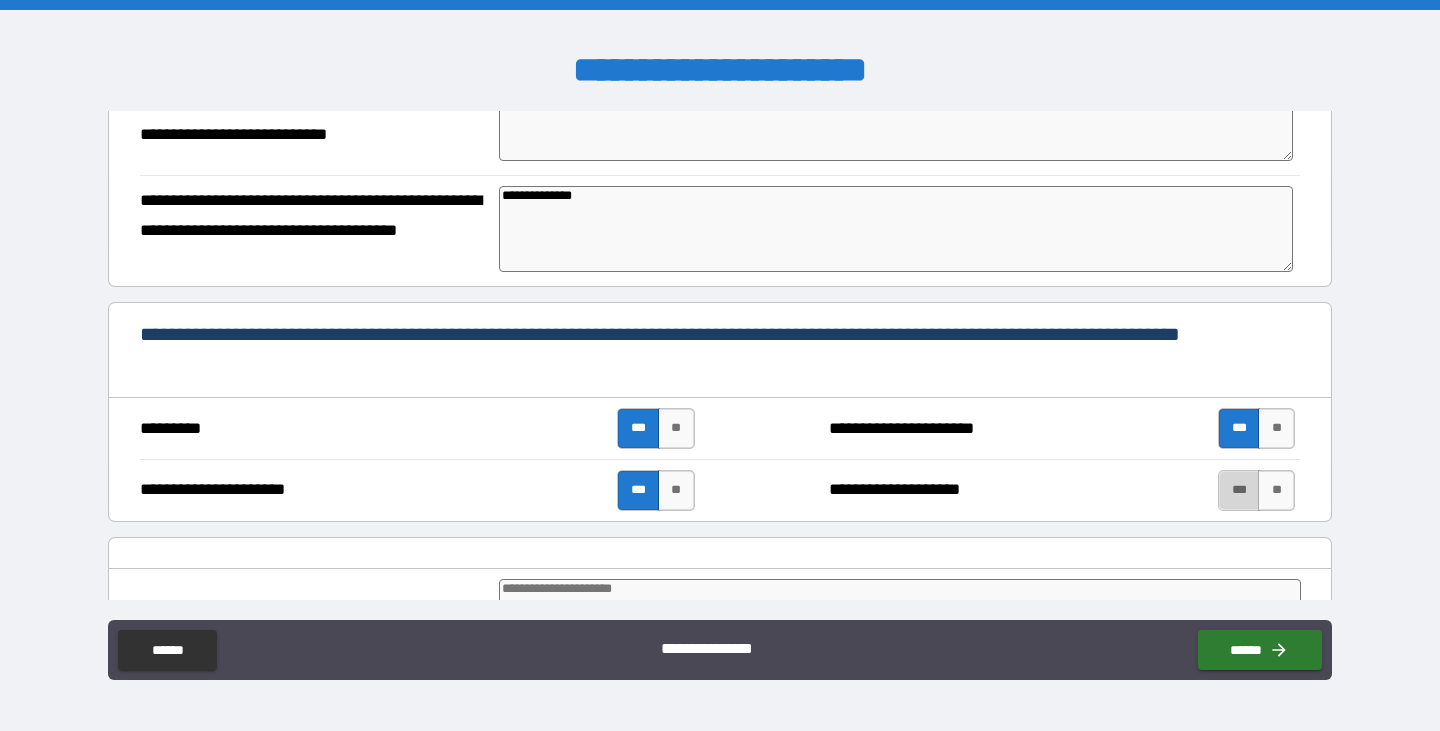 click on "***" at bounding box center (1239, 490) 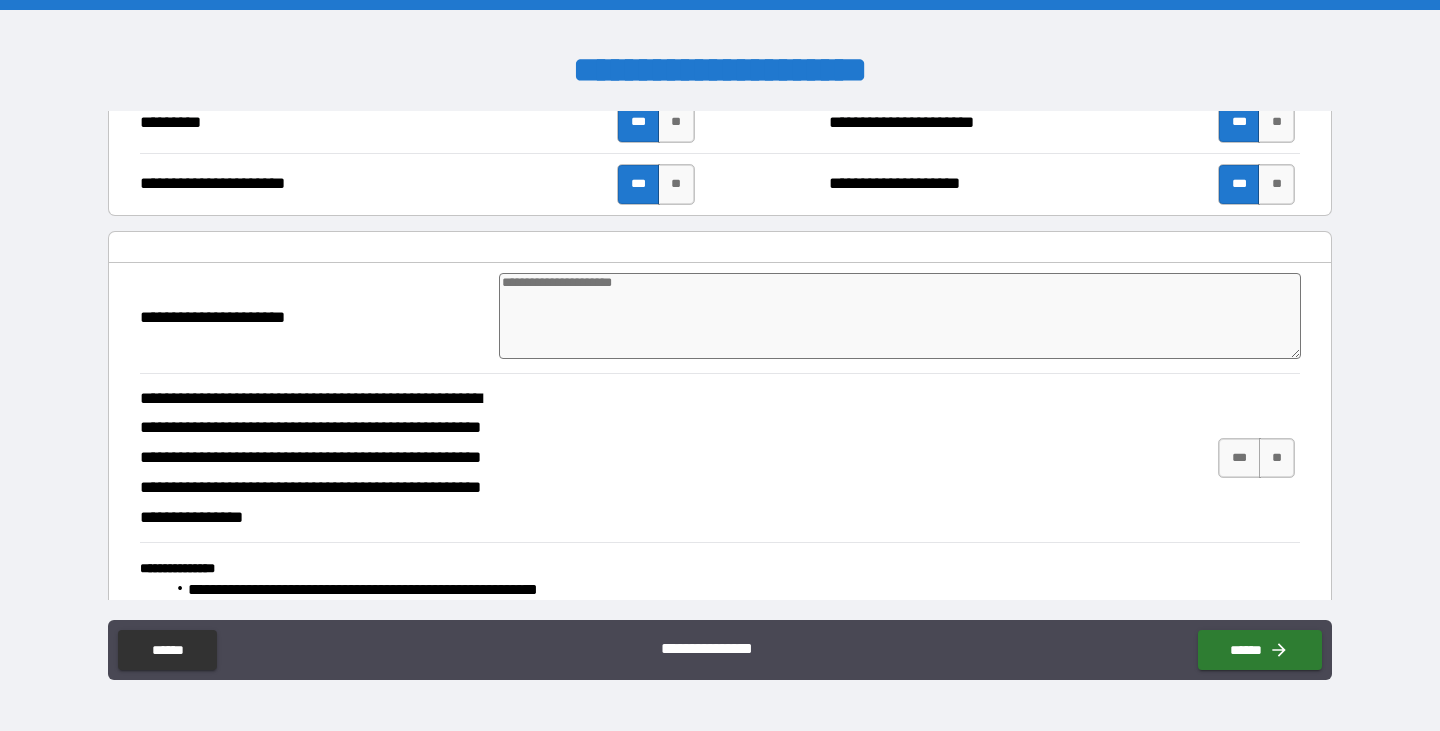 scroll, scrollTop: 1020, scrollLeft: 0, axis: vertical 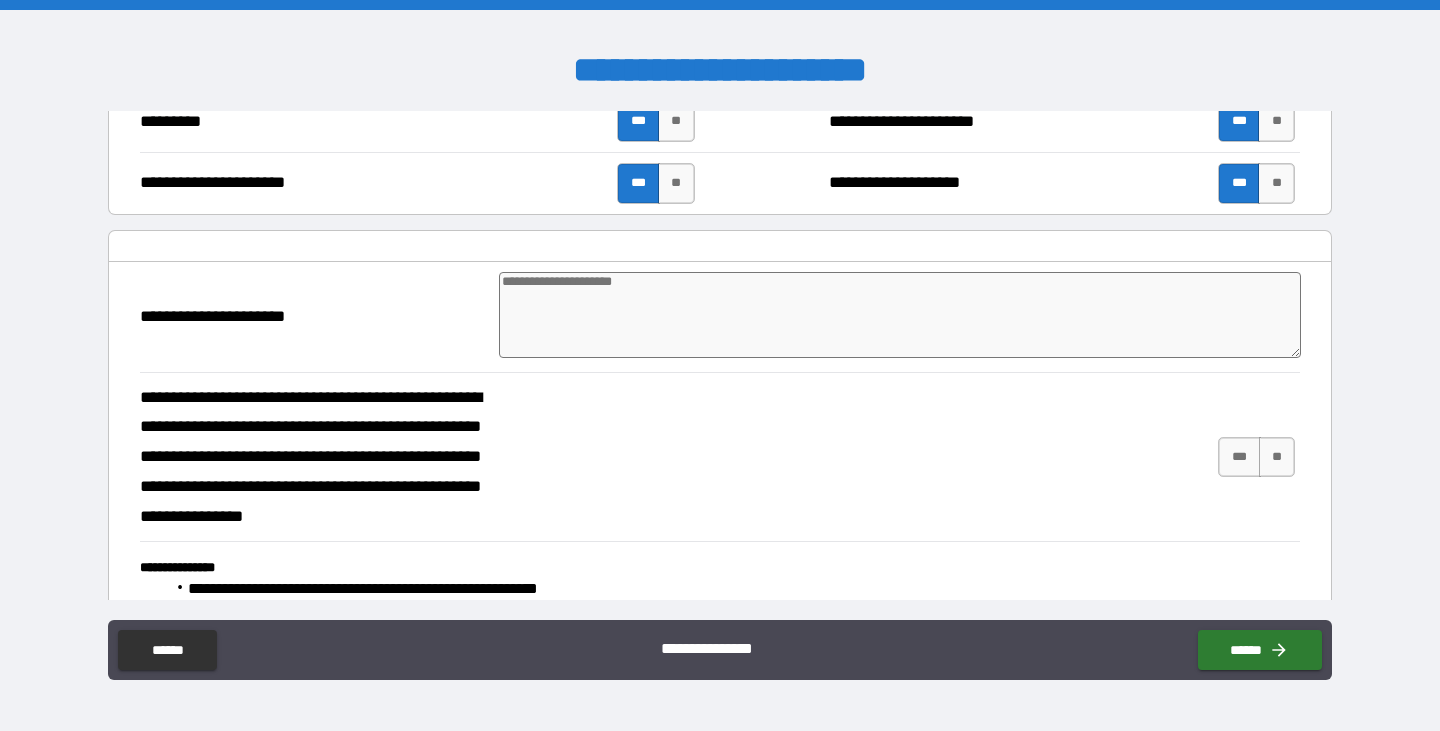 click at bounding box center [900, 315] 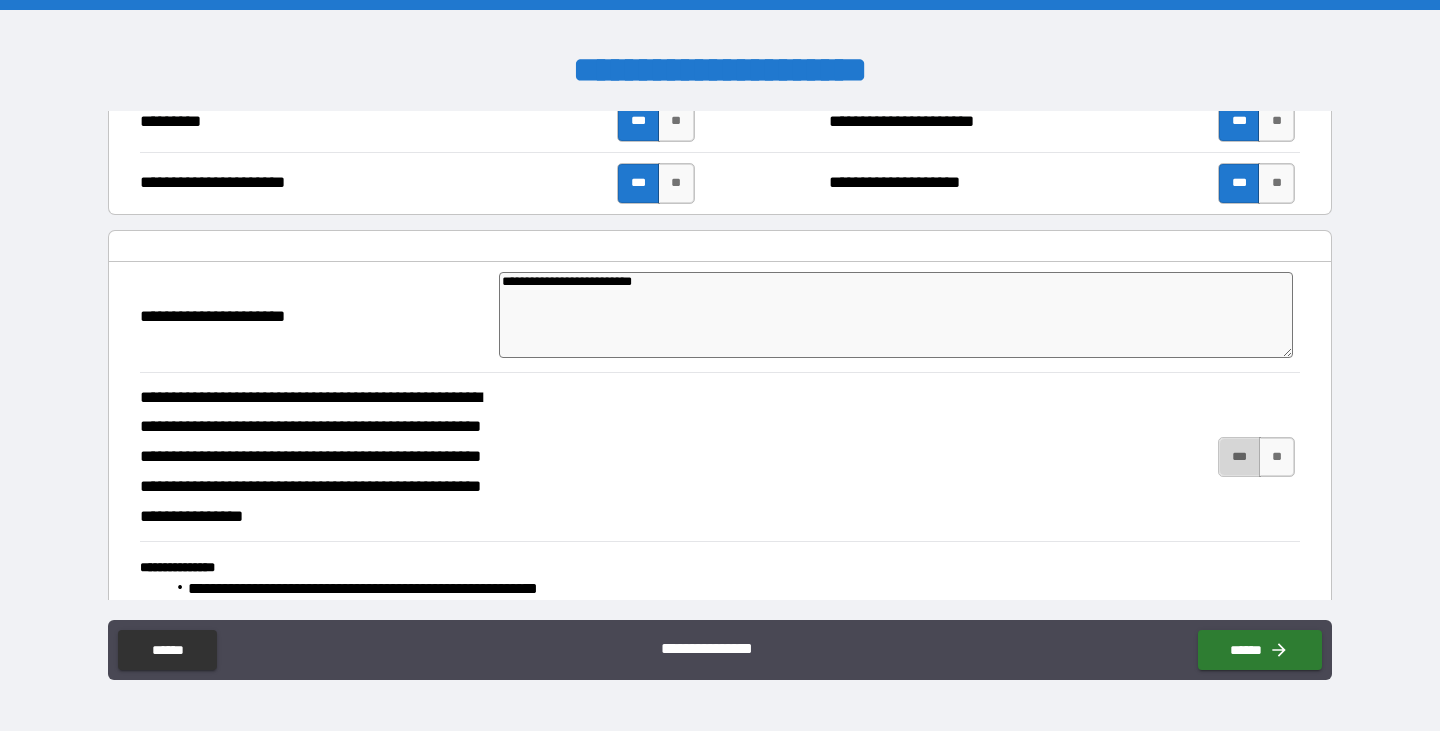 click on "***" at bounding box center (1239, 457) 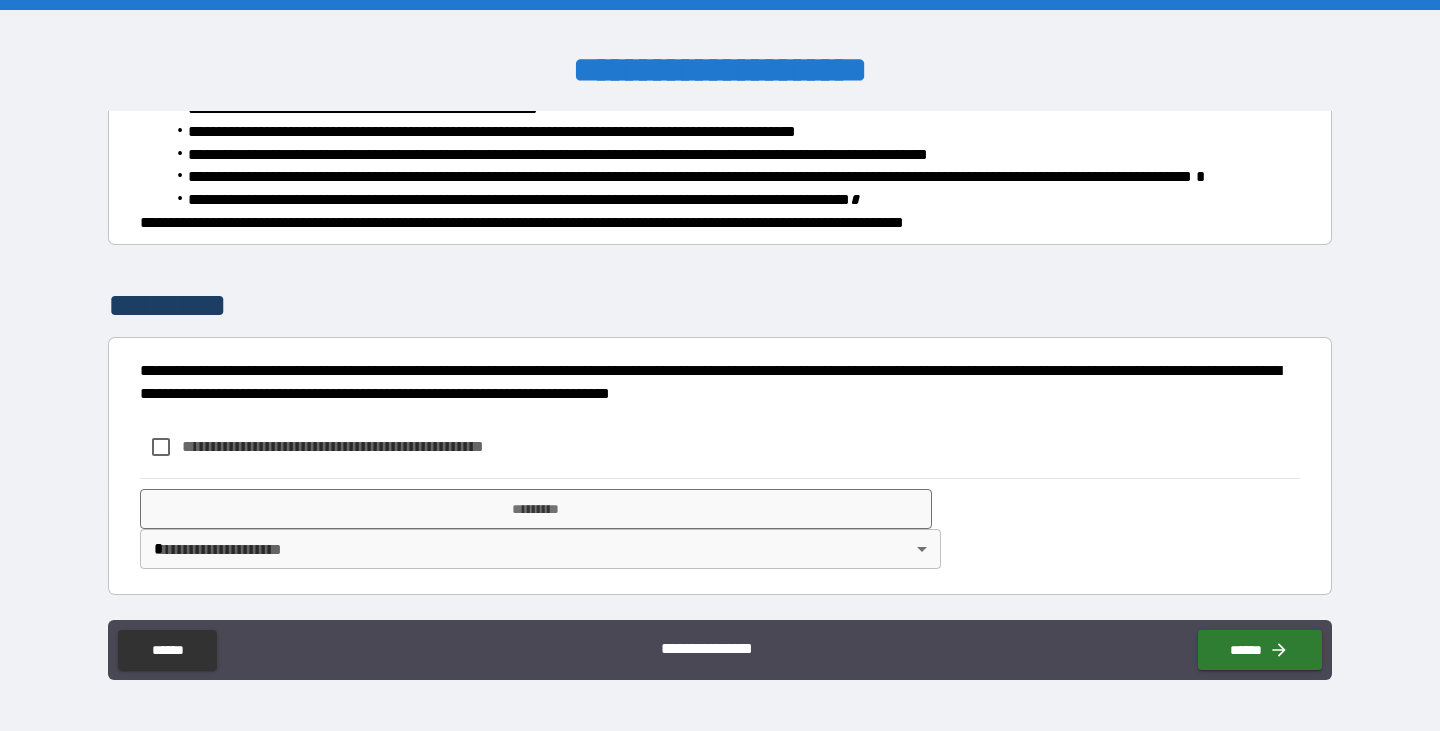 scroll, scrollTop: 1523, scrollLeft: 0, axis: vertical 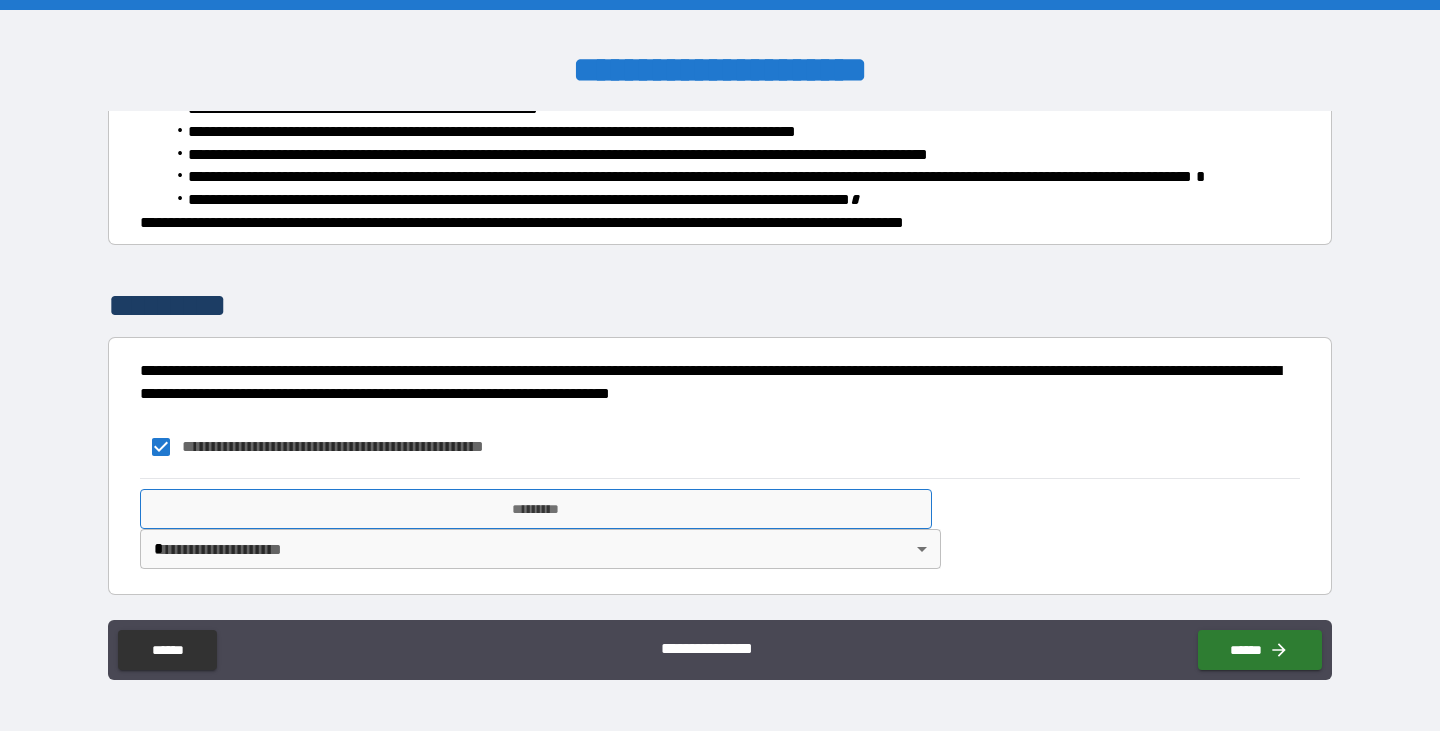 click on "*********" at bounding box center [536, 509] 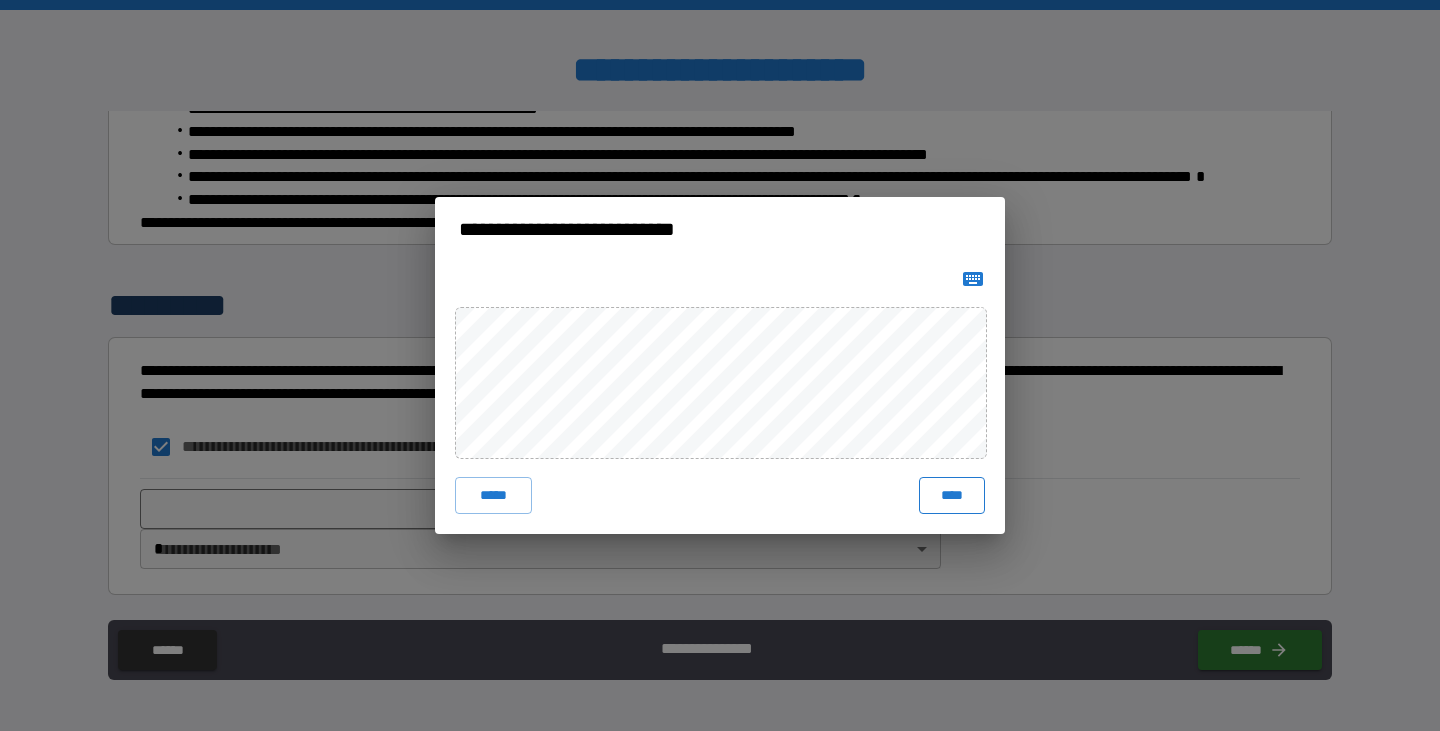 click on "****" at bounding box center [952, 495] 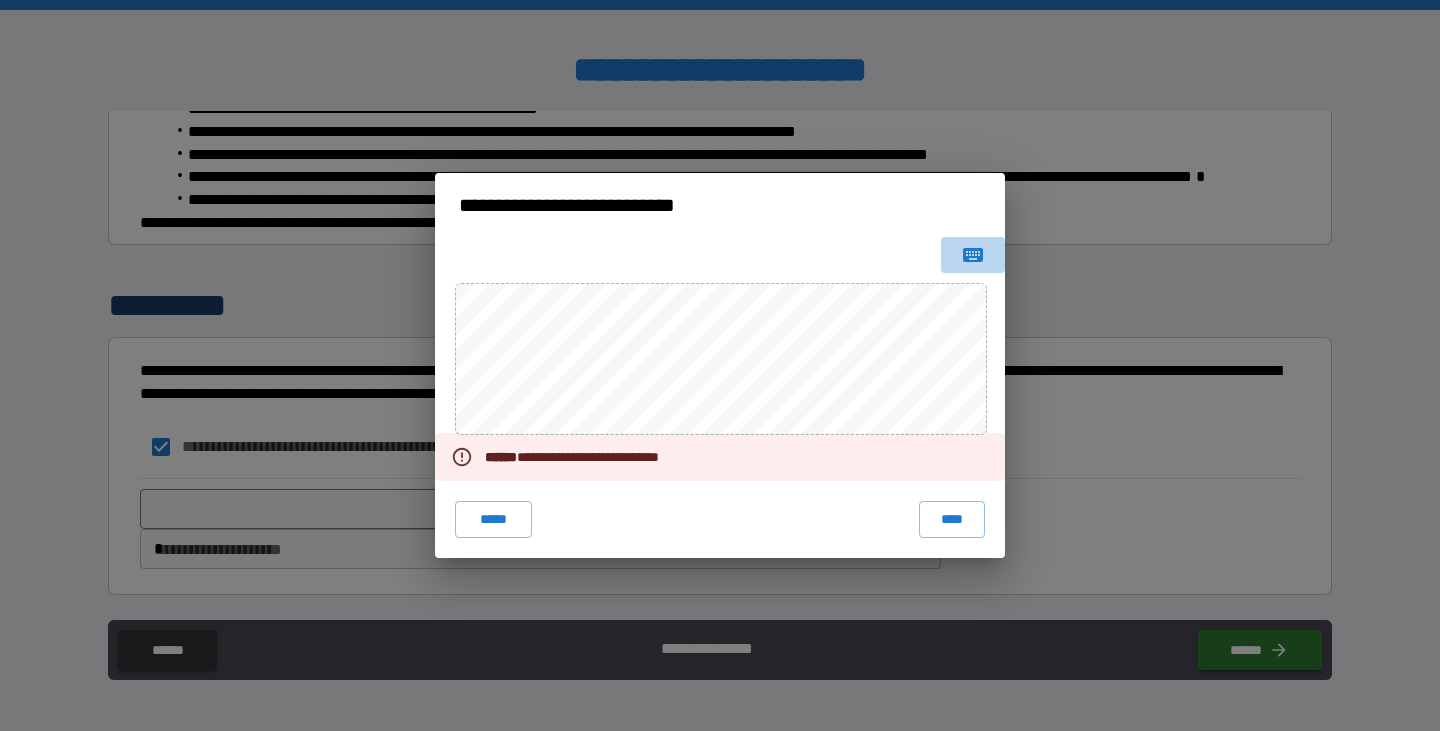 click 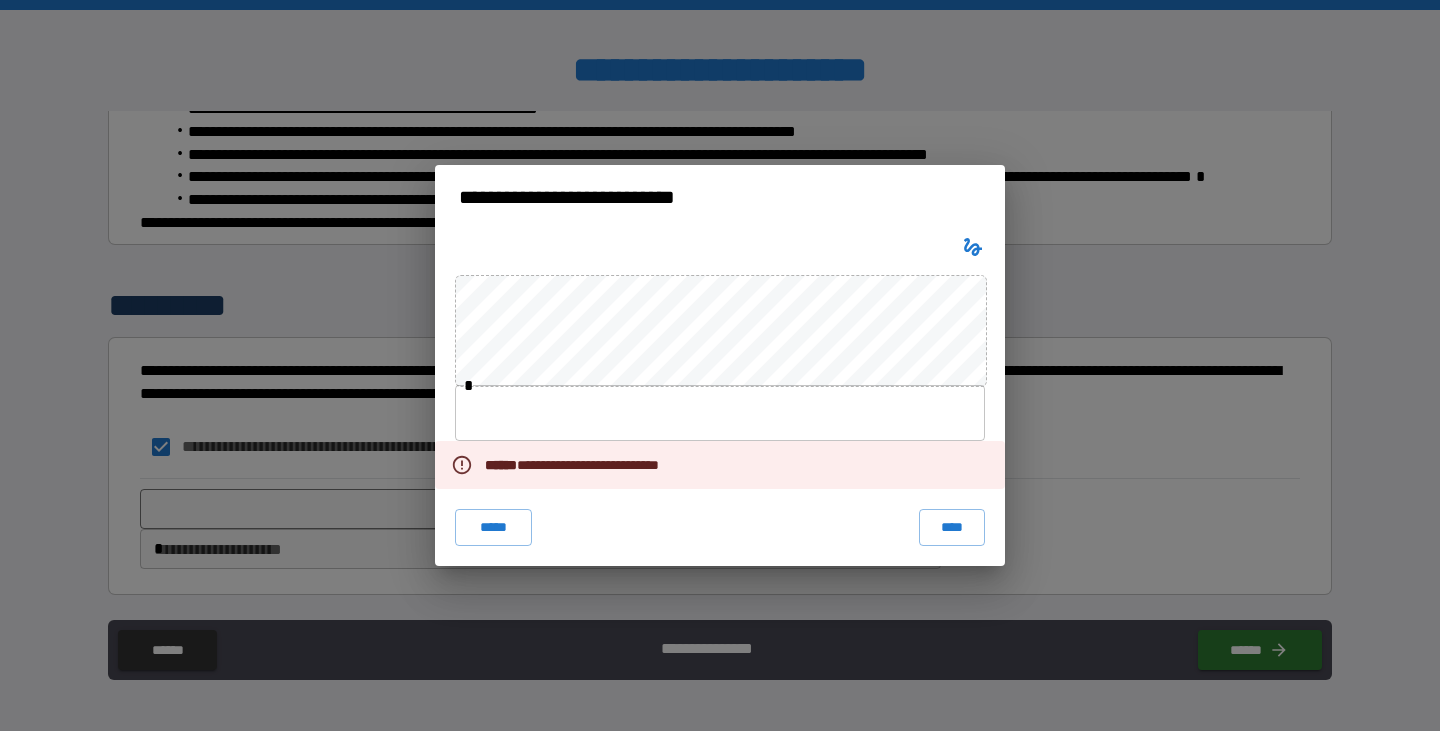 click at bounding box center (720, 413) 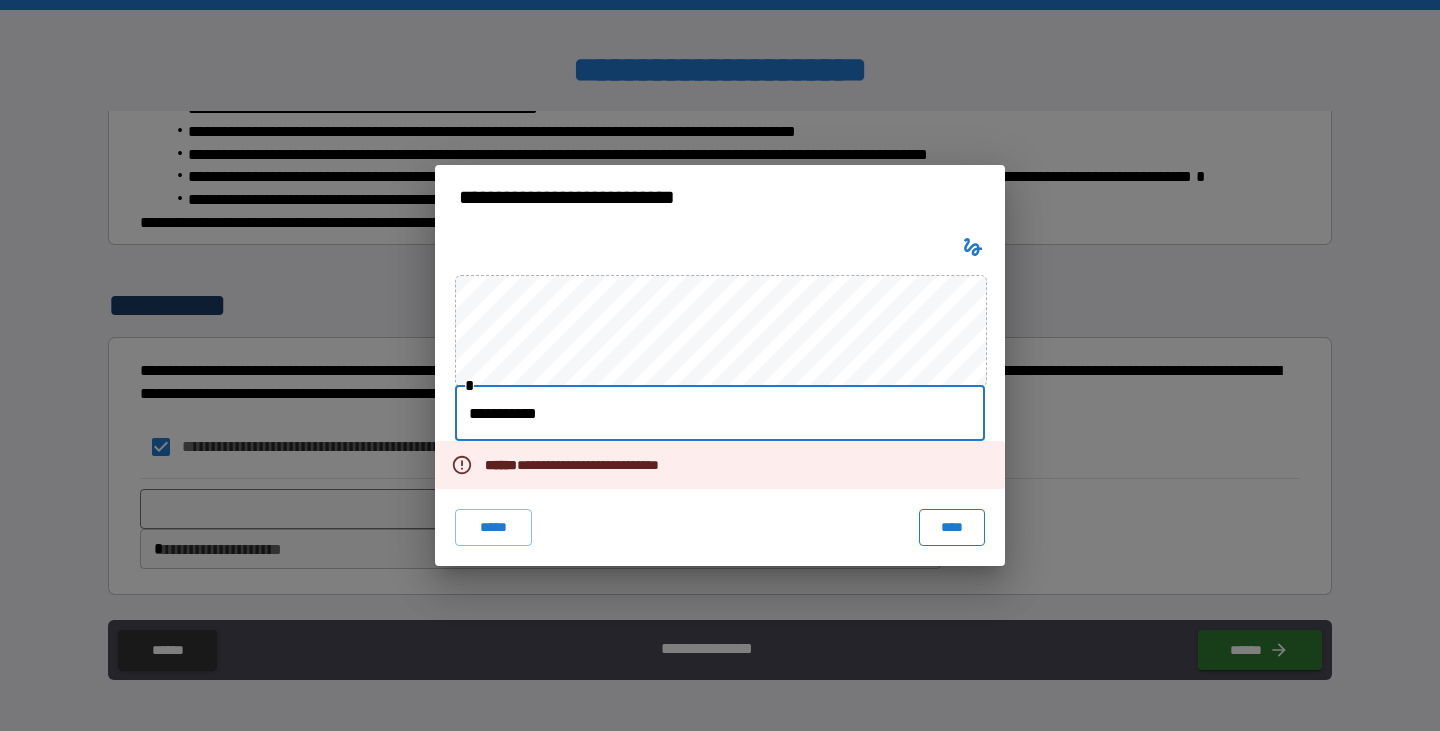 click on "****" at bounding box center [952, 527] 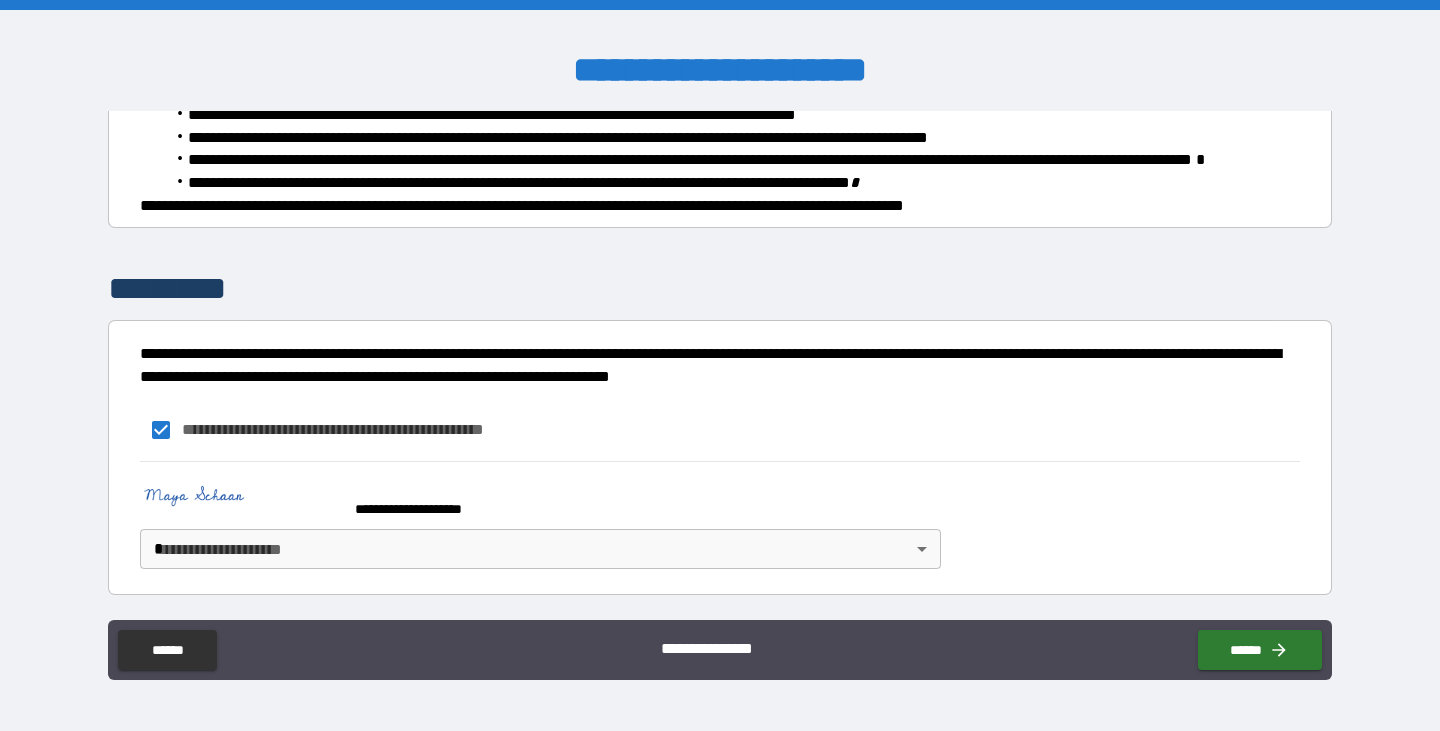 scroll, scrollTop: 1540, scrollLeft: 0, axis: vertical 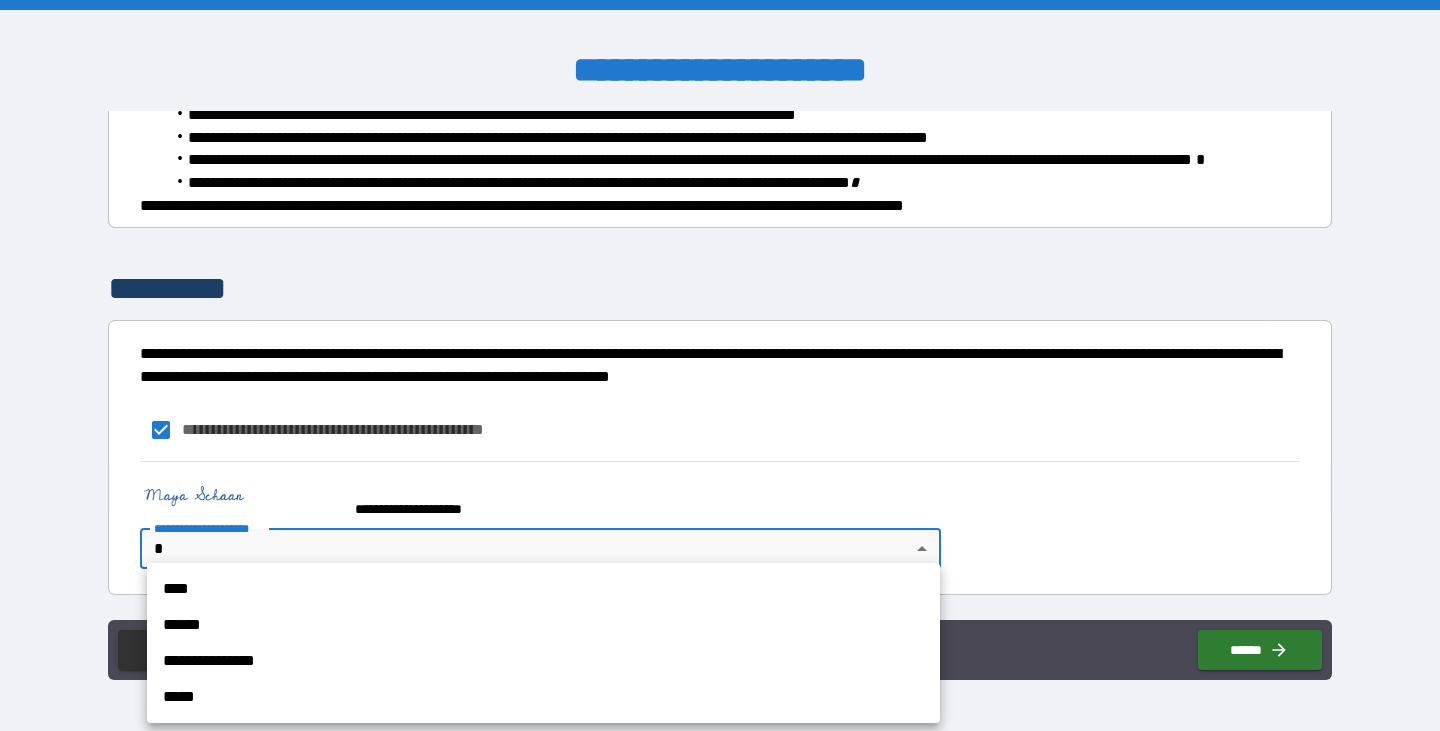 click on "****" at bounding box center (543, 589) 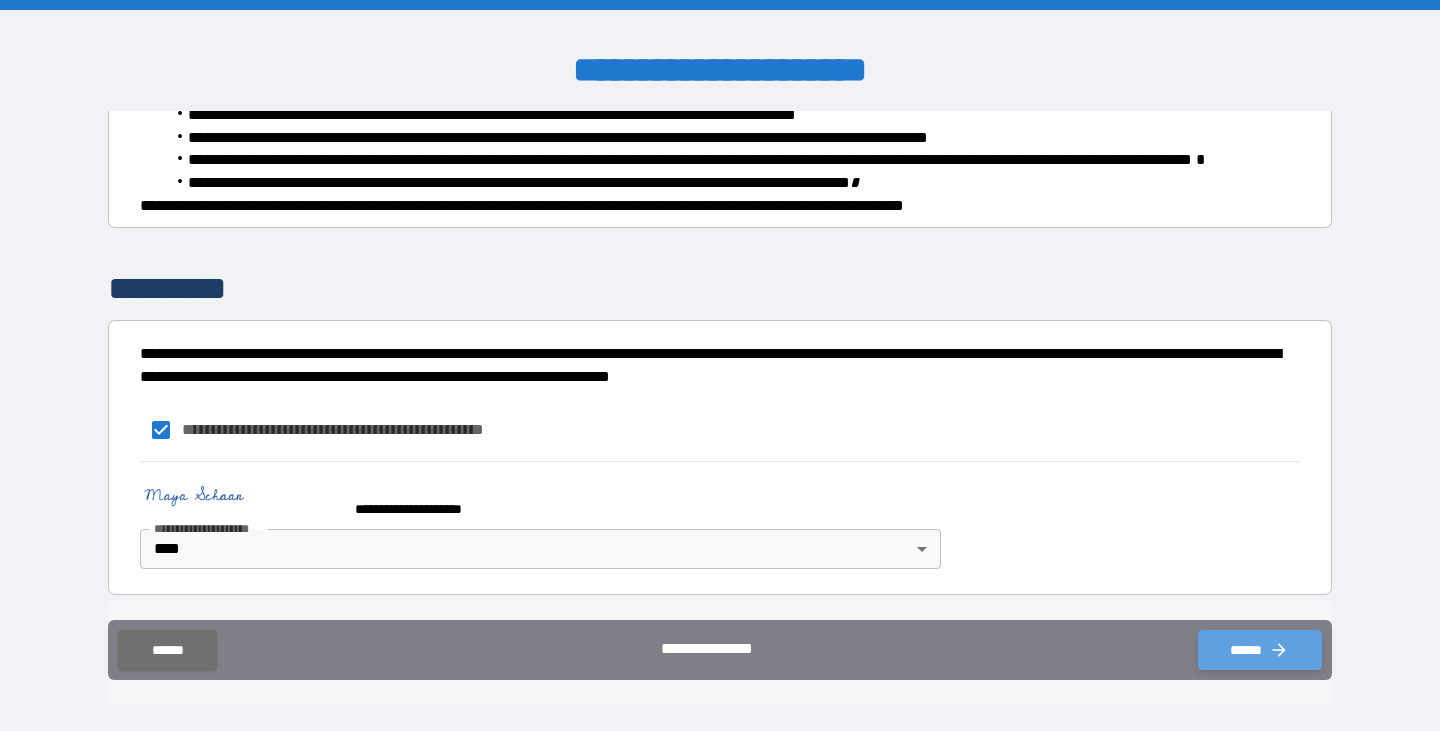 click on "******" at bounding box center [1260, 650] 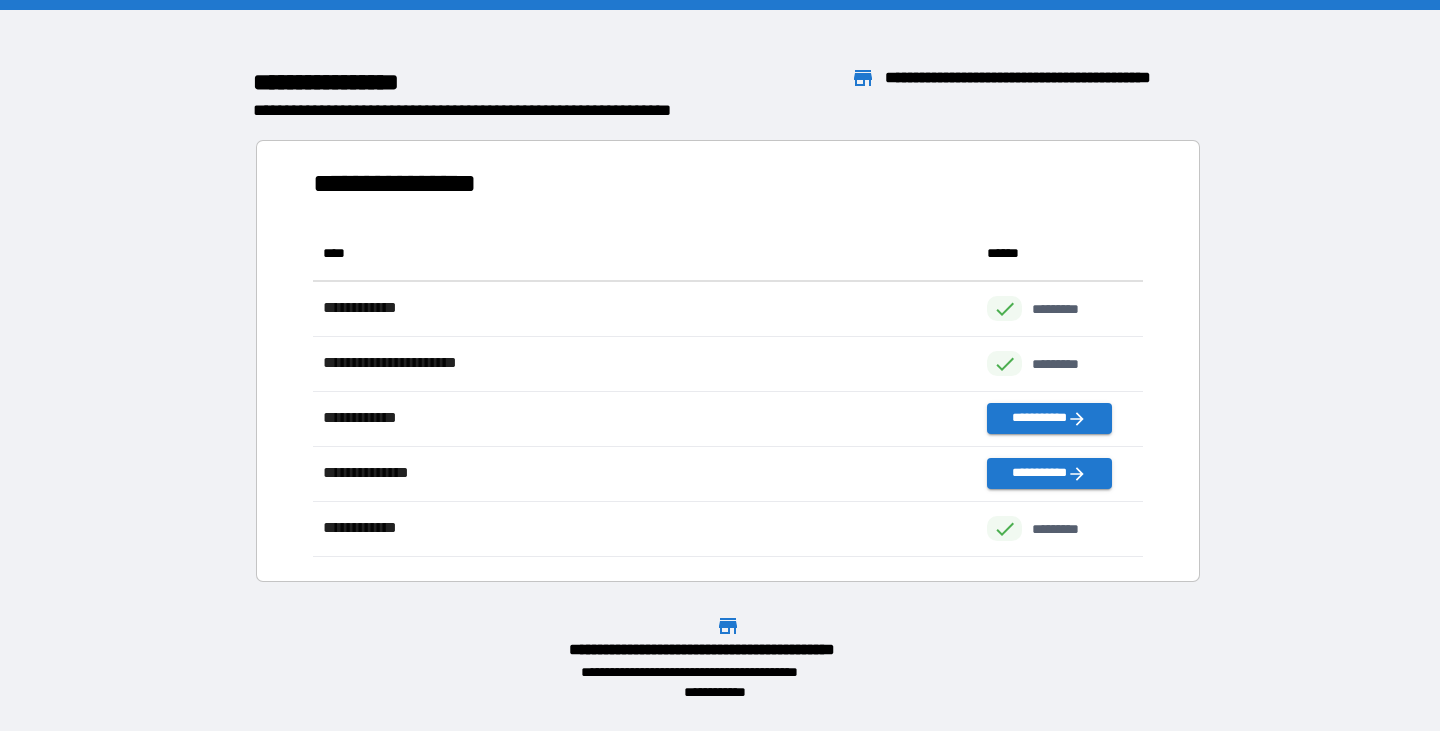 scroll, scrollTop: 16, scrollLeft: 16, axis: both 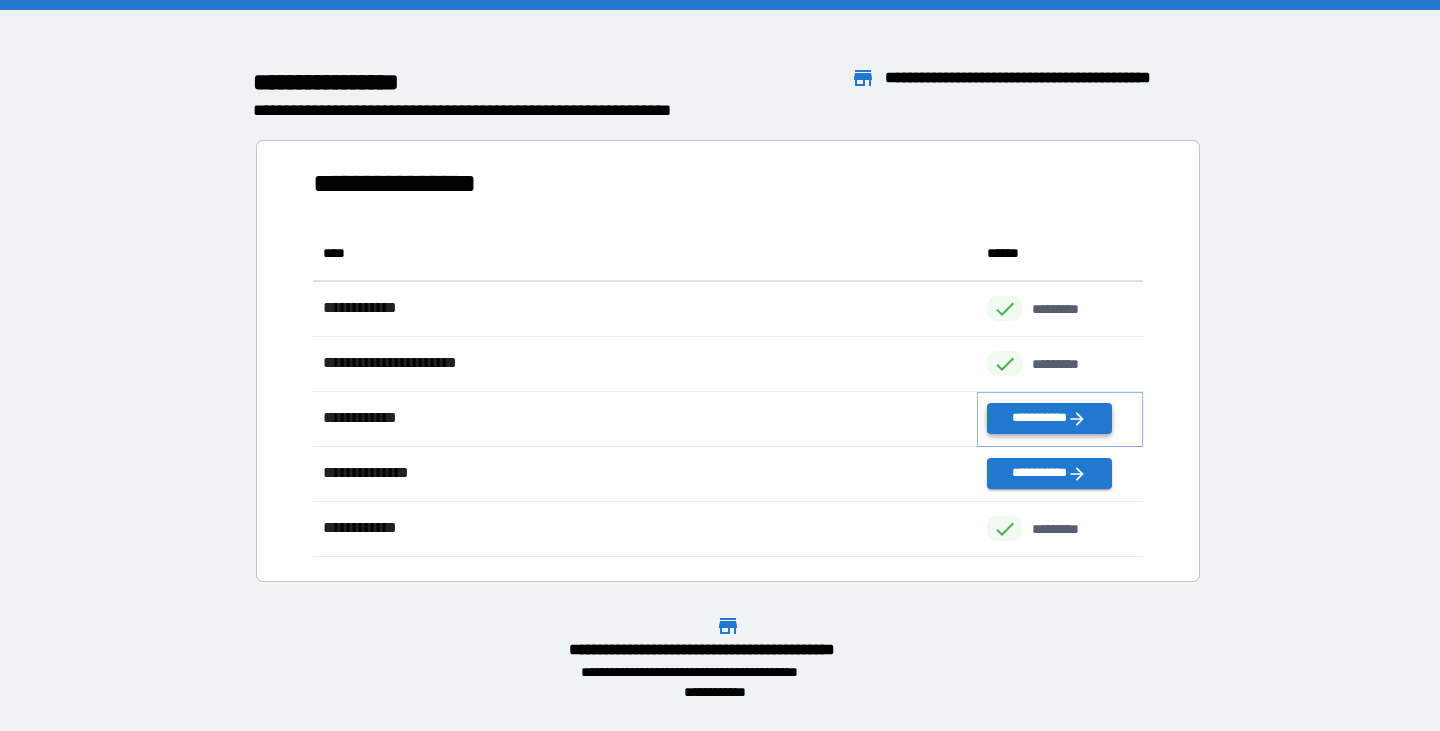 click on "**********" at bounding box center (1049, 418) 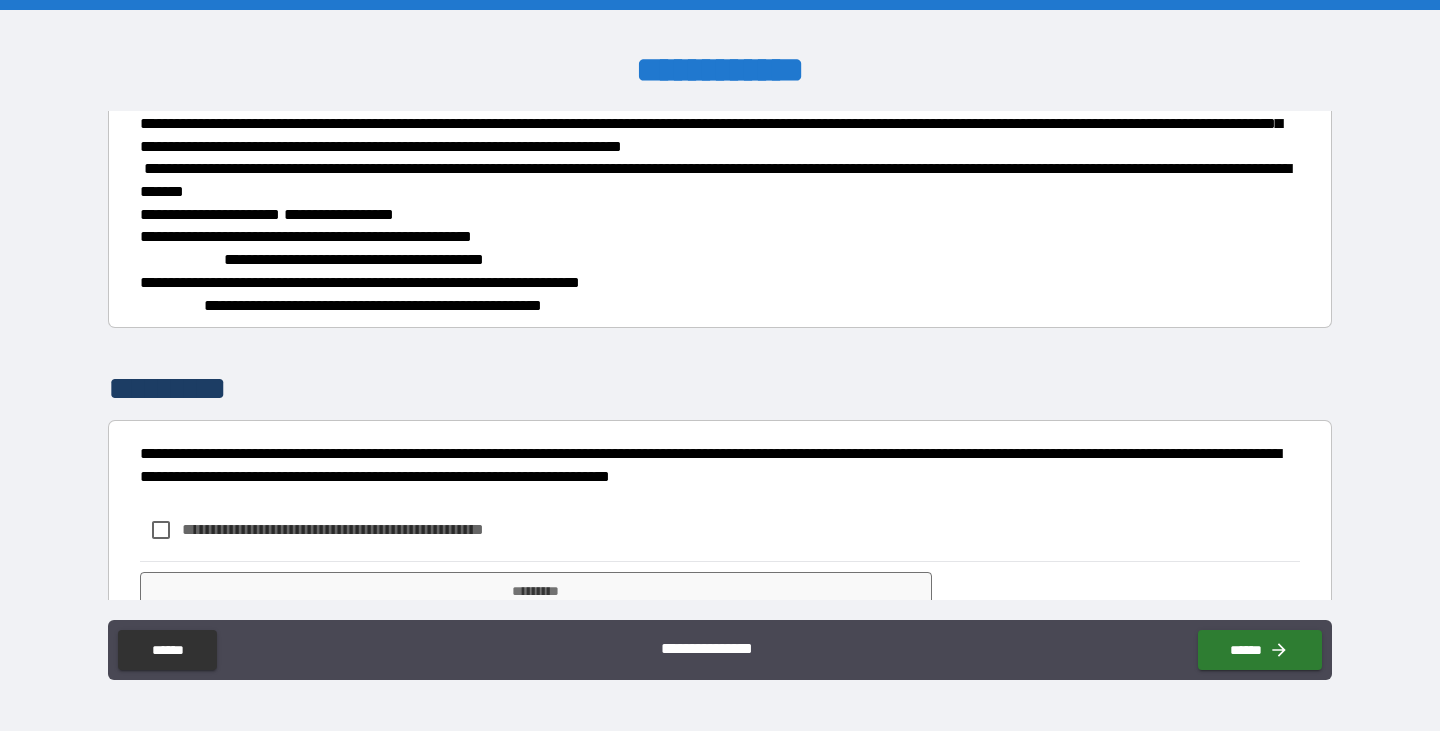 scroll, scrollTop: 2357, scrollLeft: 0, axis: vertical 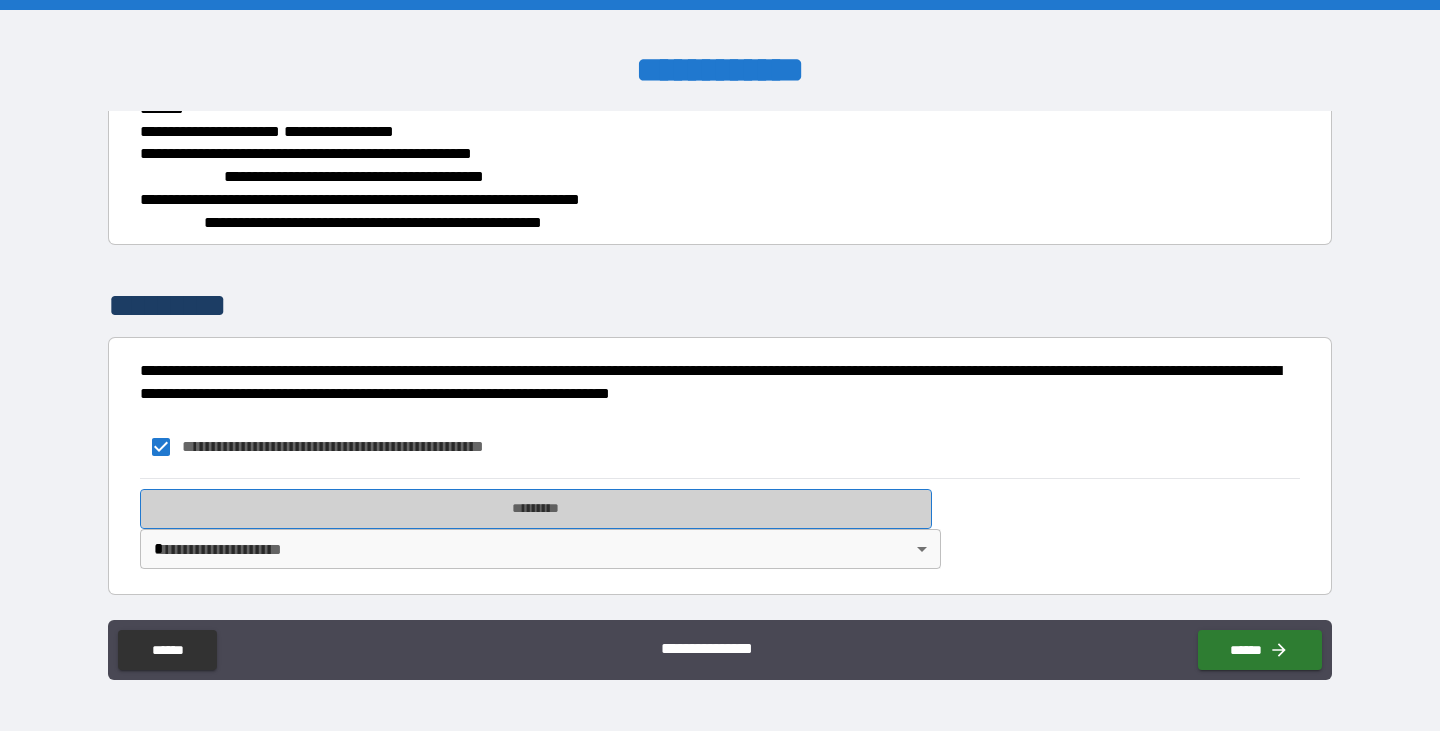 click on "*********" at bounding box center (536, 509) 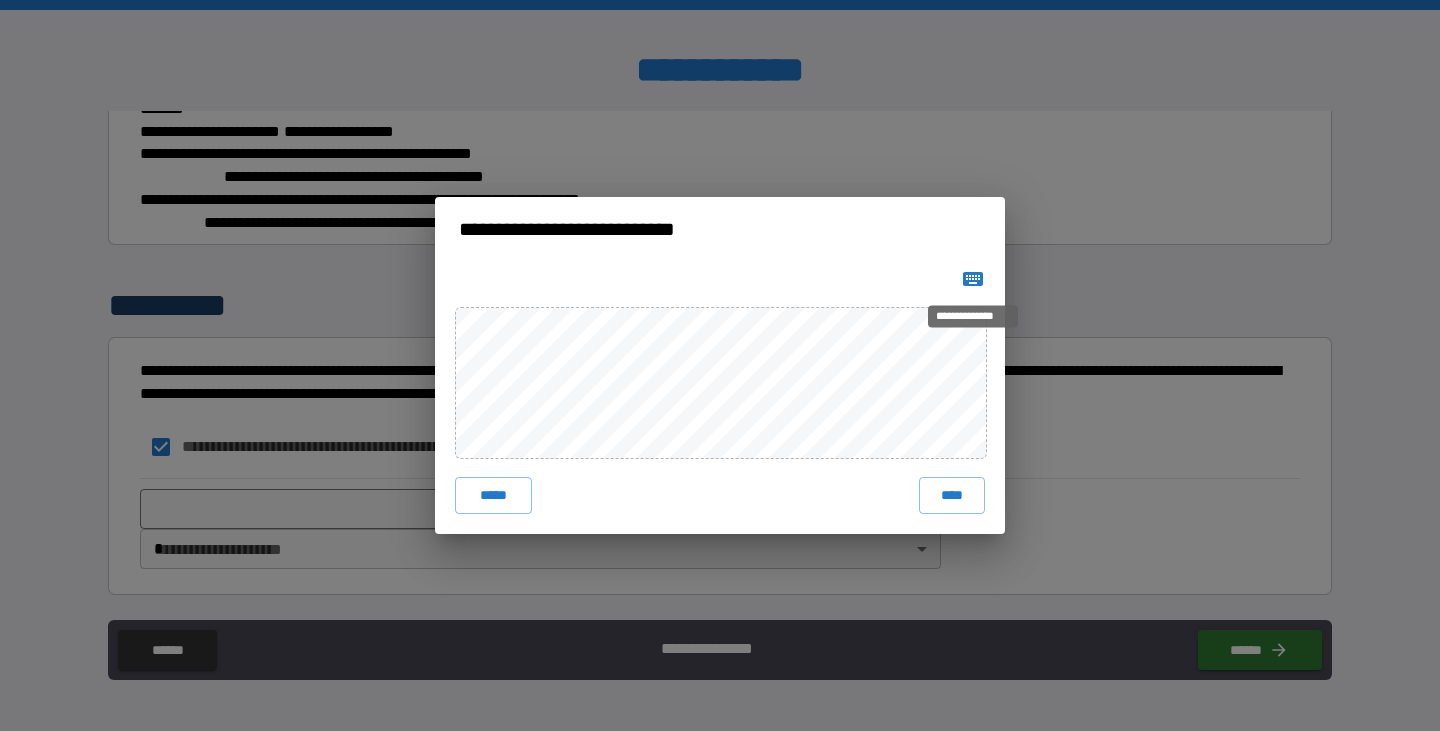 click 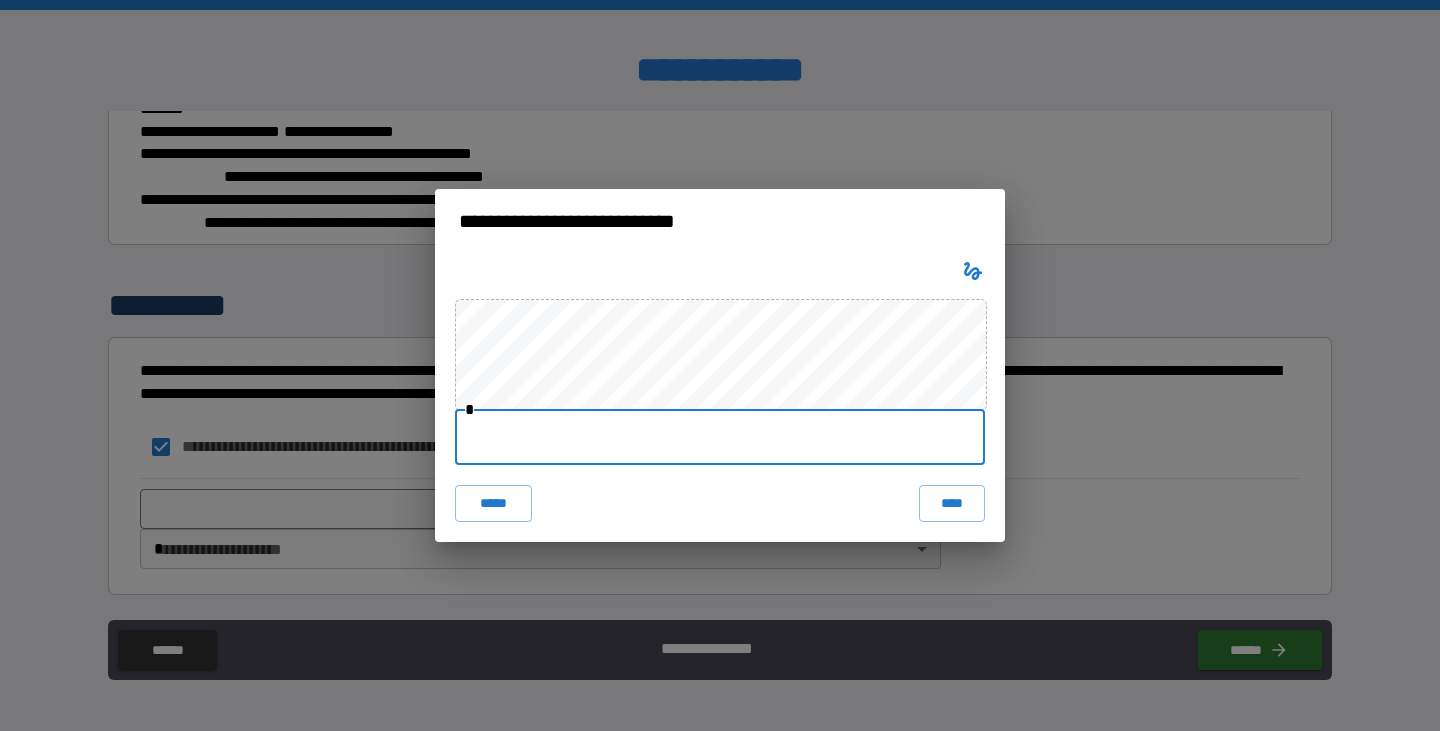 click at bounding box center (720, 437) 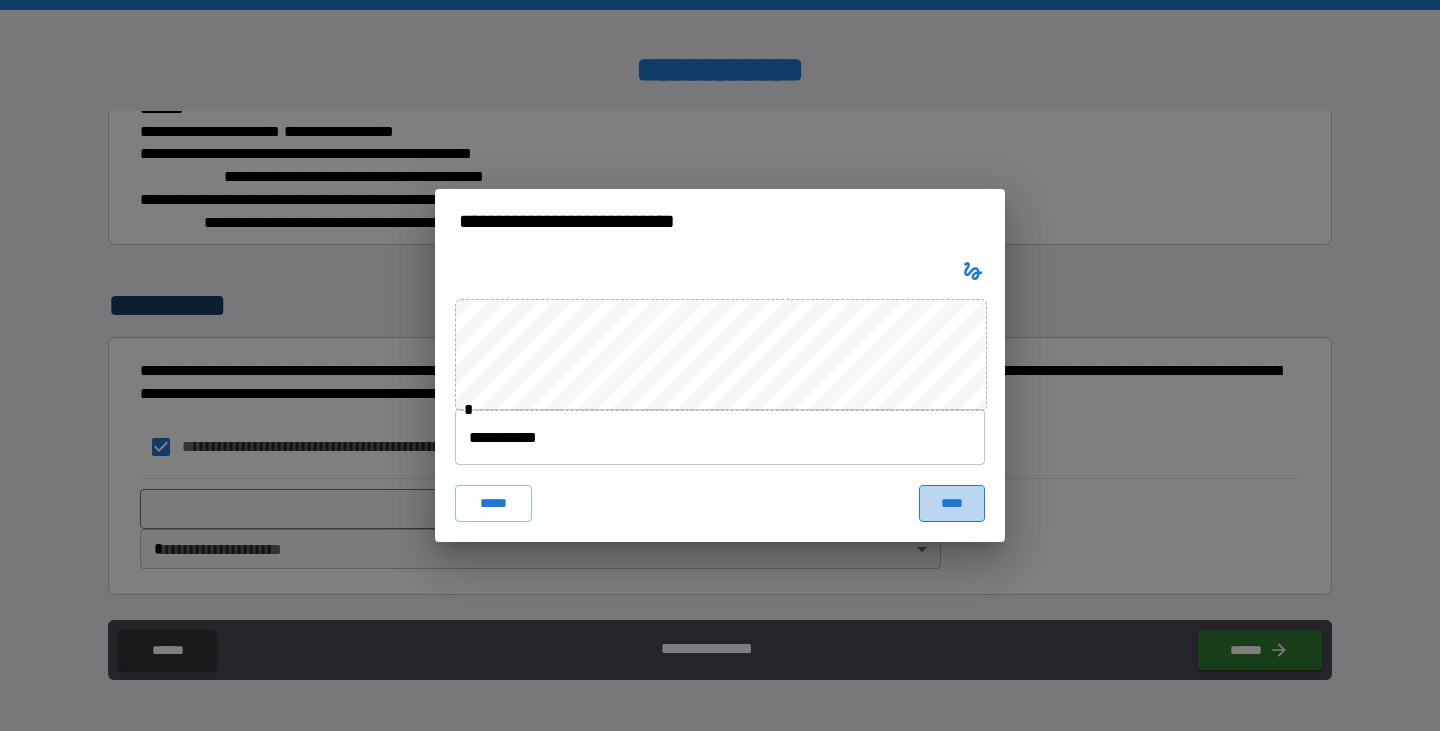click on "****" at bounding box center (952, 503) 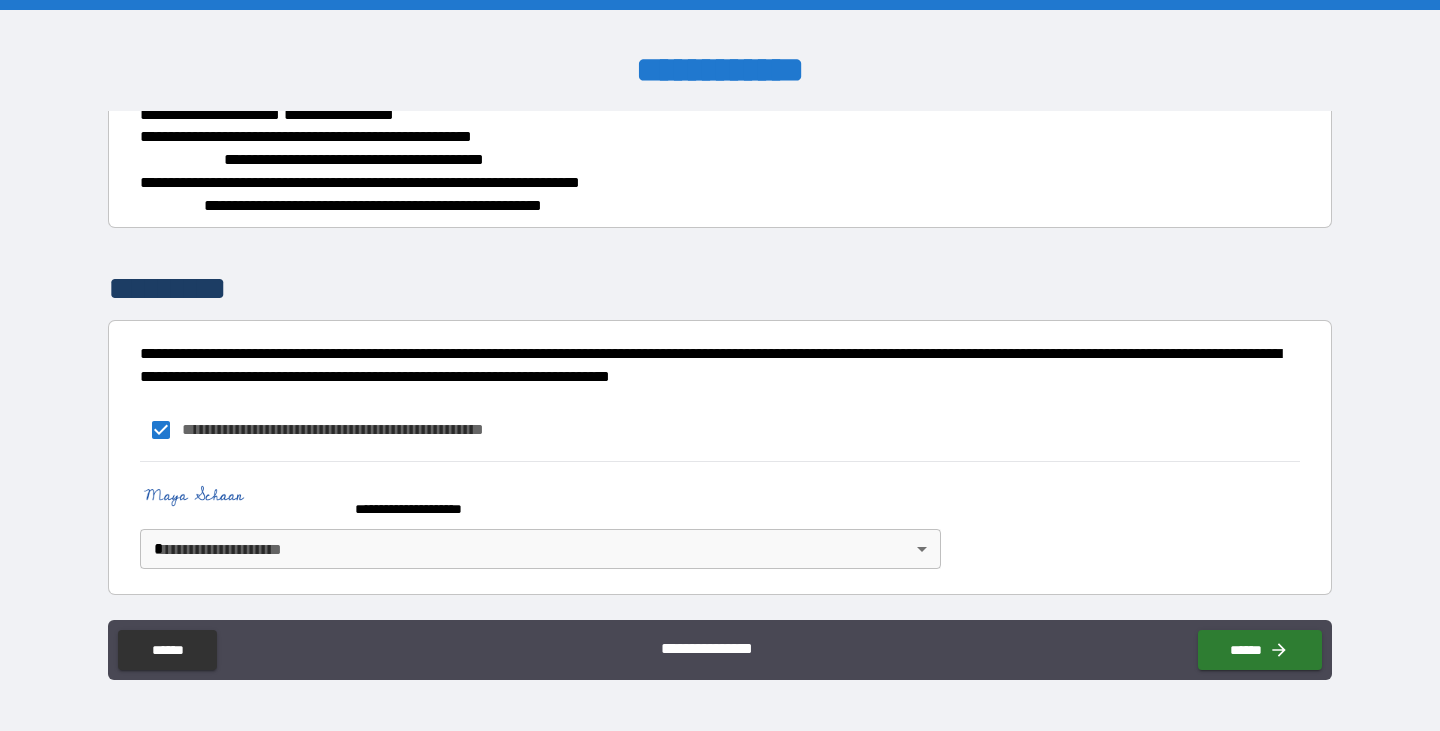 click on "**********" at bounding box center (720, 365) 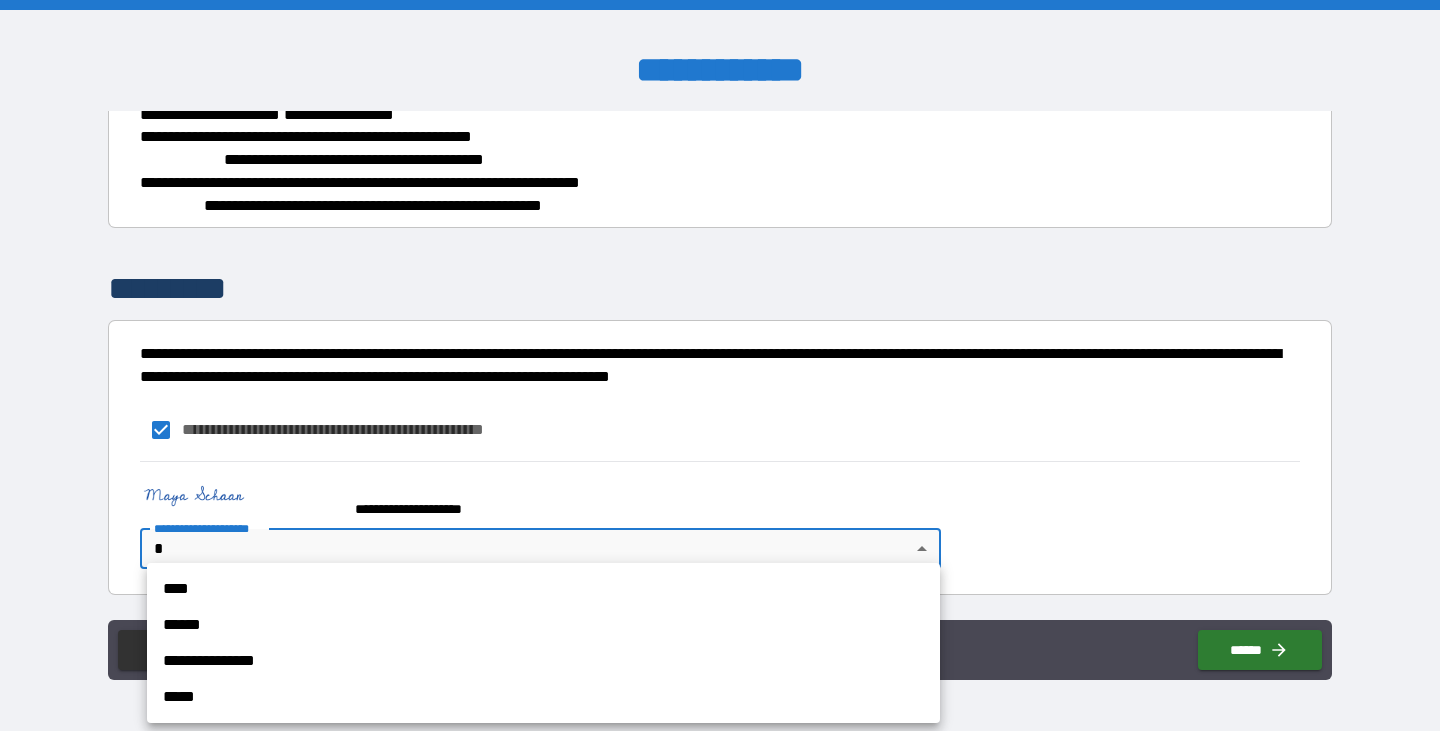 click on "****" at bounding box center (543, 589) 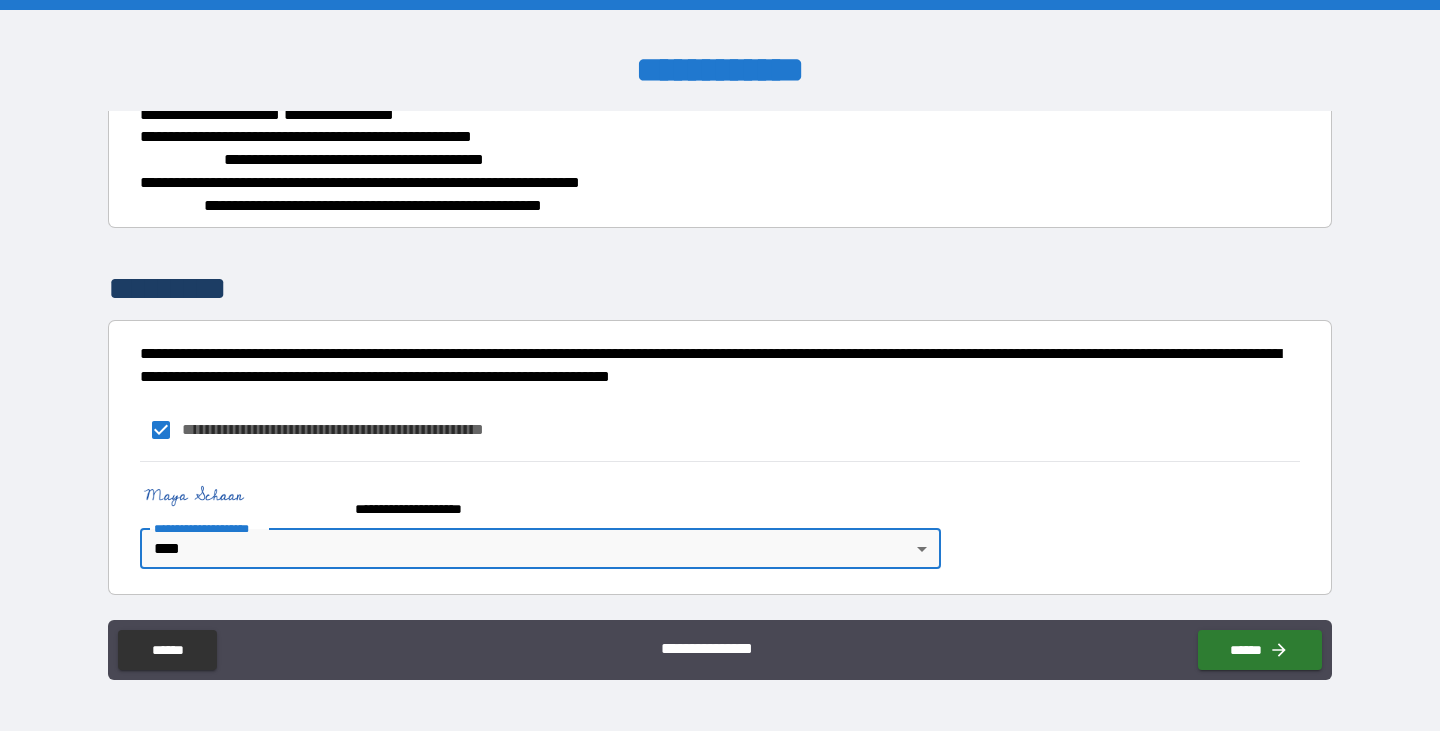 scroll, scrollTop: 2374, scrollLeft: 0, axis: vertical 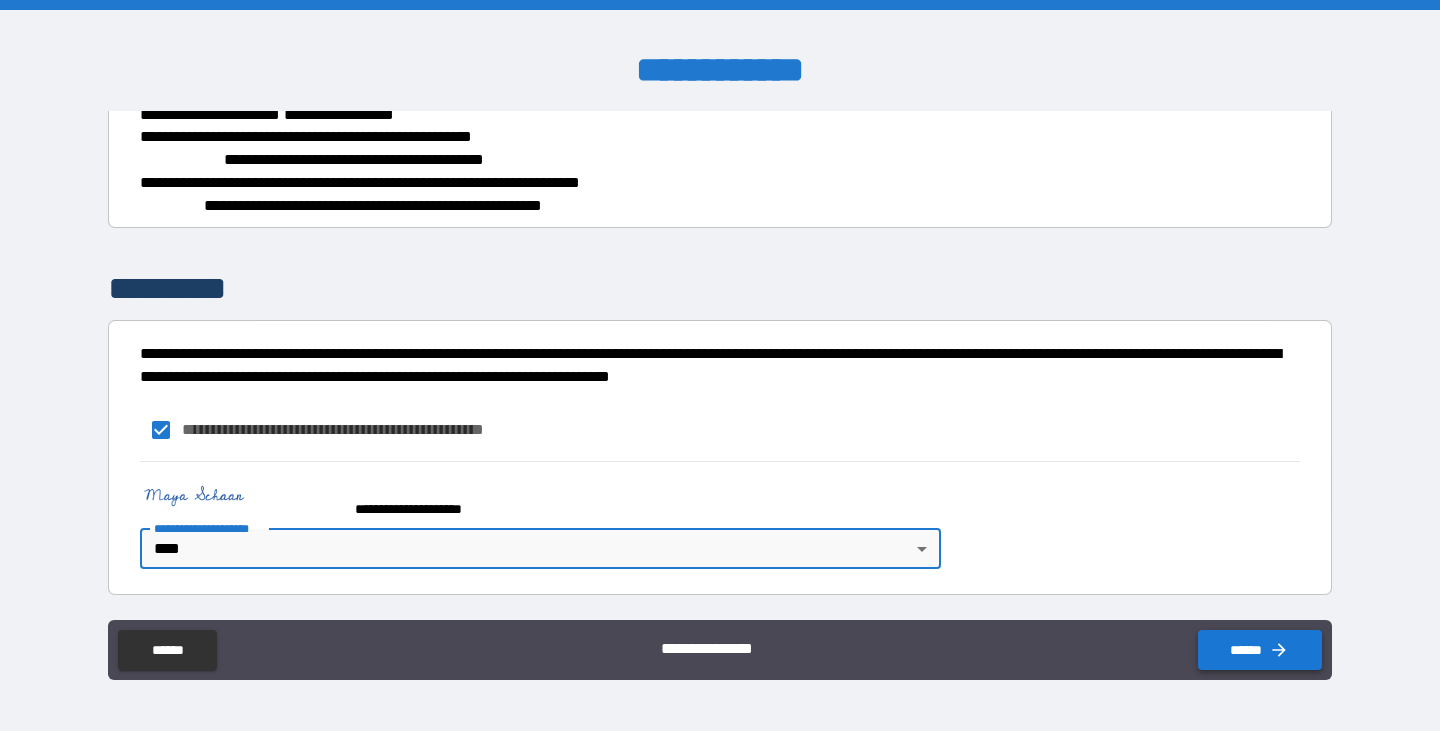 click on "******" at bounding box center (1260, 650) 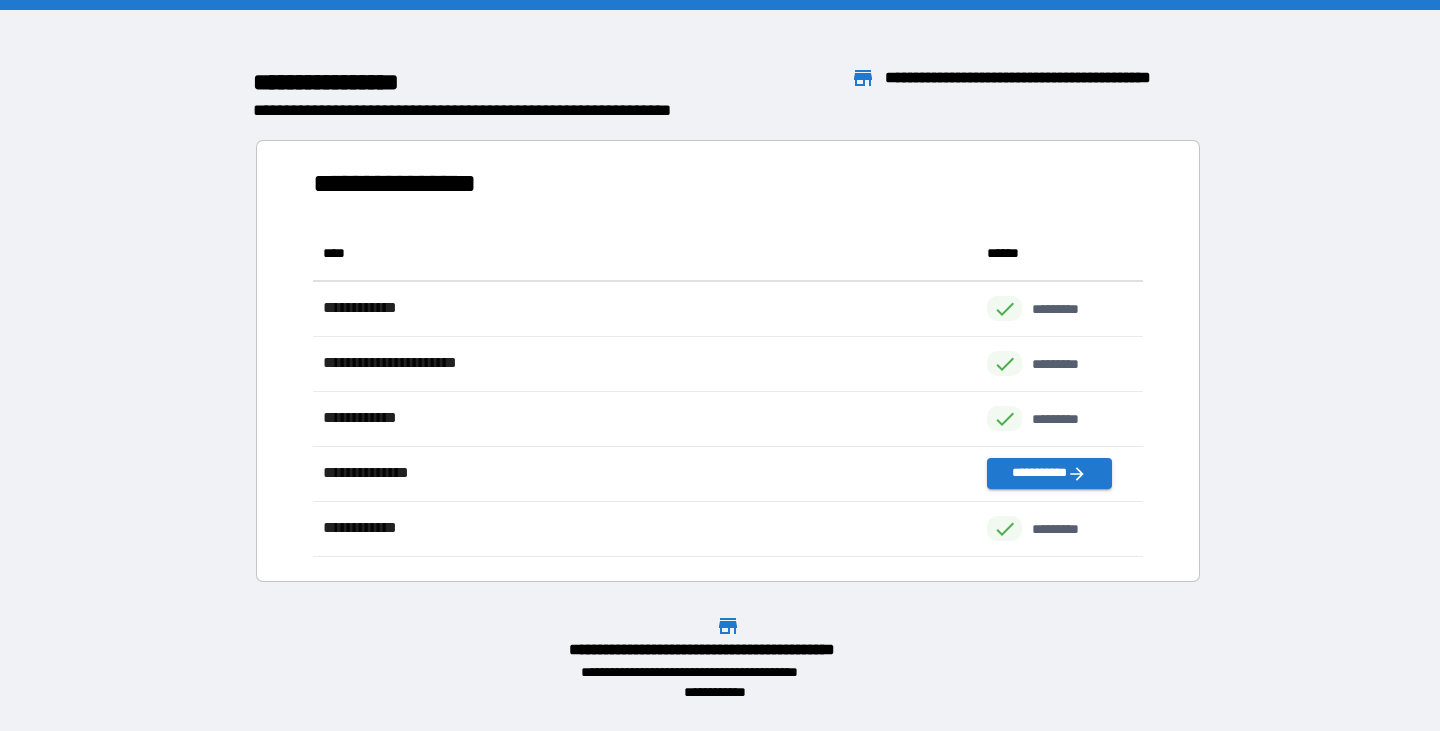scroll, scrollTop: 16, scrollLeft: 16, axis: both 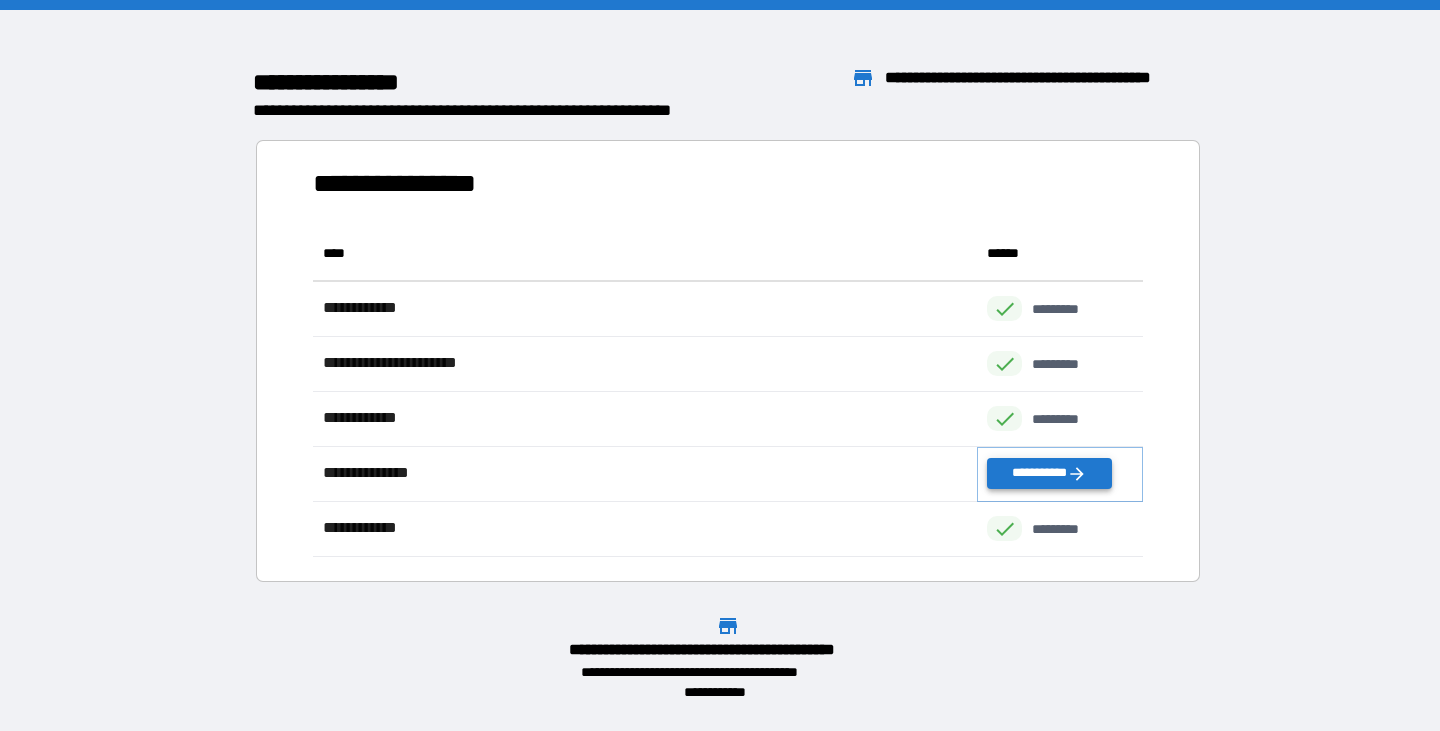 click on "**********" at bounding box center (1049, 473) 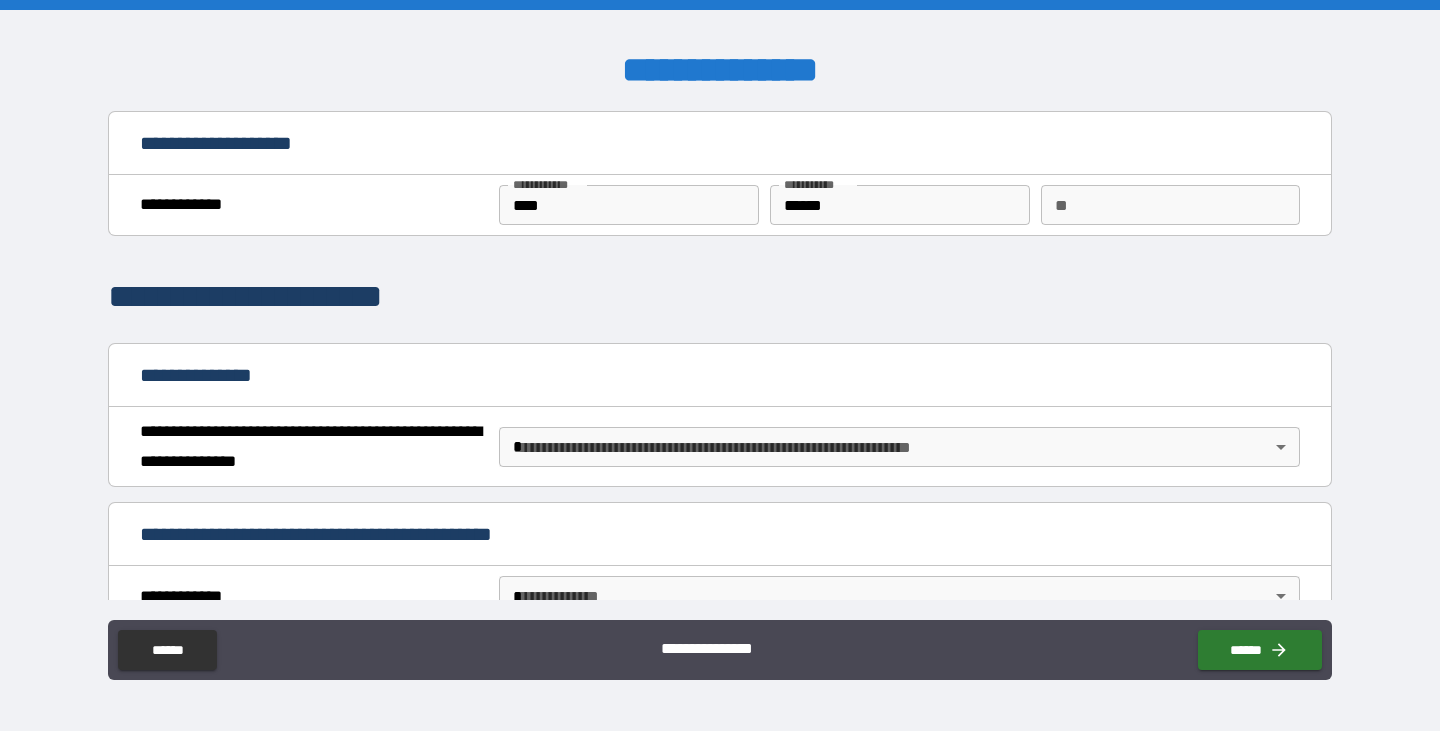 click on "**********" at bounding box center [720, 365] 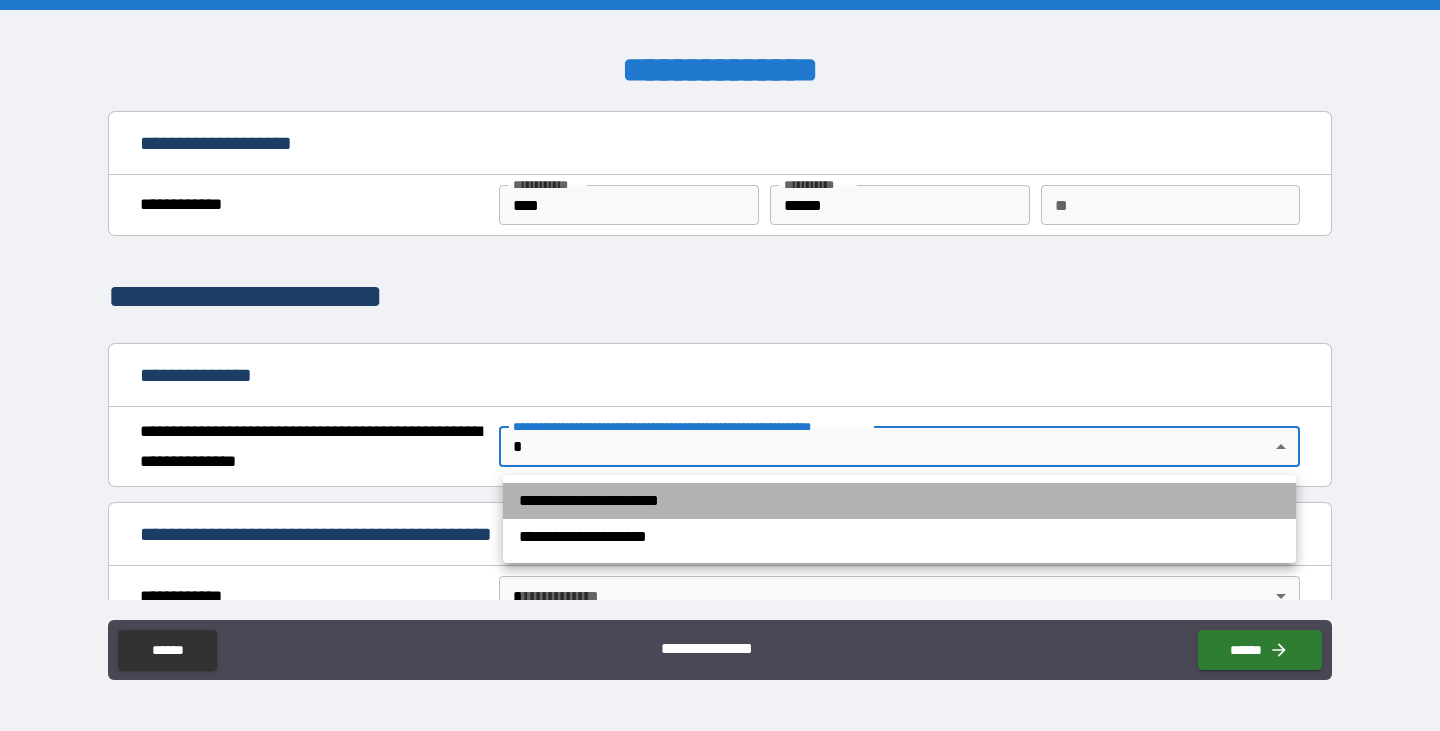 click on "**********" at bounding box center [899, 501] 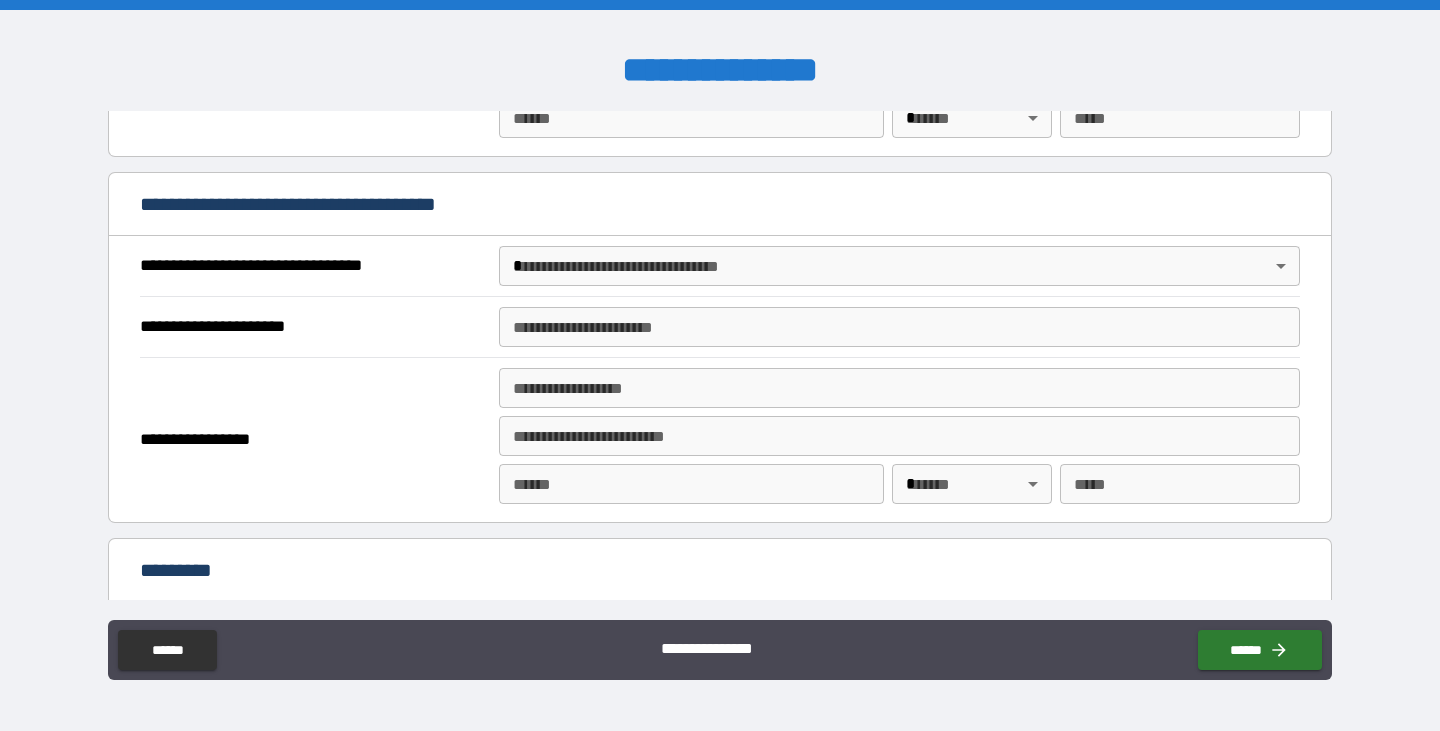 scroll, scrollTop: 2536, scrollLeft: 0, axis: vertical 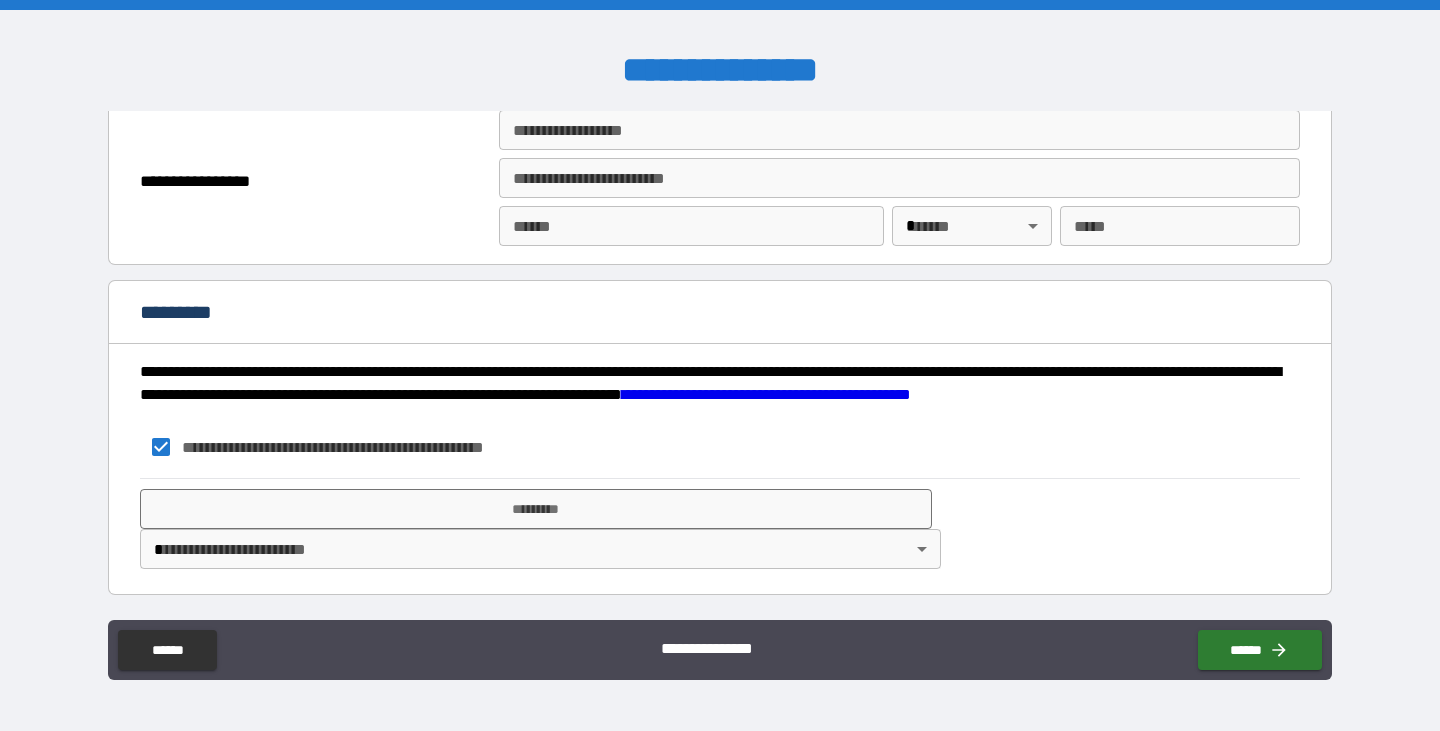 click on "**********" at bounding box center [720, 365] 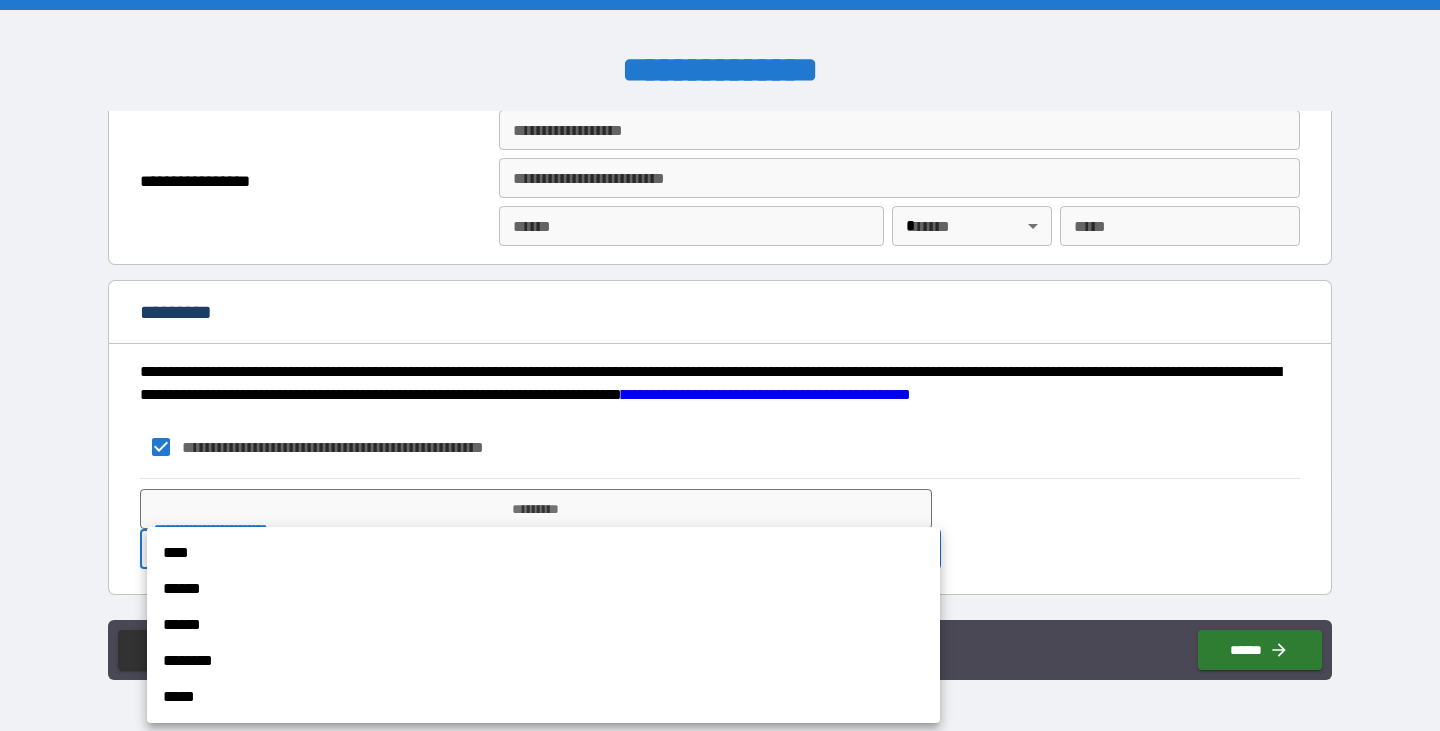 click on "****" at bounding box center (543, 553) 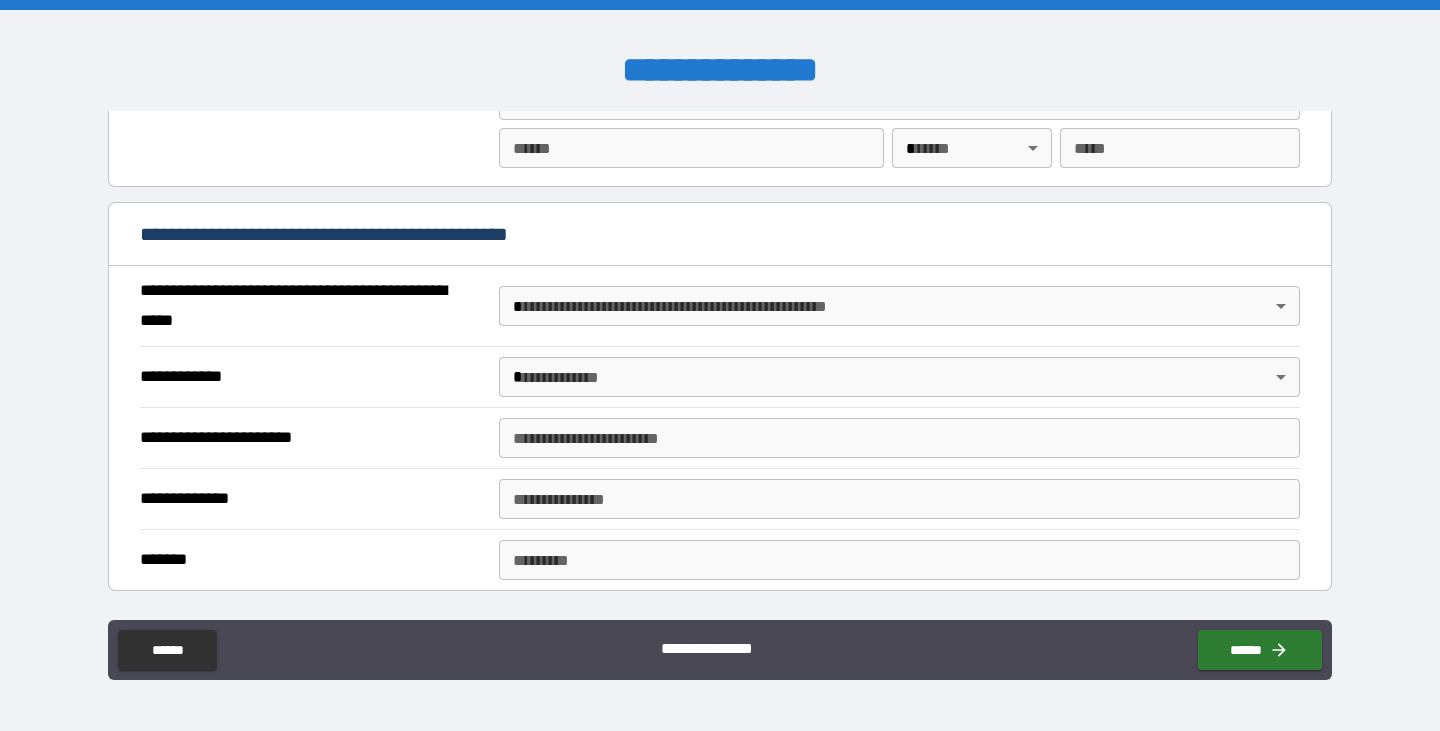 scroll, scrollTop: 1415, scrollLeft: 0, axis: vertical 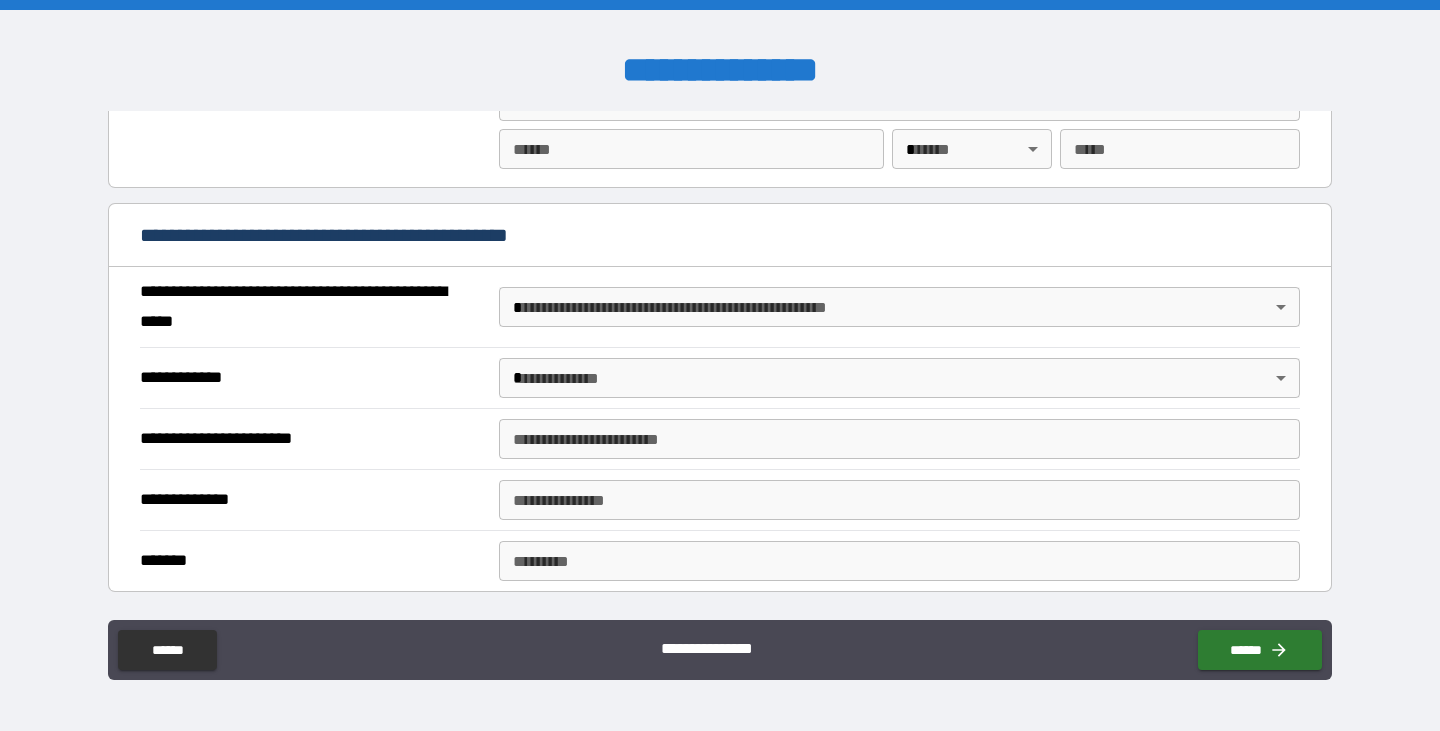 click on "**********" at bounding box center (720, 365) 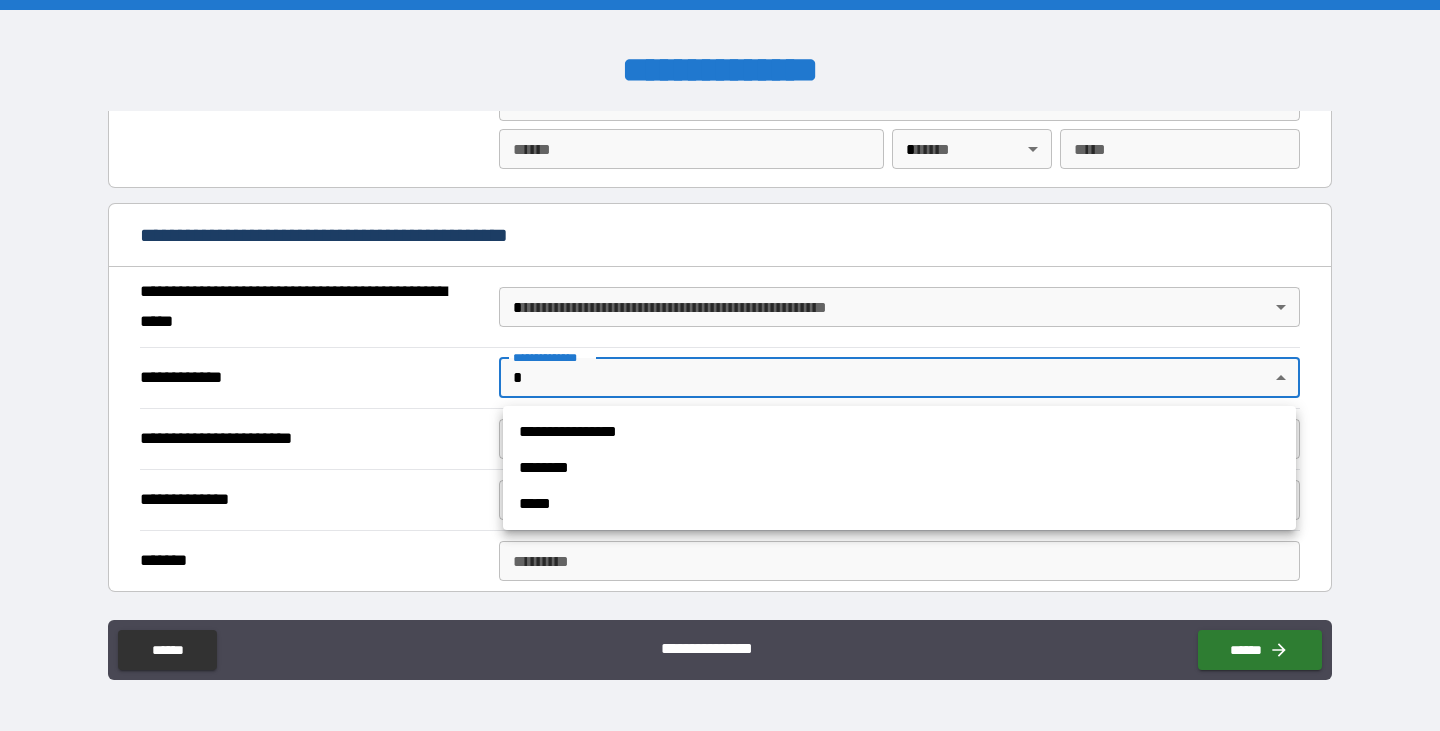 click at bounding box center (720, 365) 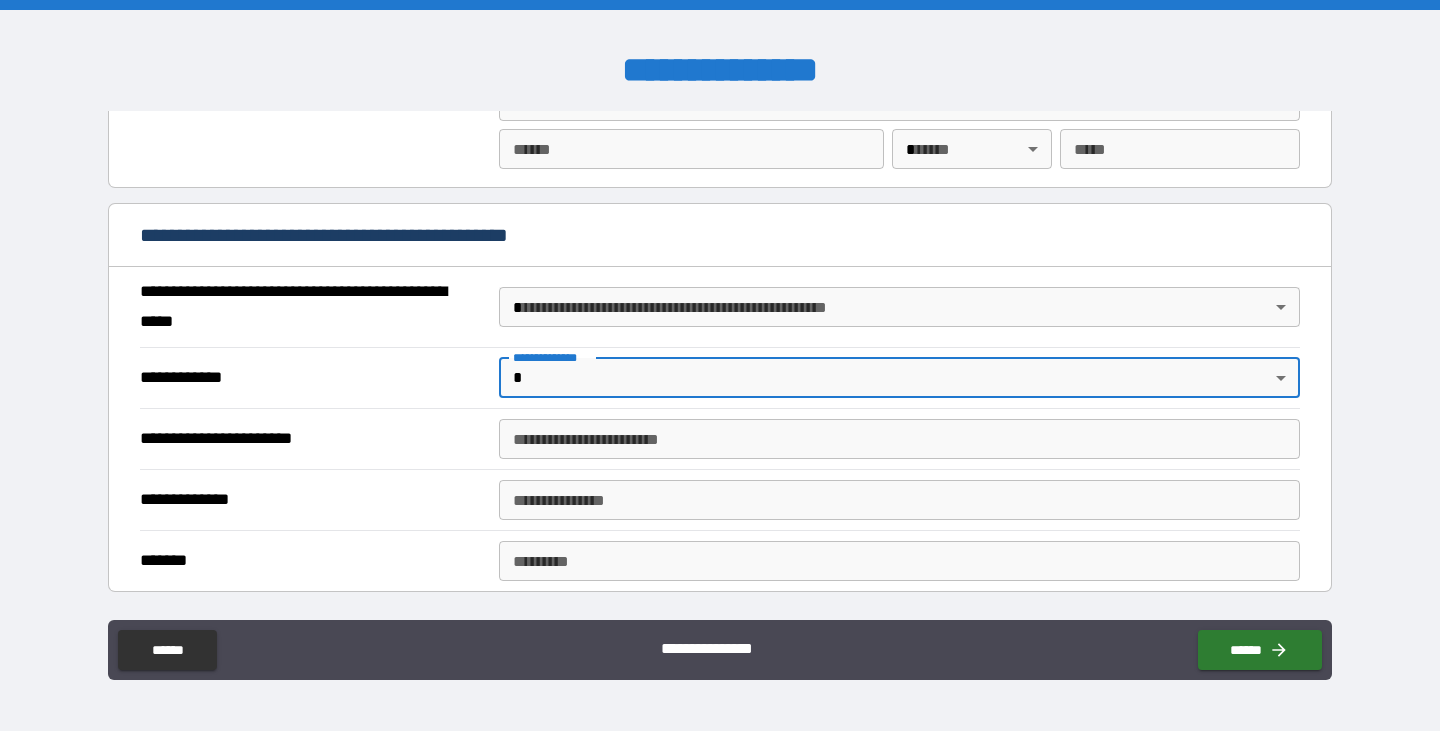 click on "**********" at bounding box center (720, 365) 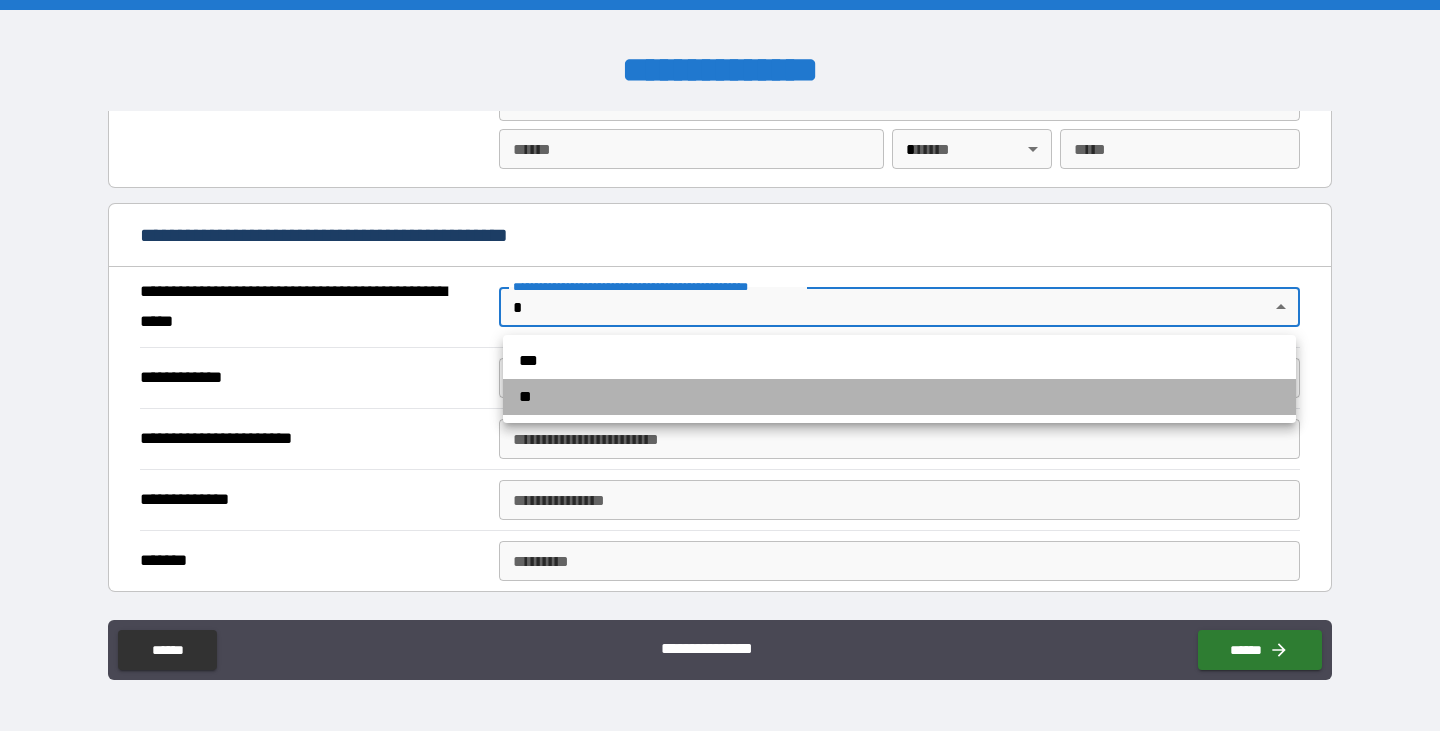 click on "**" at bounding box center [899, 397] 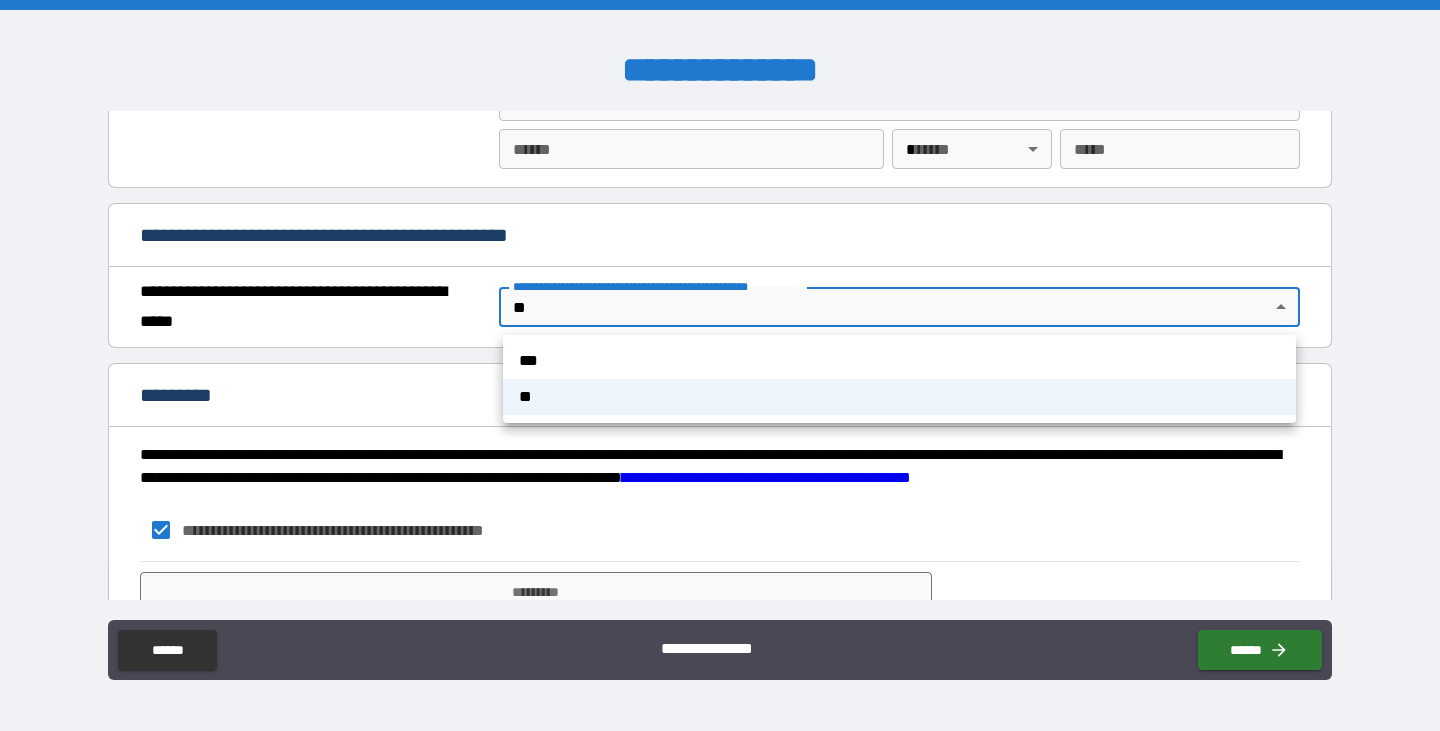 click on "**********" at bounding box center (720, 365) 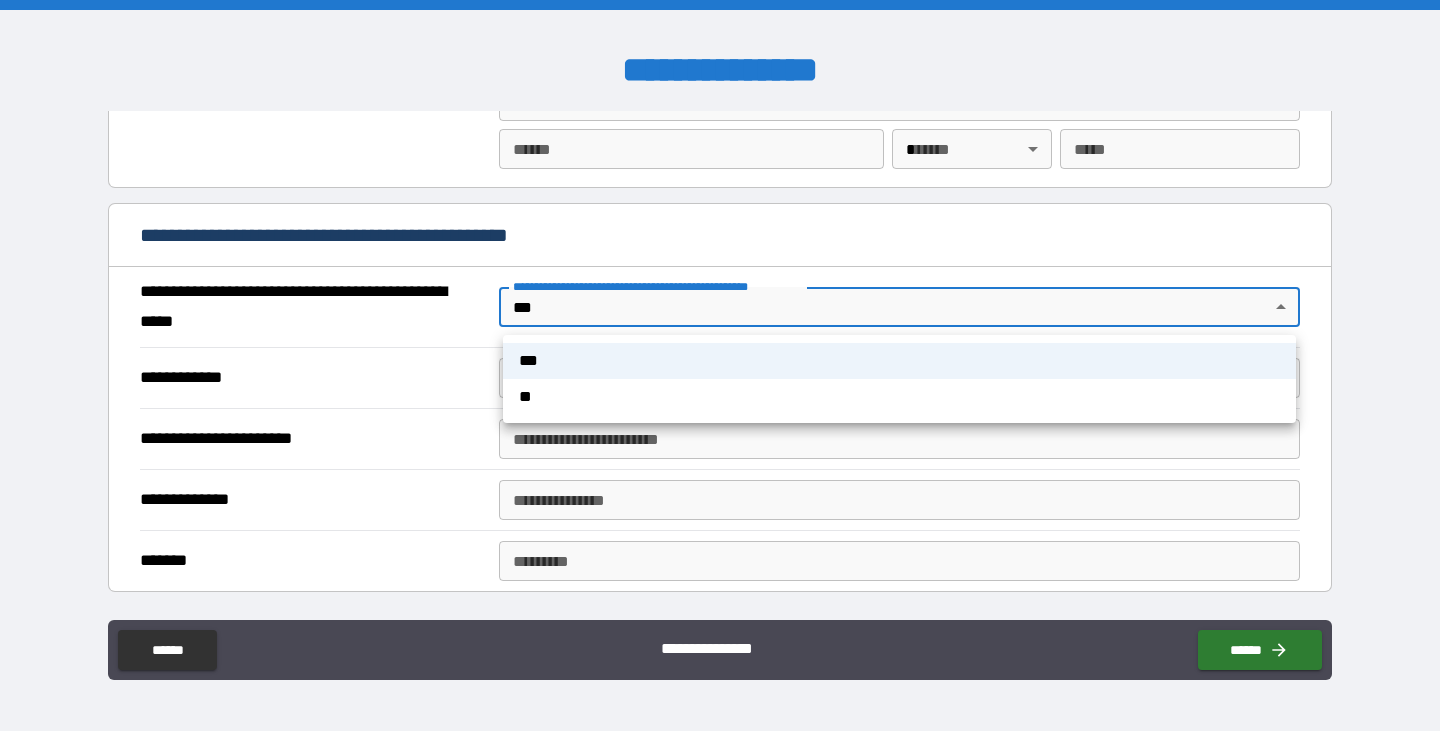 click on "**********" at bounding box center (720, 365) 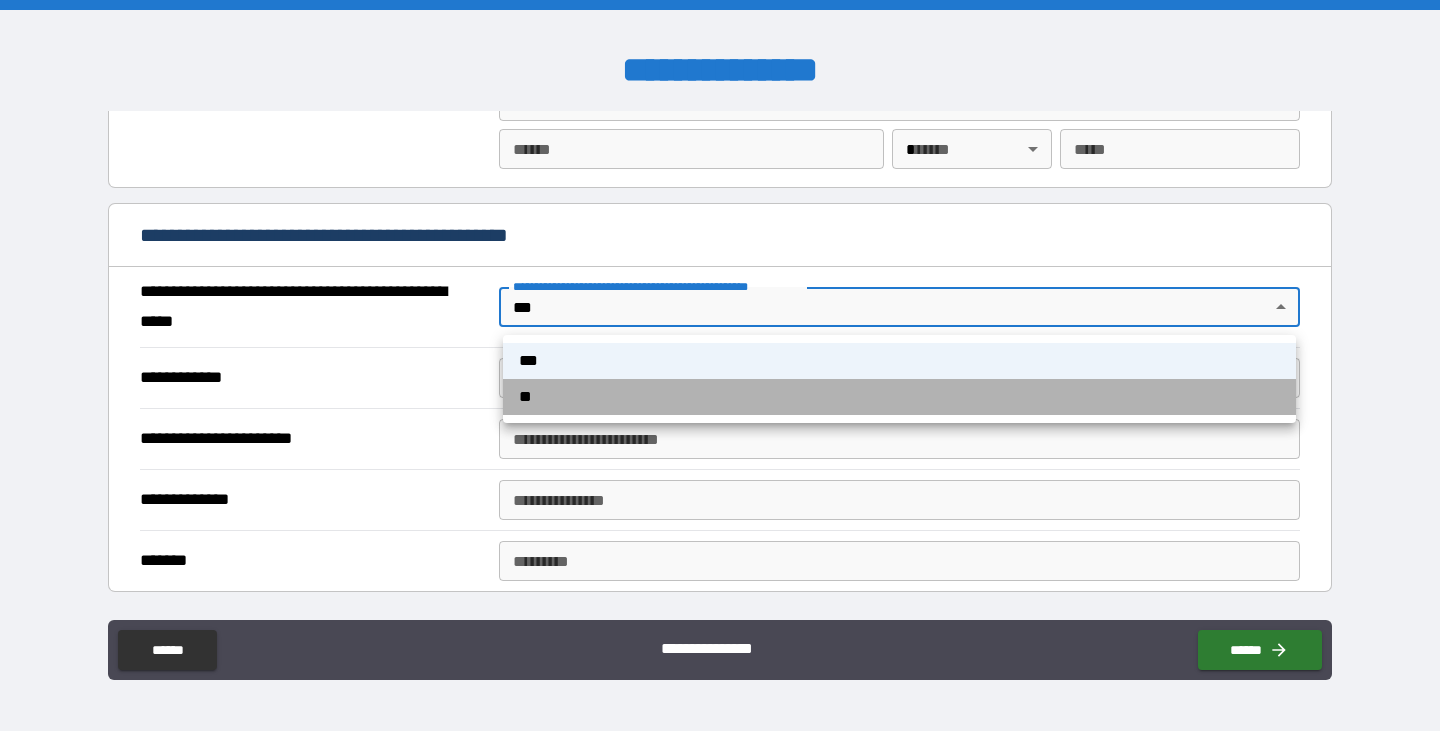 click on "**" at bounding box center (899, 397) 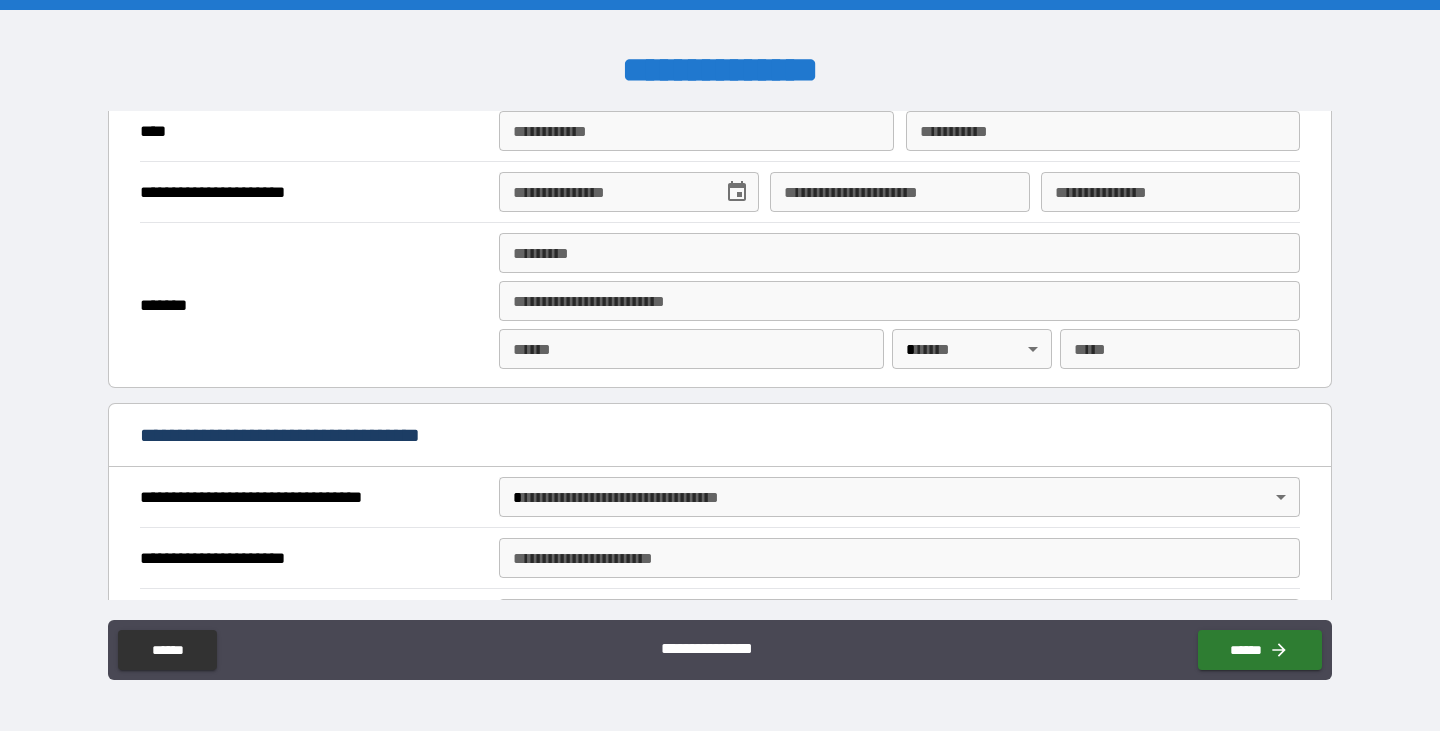 scroll, scrollTop: 848, scrollLeft: 0, axis: vertical 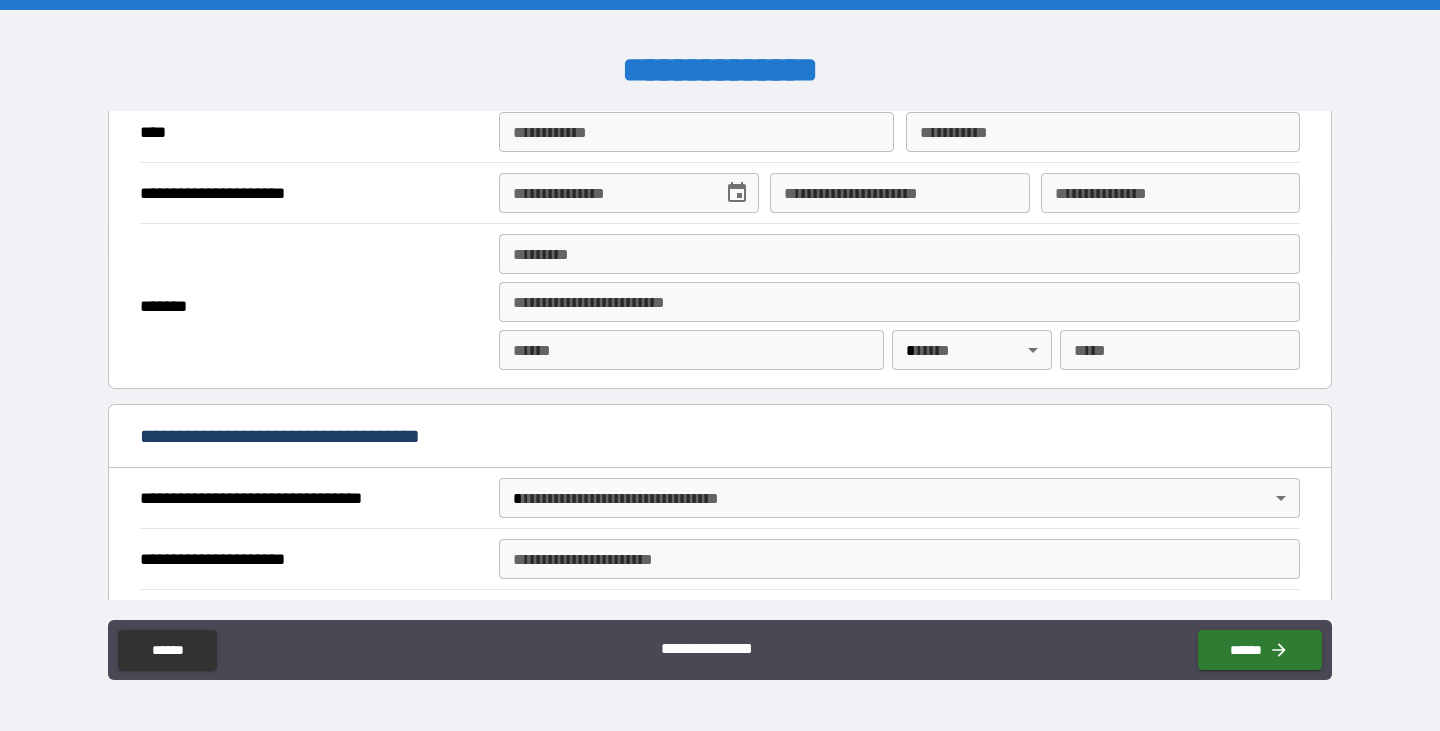 click on "**********" at bounding box center (720, 365) 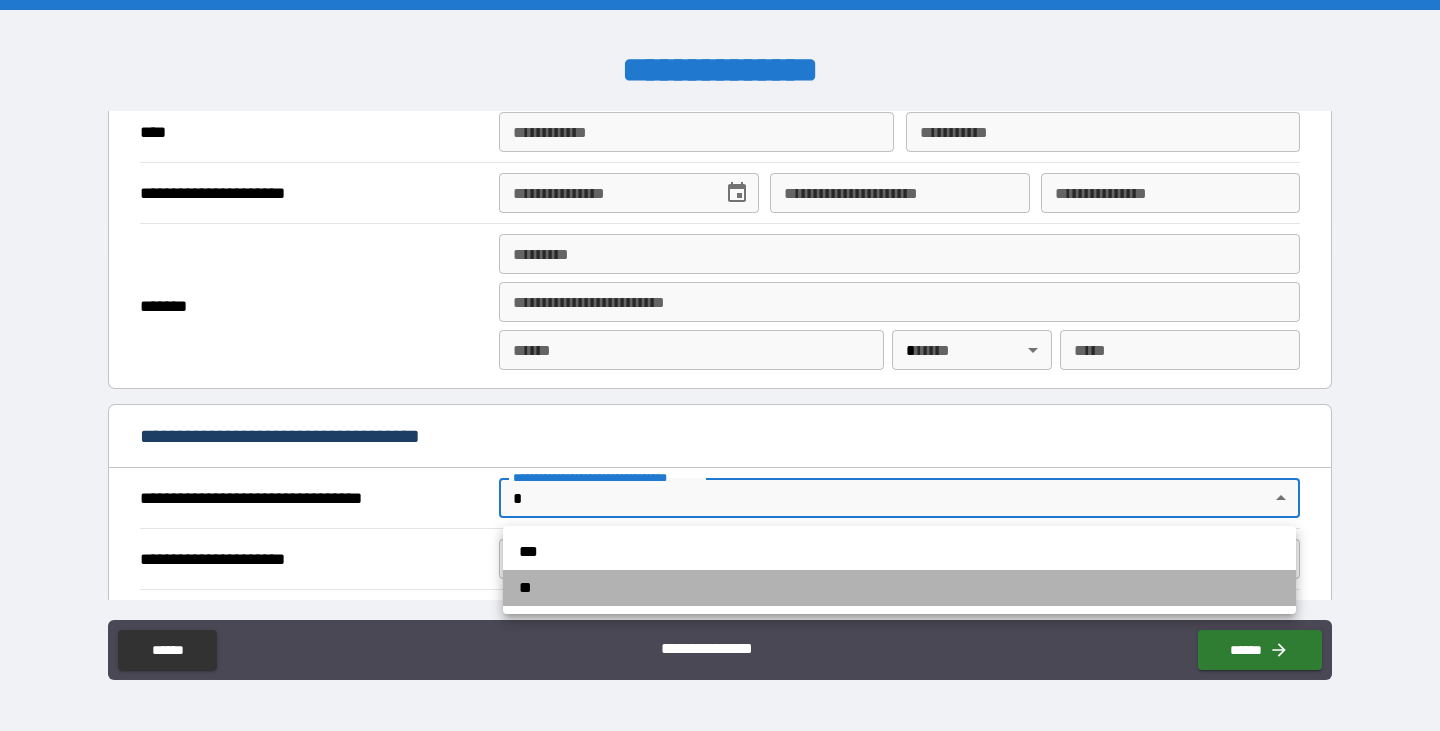click on "**" at bounding box center [899, 588] 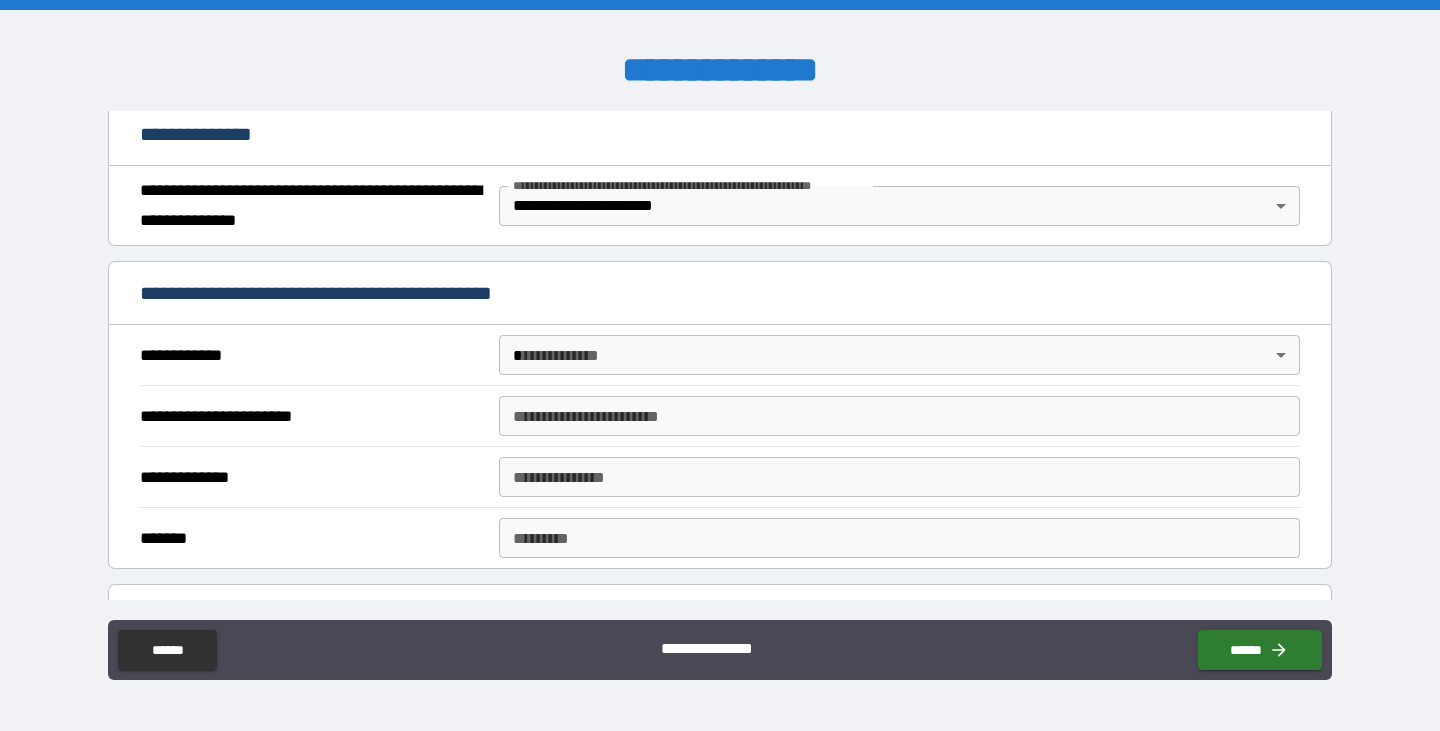 scroll, scrollTop: 272, scrollLeft: 0, axis: vertical 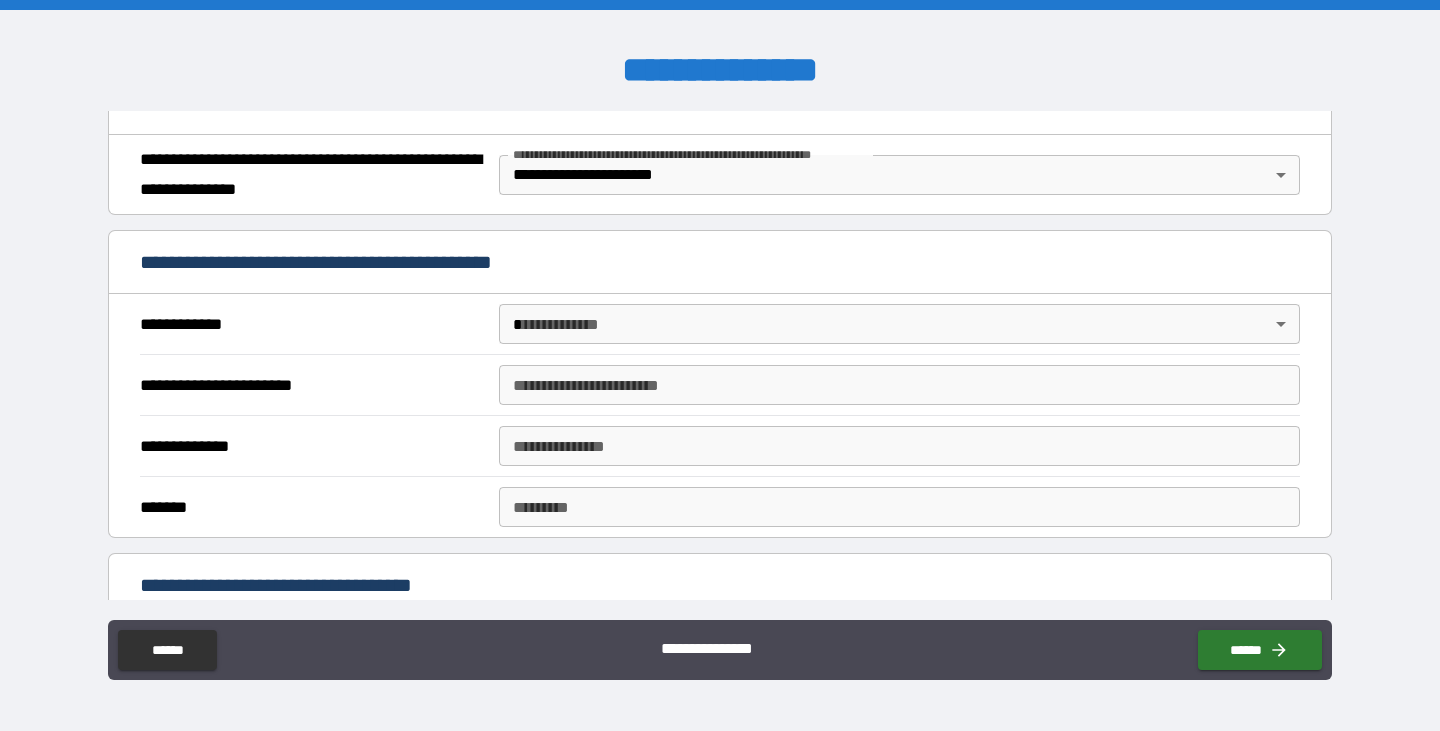 click on "**********" at bounding box center [720, 365] 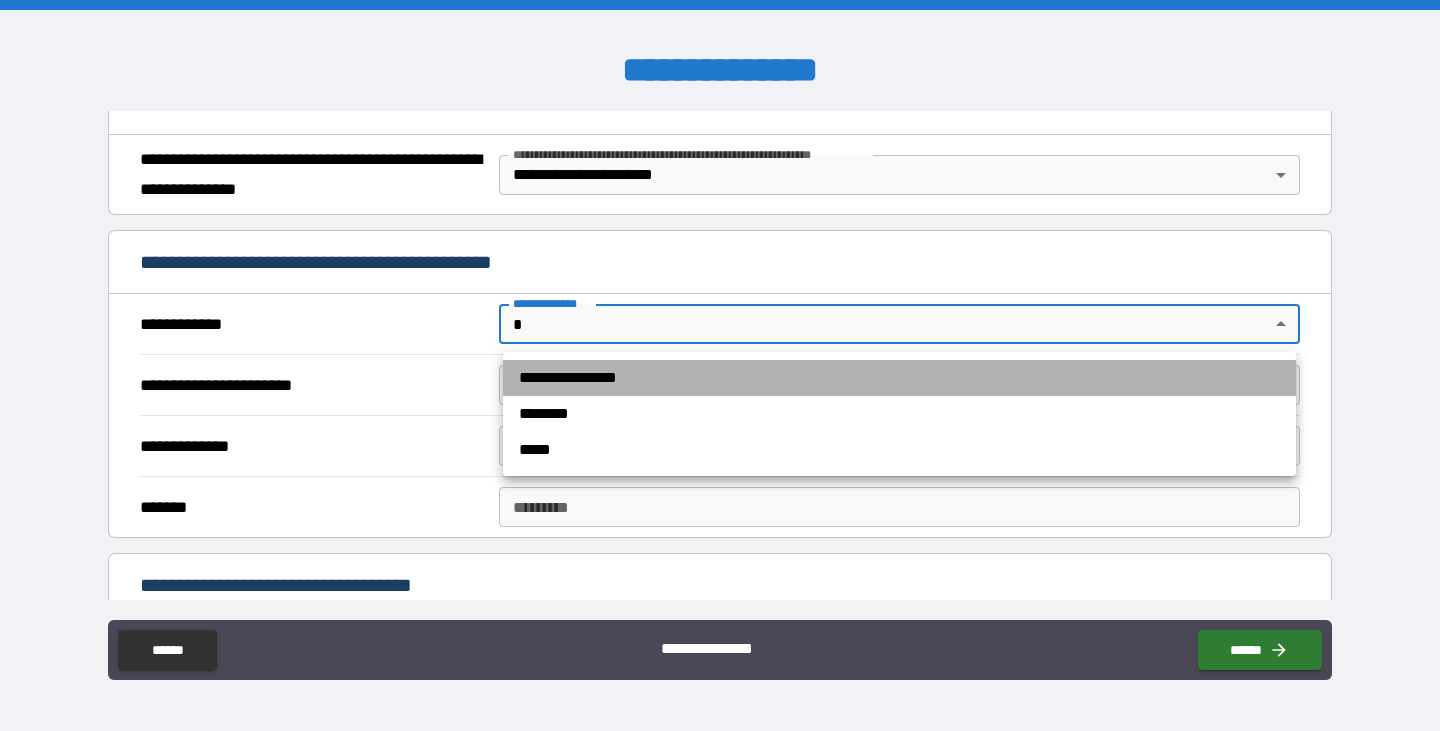 click on "**********" at bounding box center (899, 378) 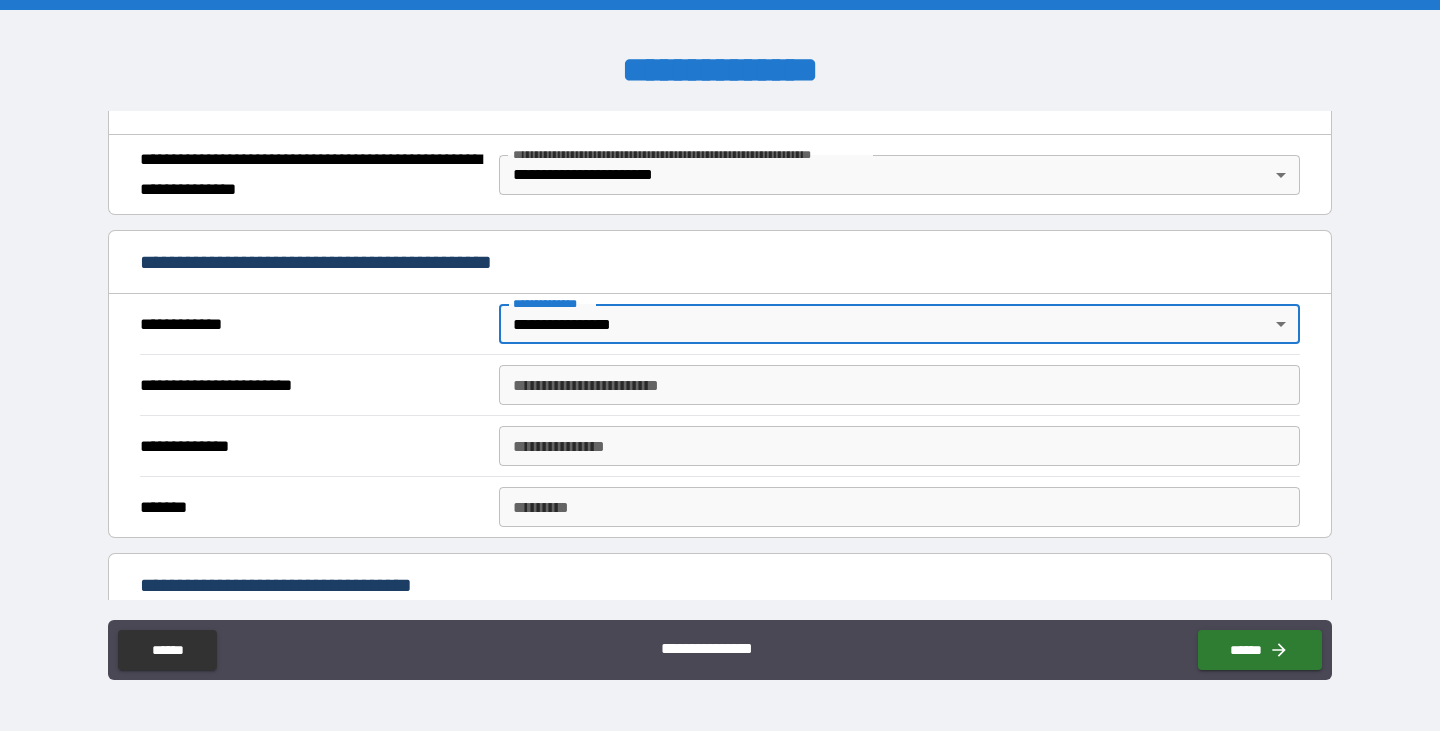 click on "**********" at bounding box center (899, 385) 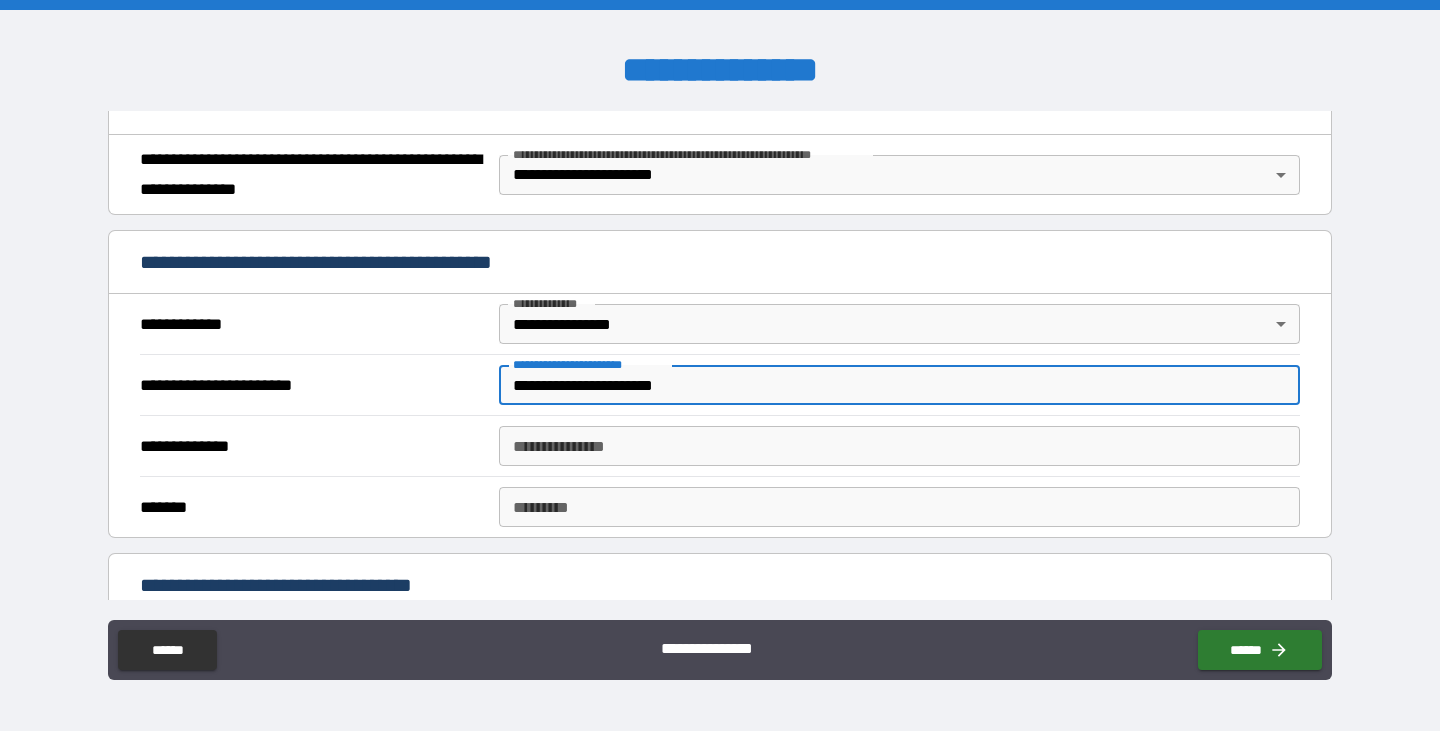 click on "*******   *" at bounding box center [899, 507] 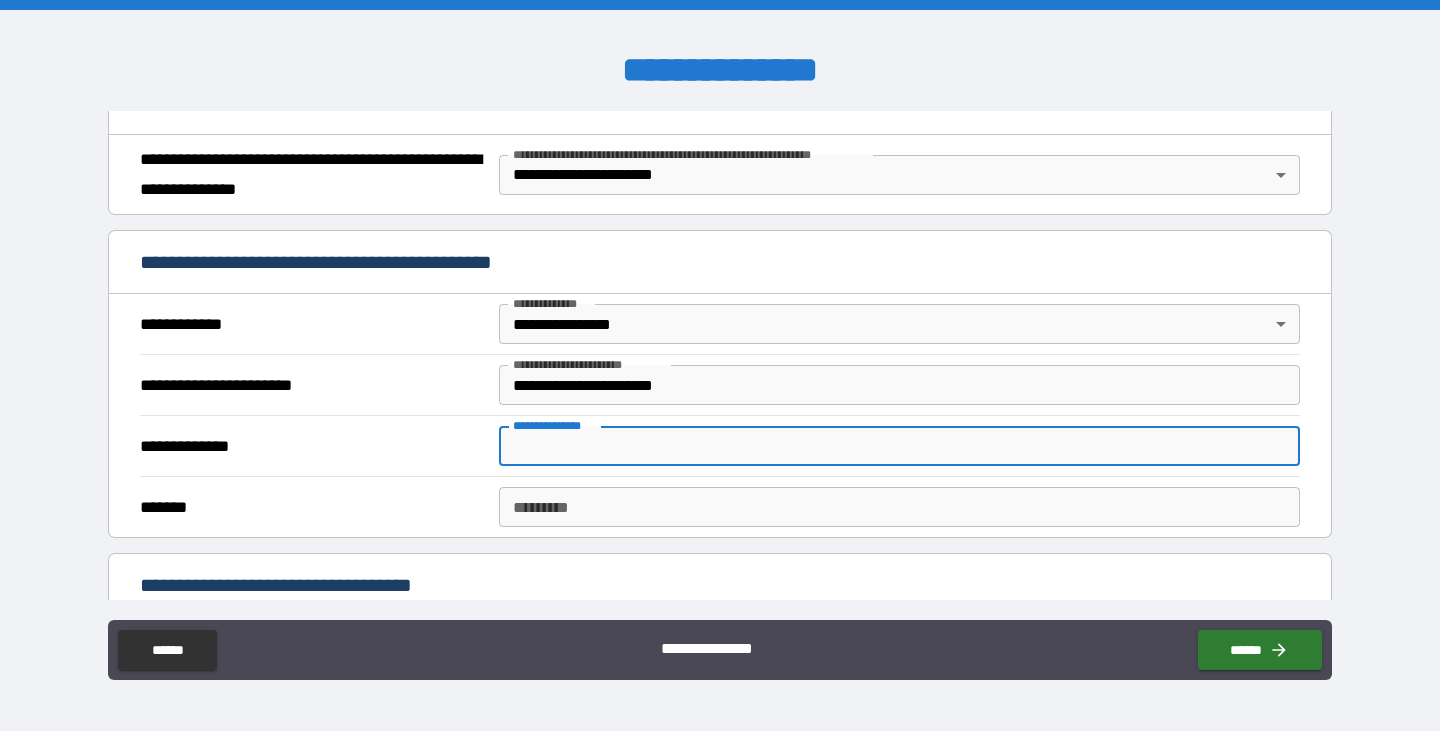 click on "**********" at bounding box center [899, 446] 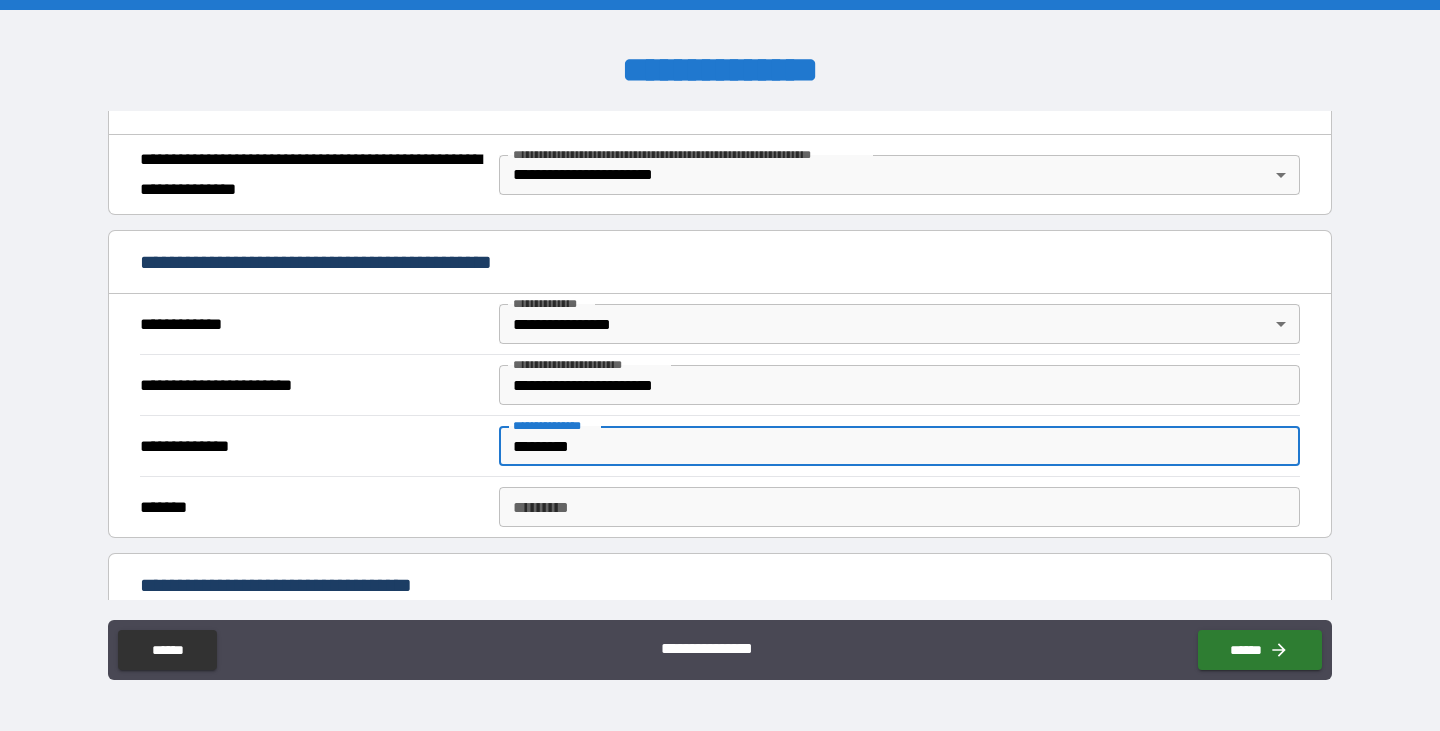 click on "*******   *" at bounding box center (899, 507) 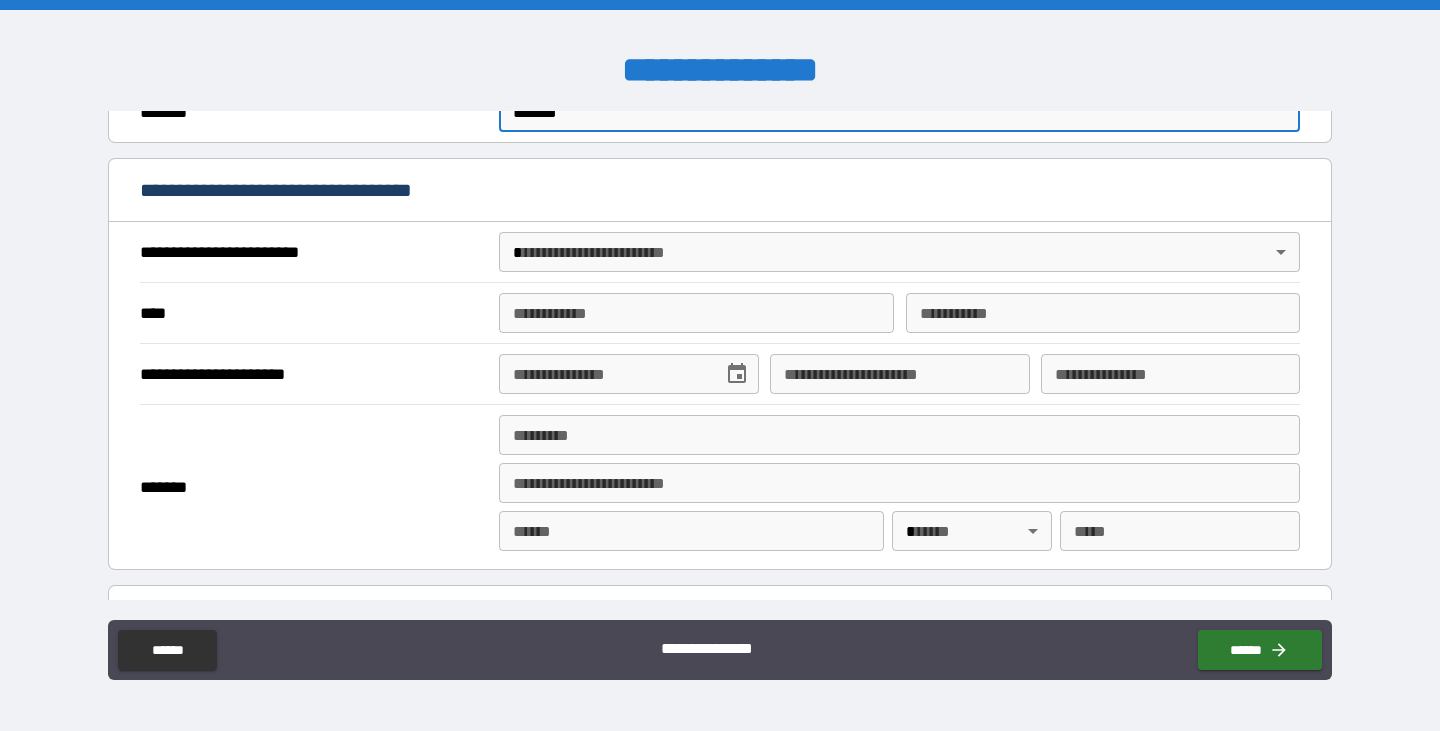 scroll, scrollTop: 668, scrollLeft: 0, axis: vertical 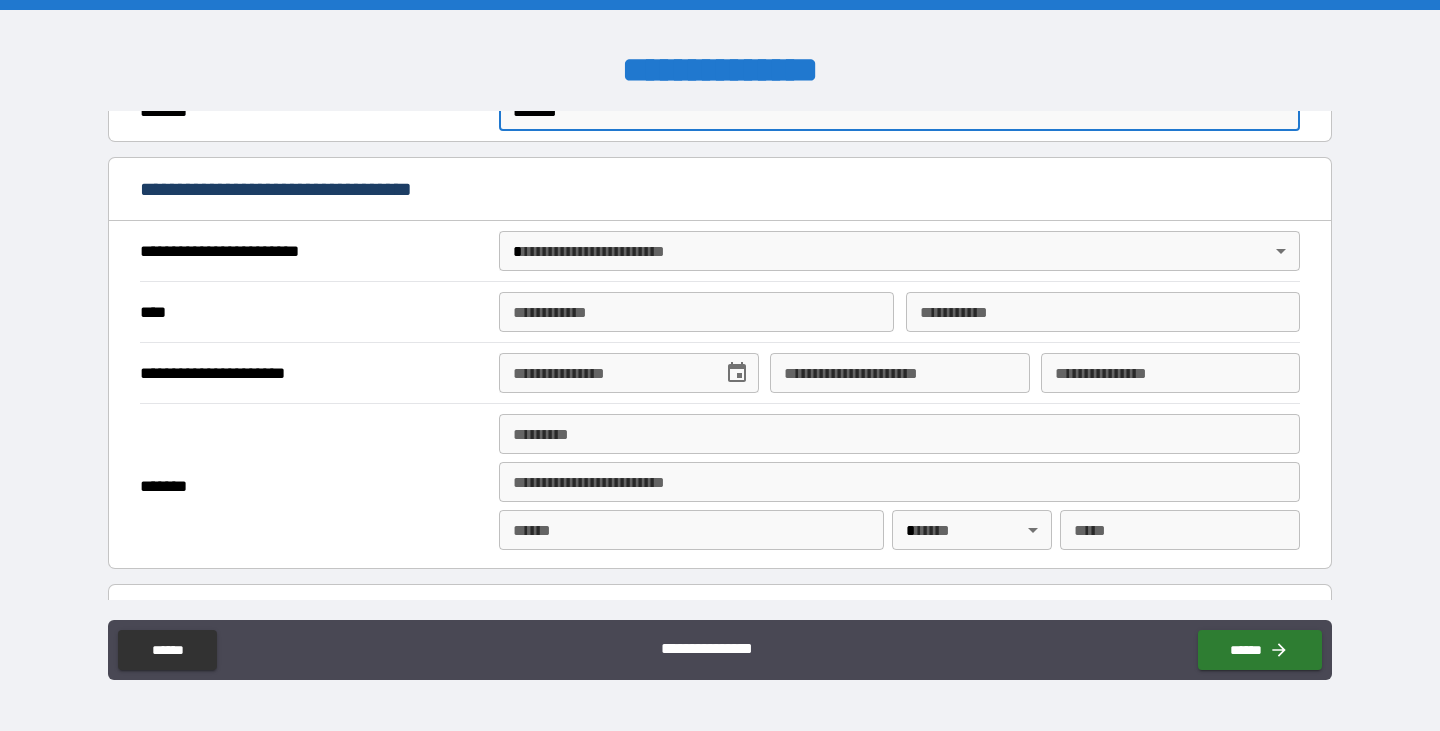 click on "**********" at bounding box center (720, 365) 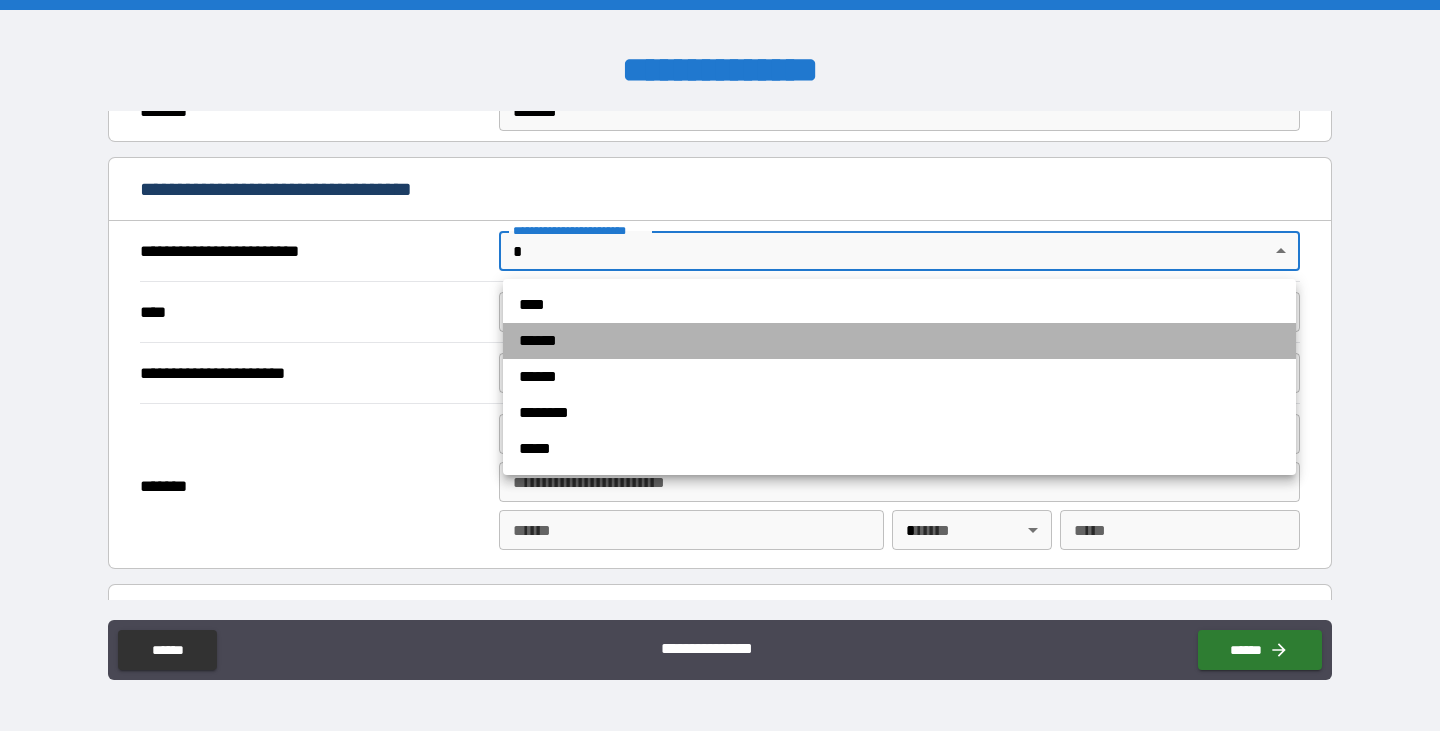click on "******" at bounding box center [899, 341] 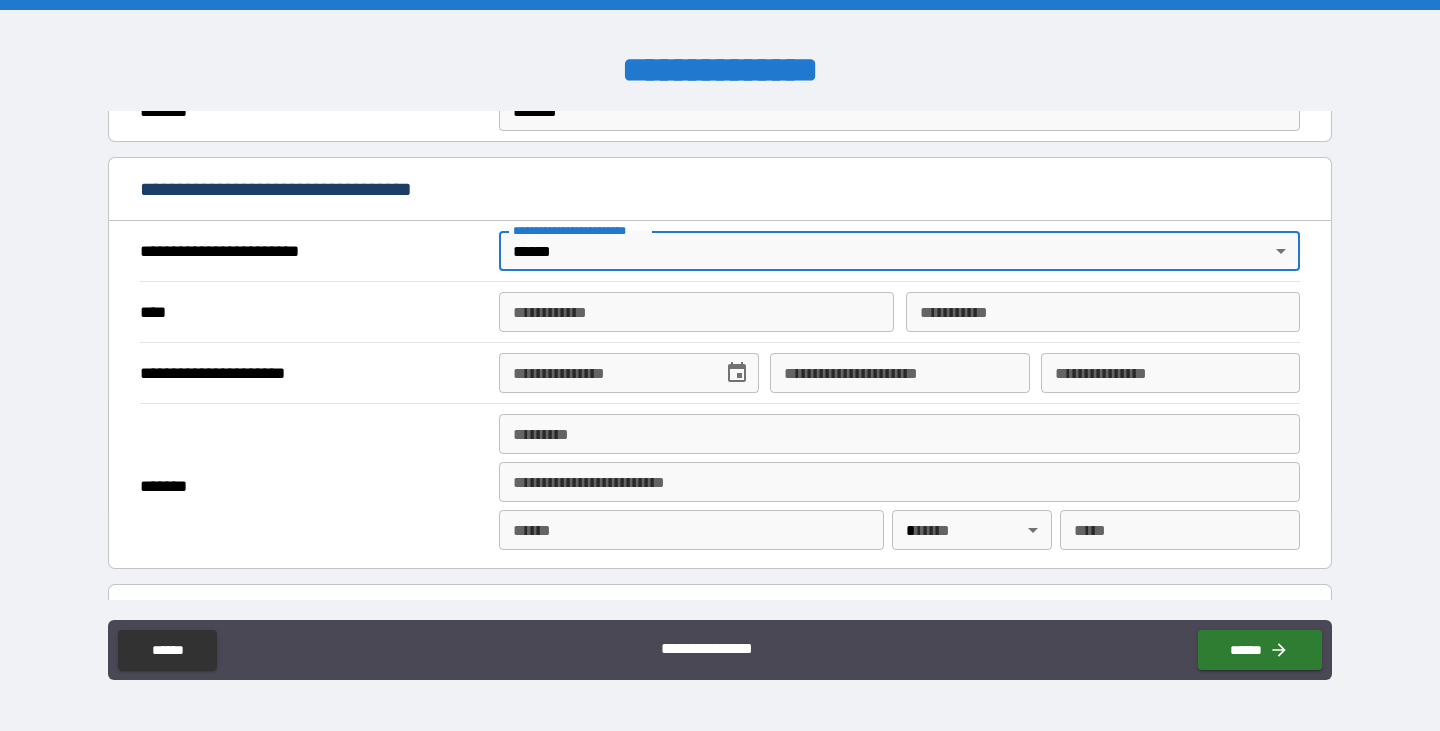 click on "**********" at bounding box center [696, 312] 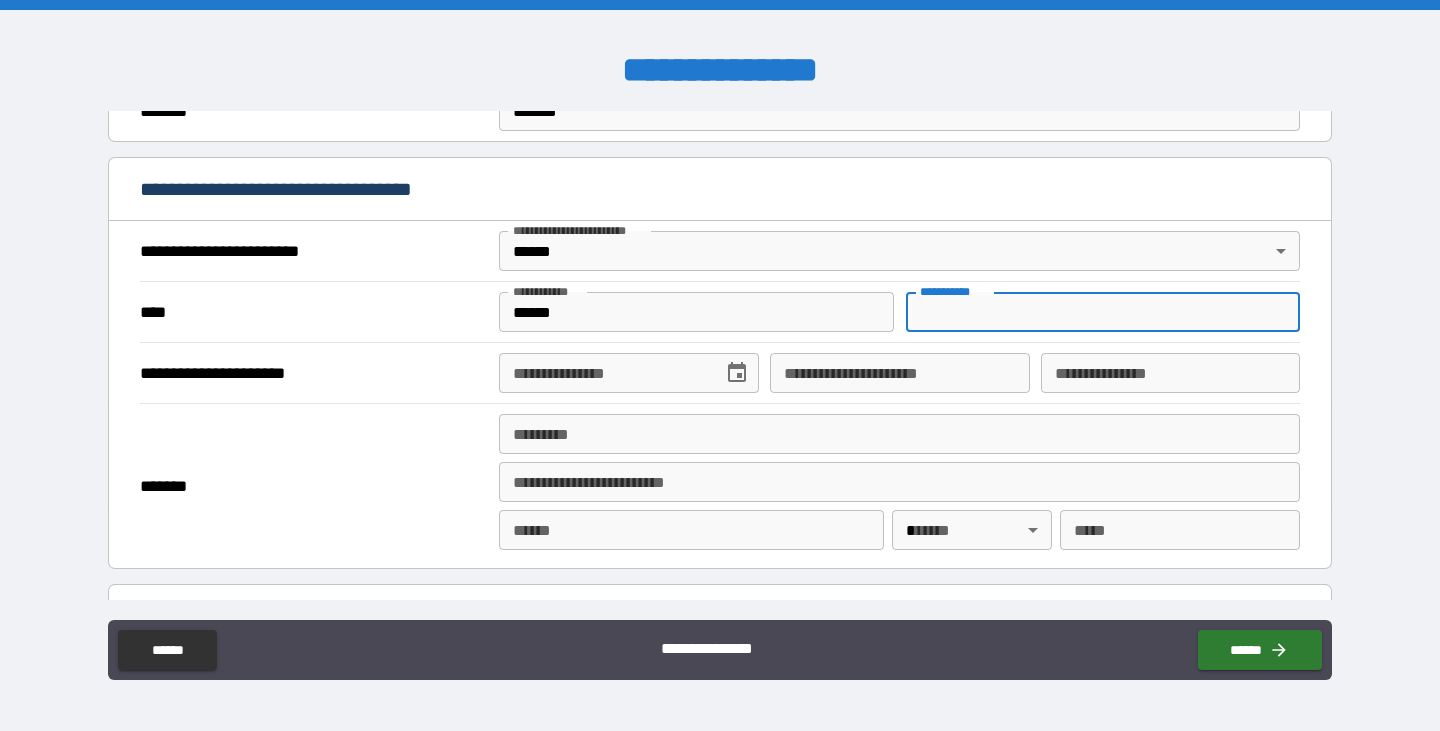 click on "*********   * *********   *" at bounding box center [1103, 312] 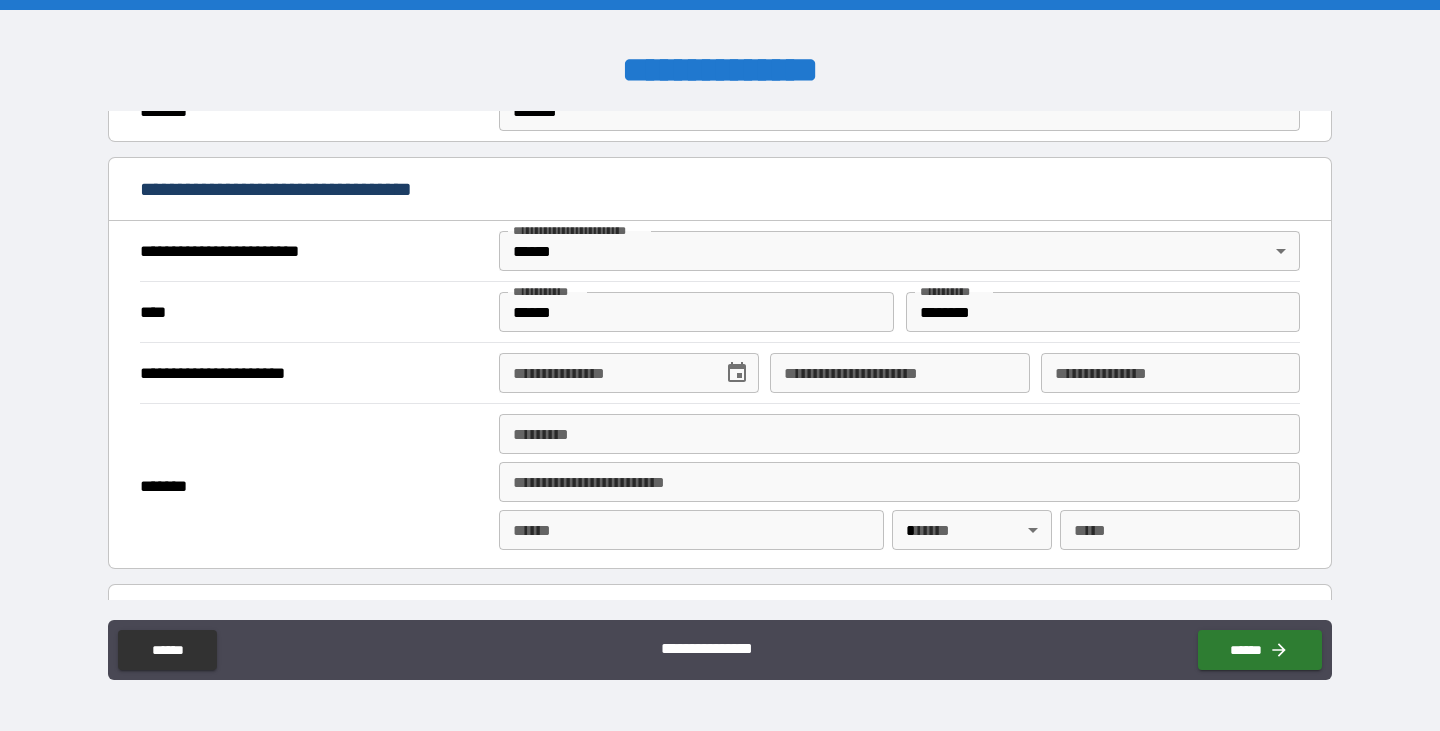 click on "**********" at bounding box center (720, 368) 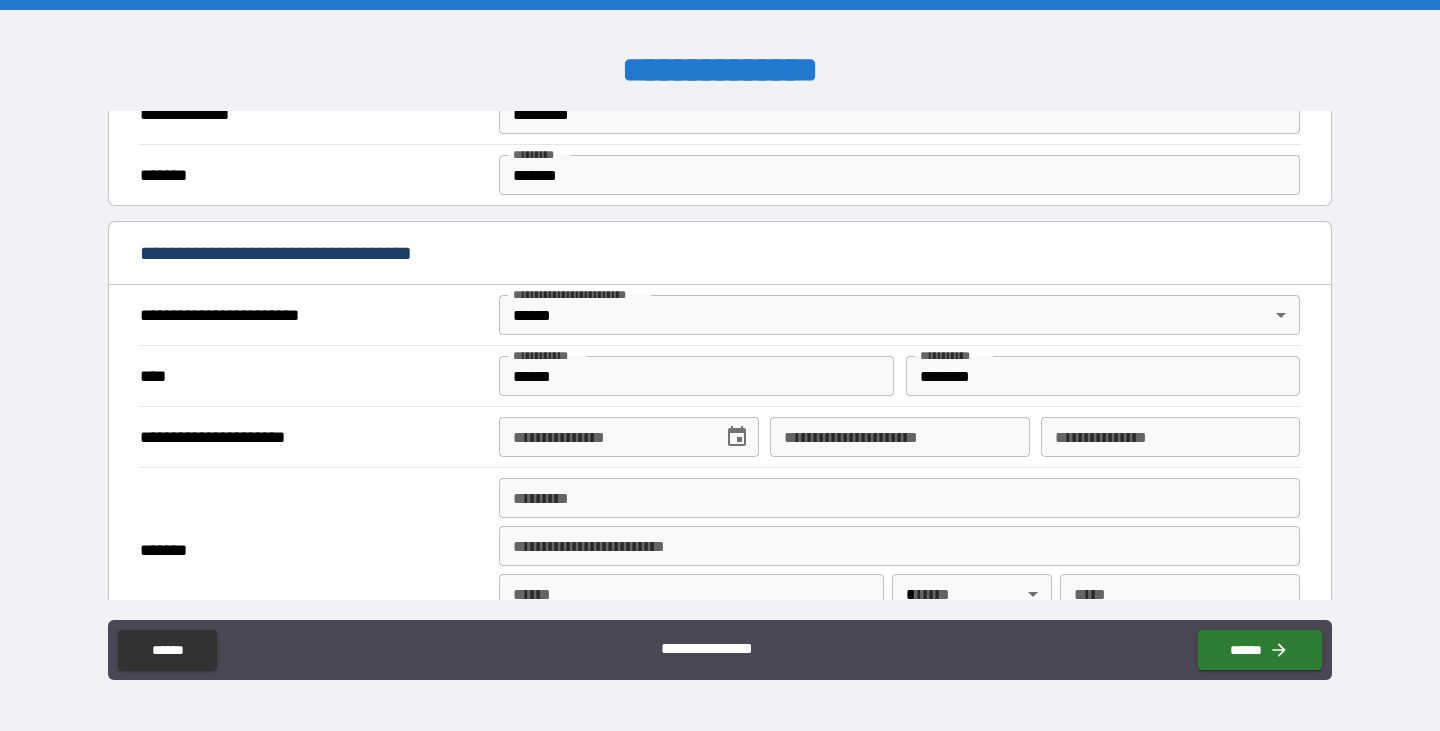 scroll, scrollTop: 668, scrollLeft: 0, axis: vertical 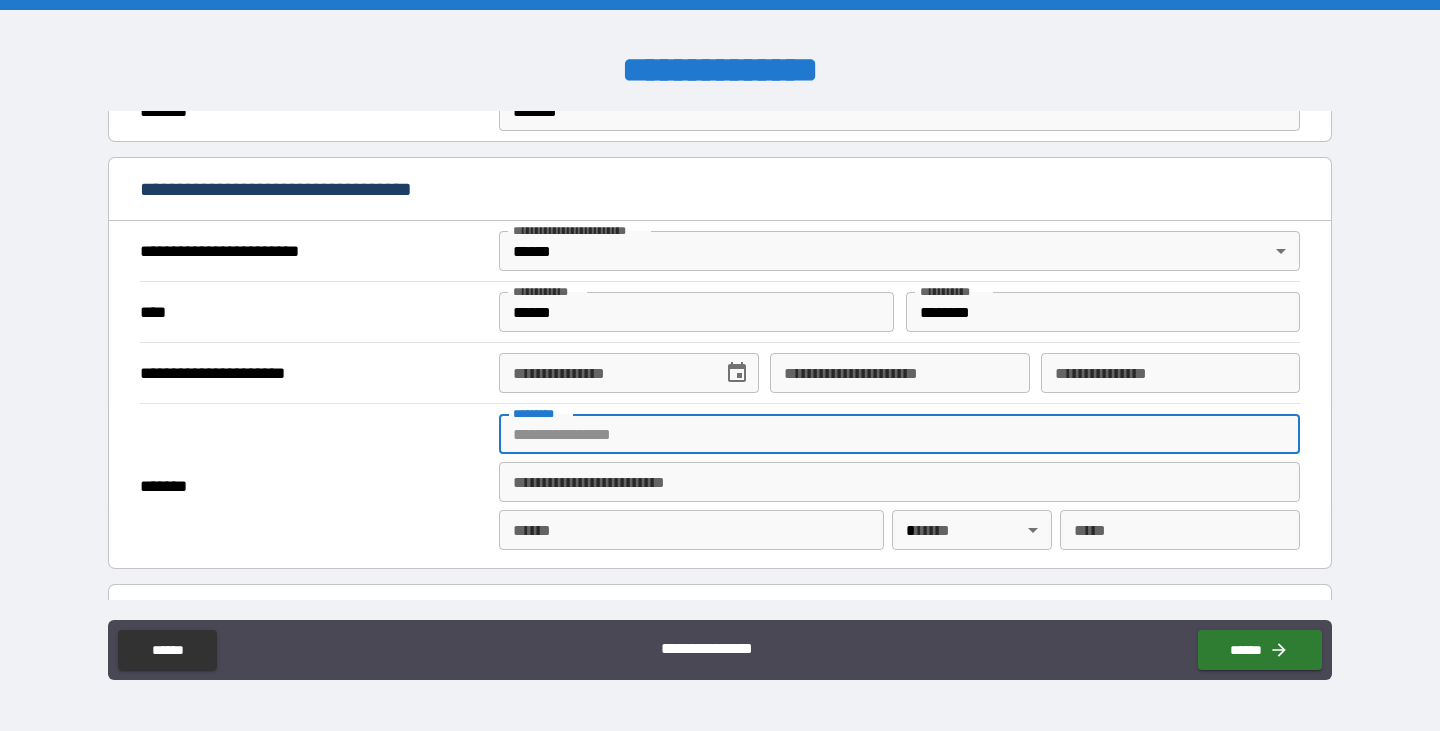 click on "*******   *" at bounding box center [899, 434] 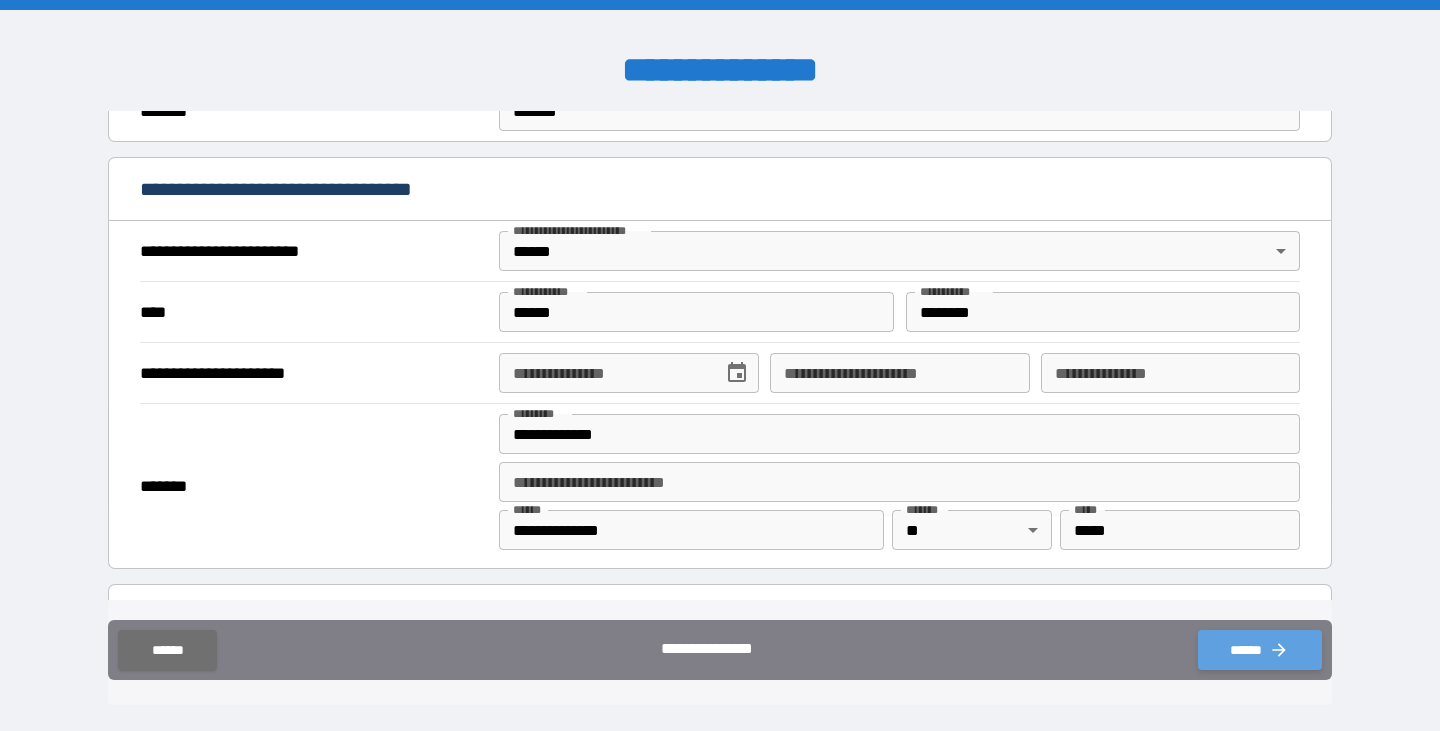 click on "******" at bounding box center (1260, 650) 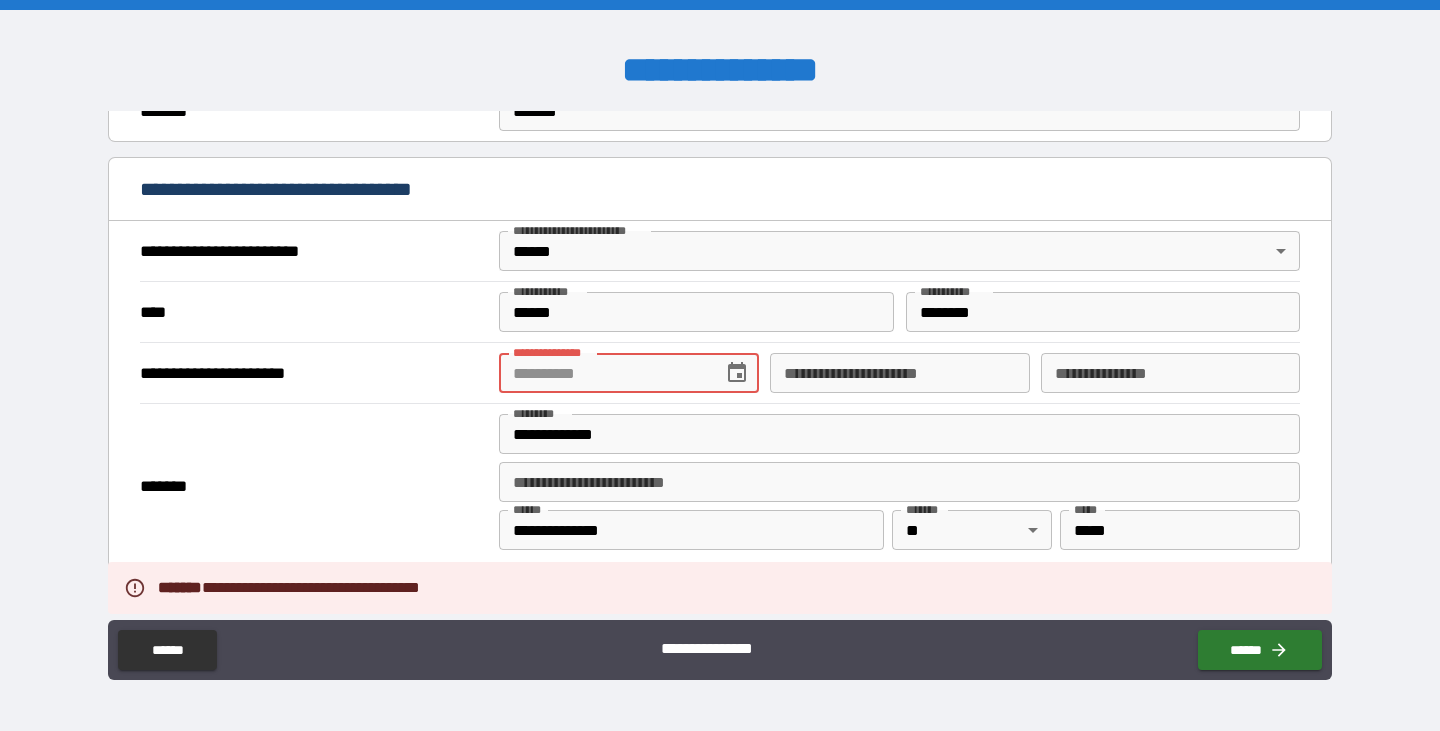 click on "**********" at bounding box center (603, 373) 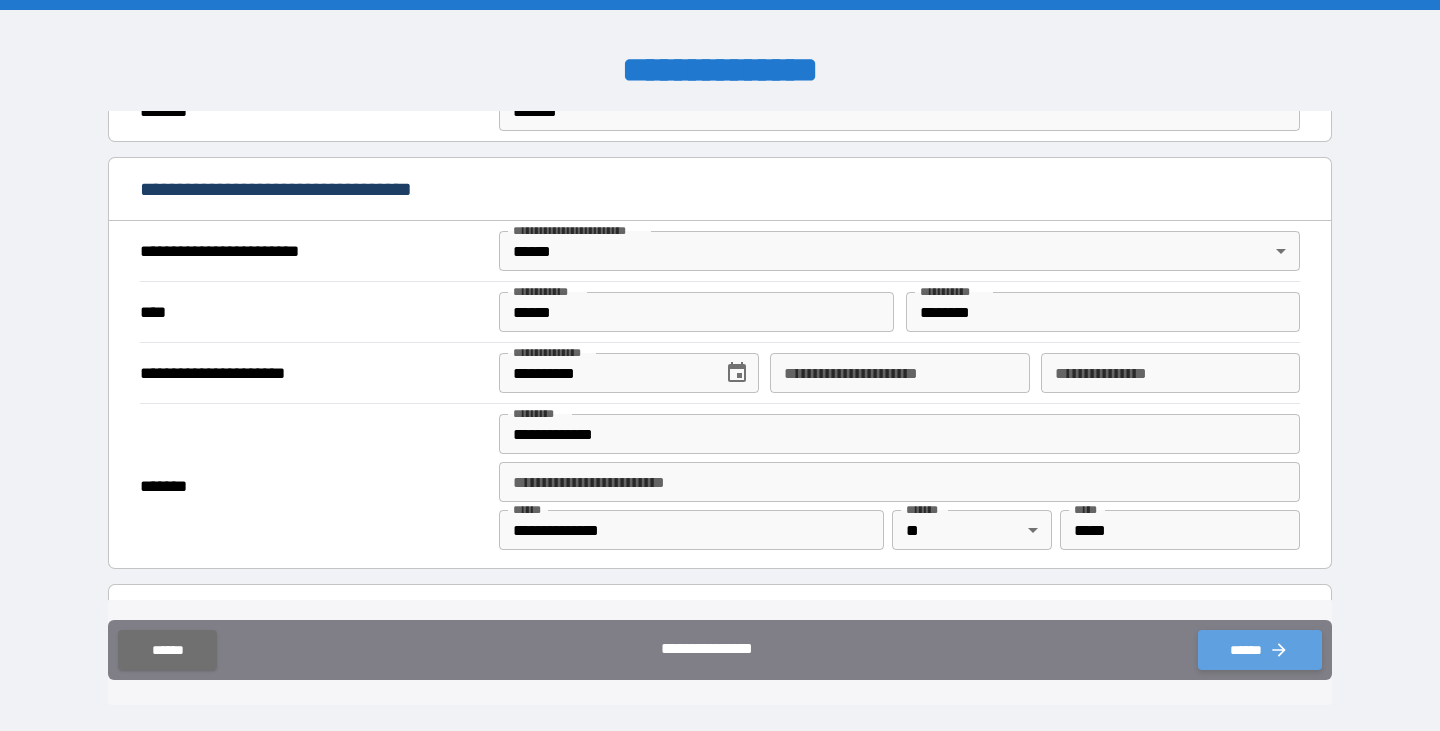 click on "******" at bounding box center [1260, 650] 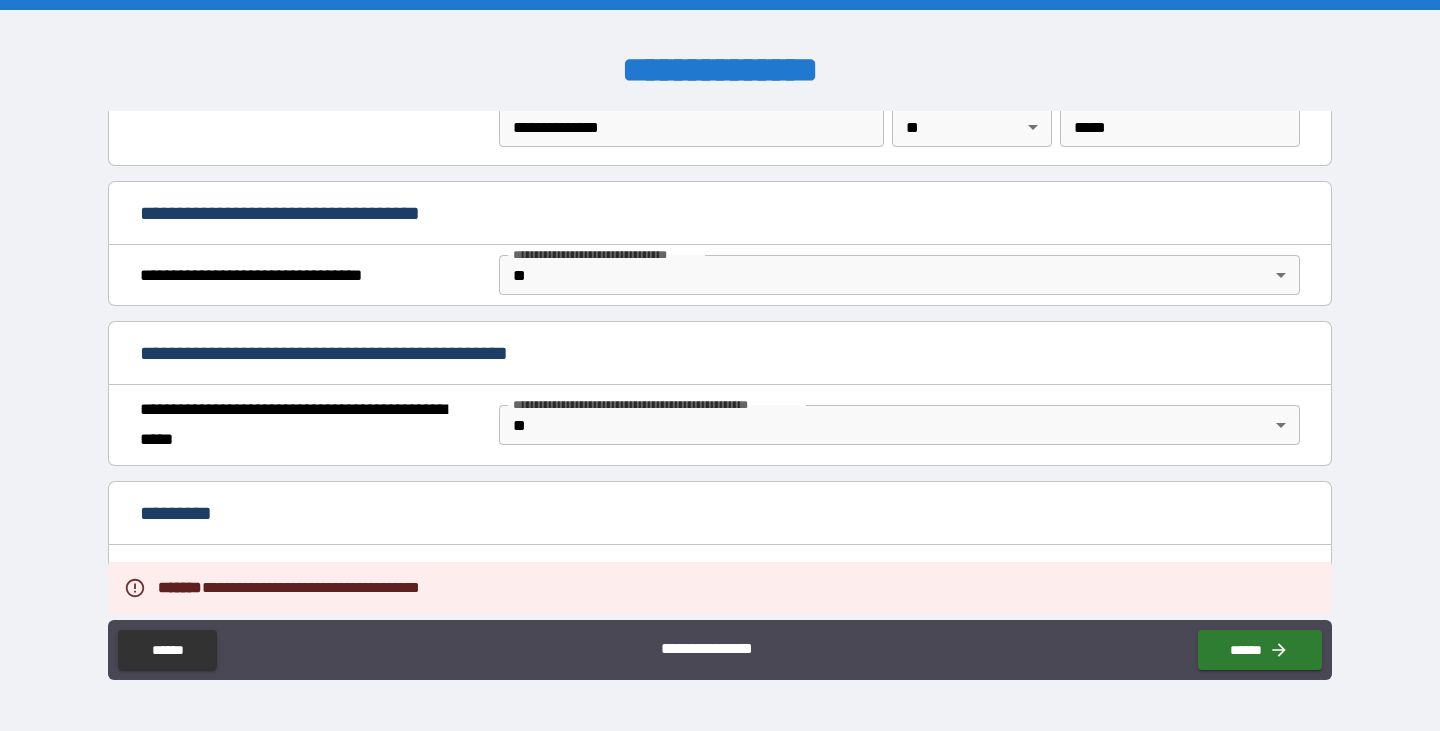 scroll, scrollTop: 1273, scrollLeft: 0, axis: vertical 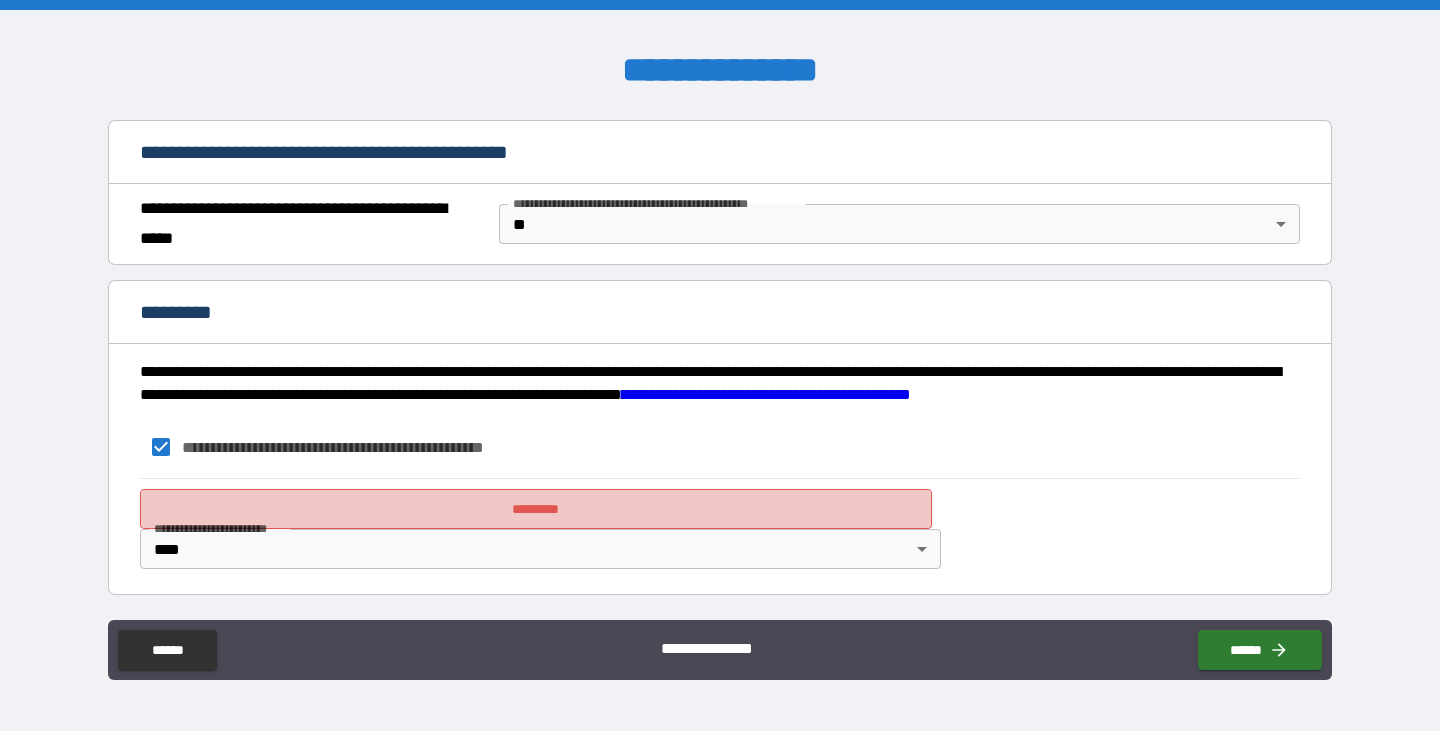 click on "*********" at bounding box center [536, 509] 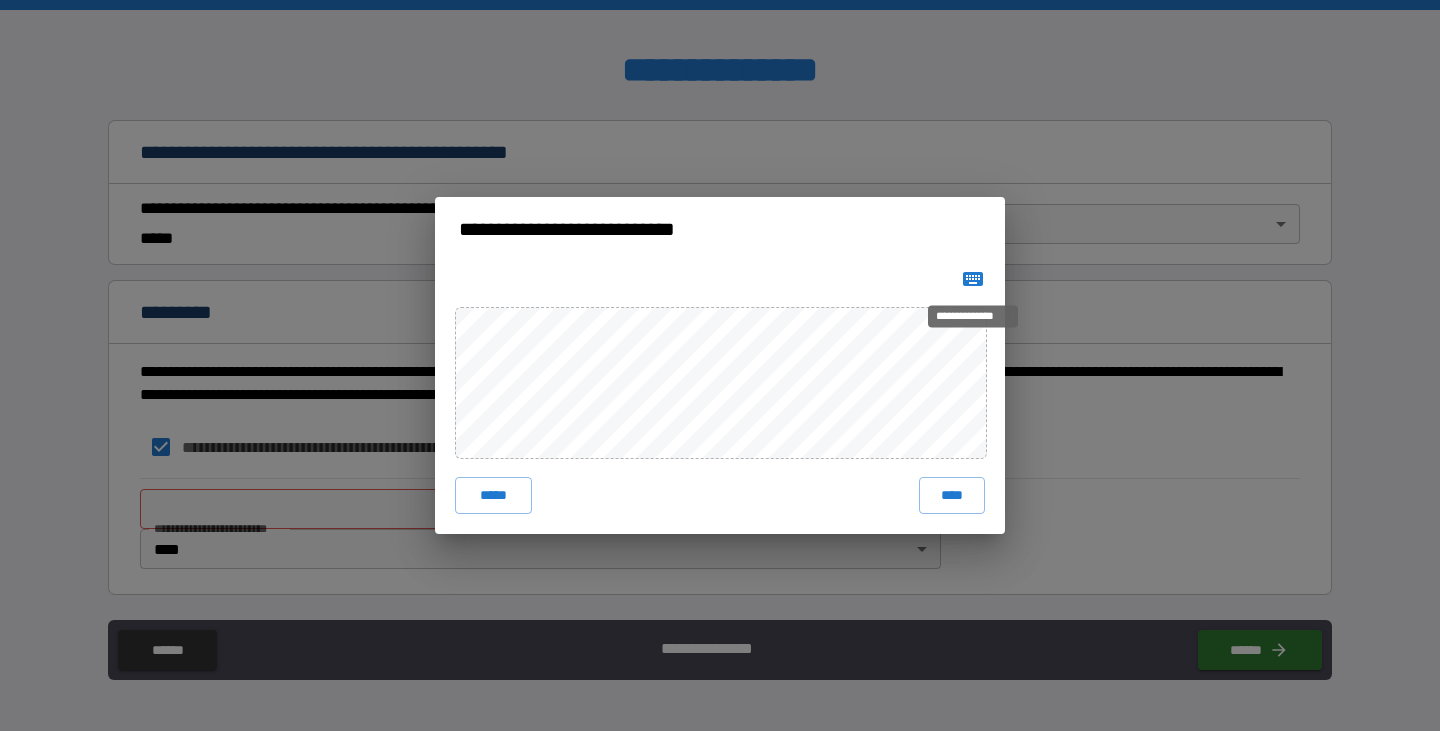 click 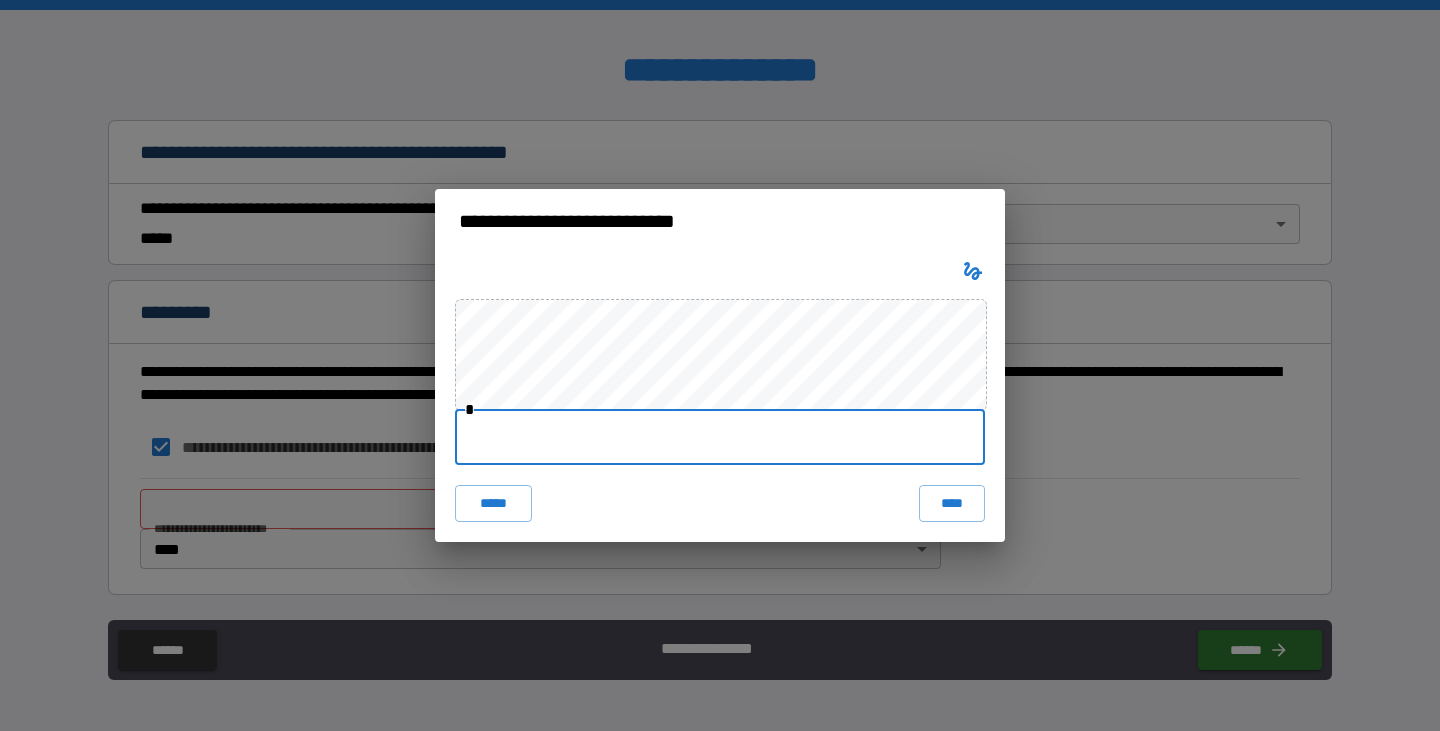 click at bounding box center [720, 437] 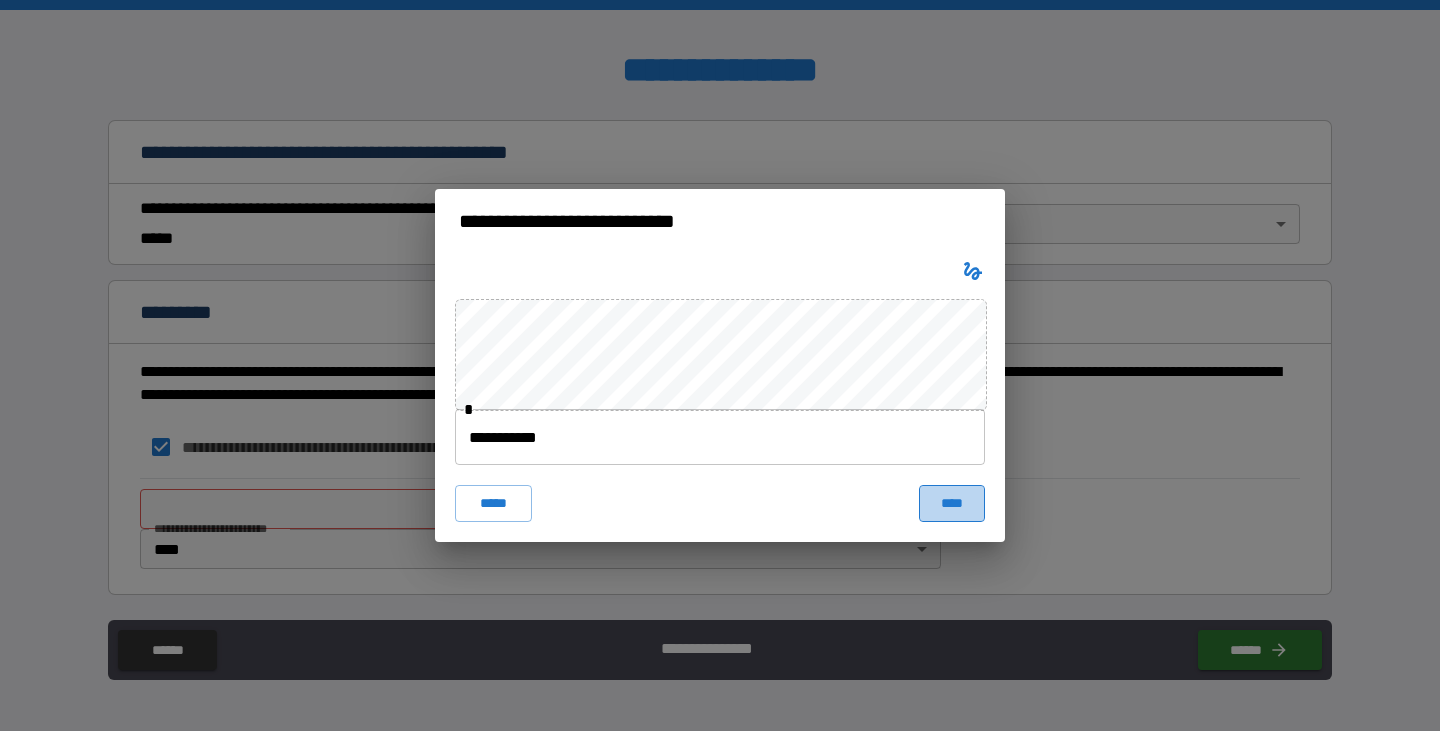click on "****" at bounding box center [952, 503] 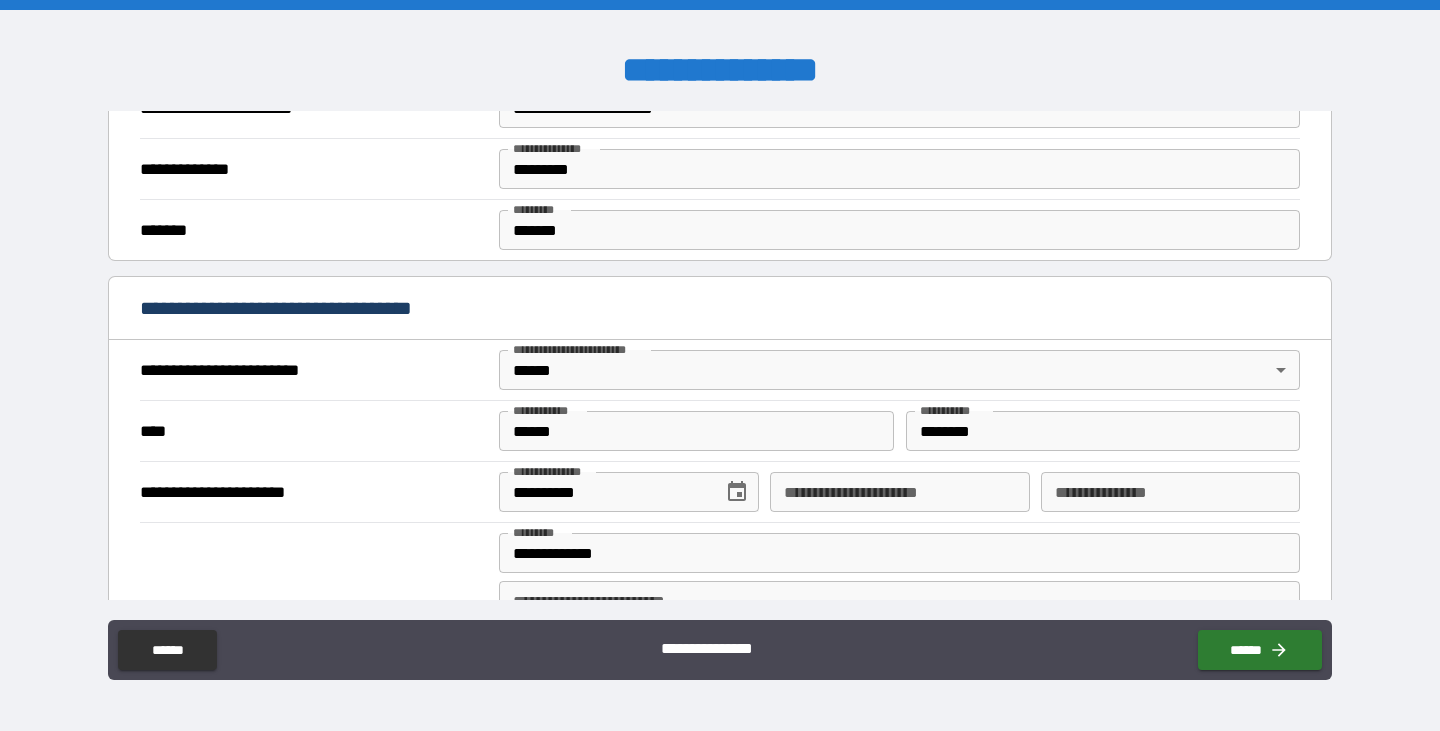 scroll, scrollTop: 550, scrollLeft: 0, axis: vertical 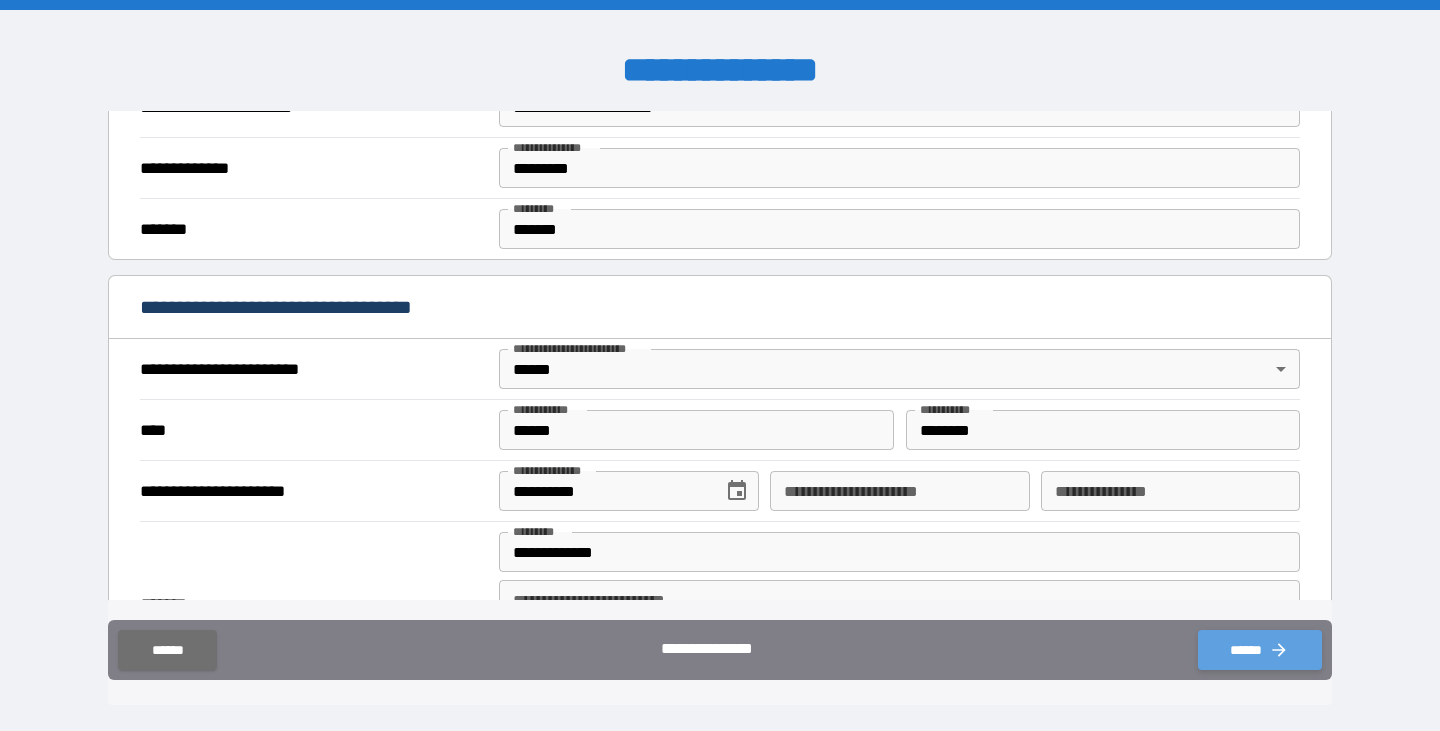 click 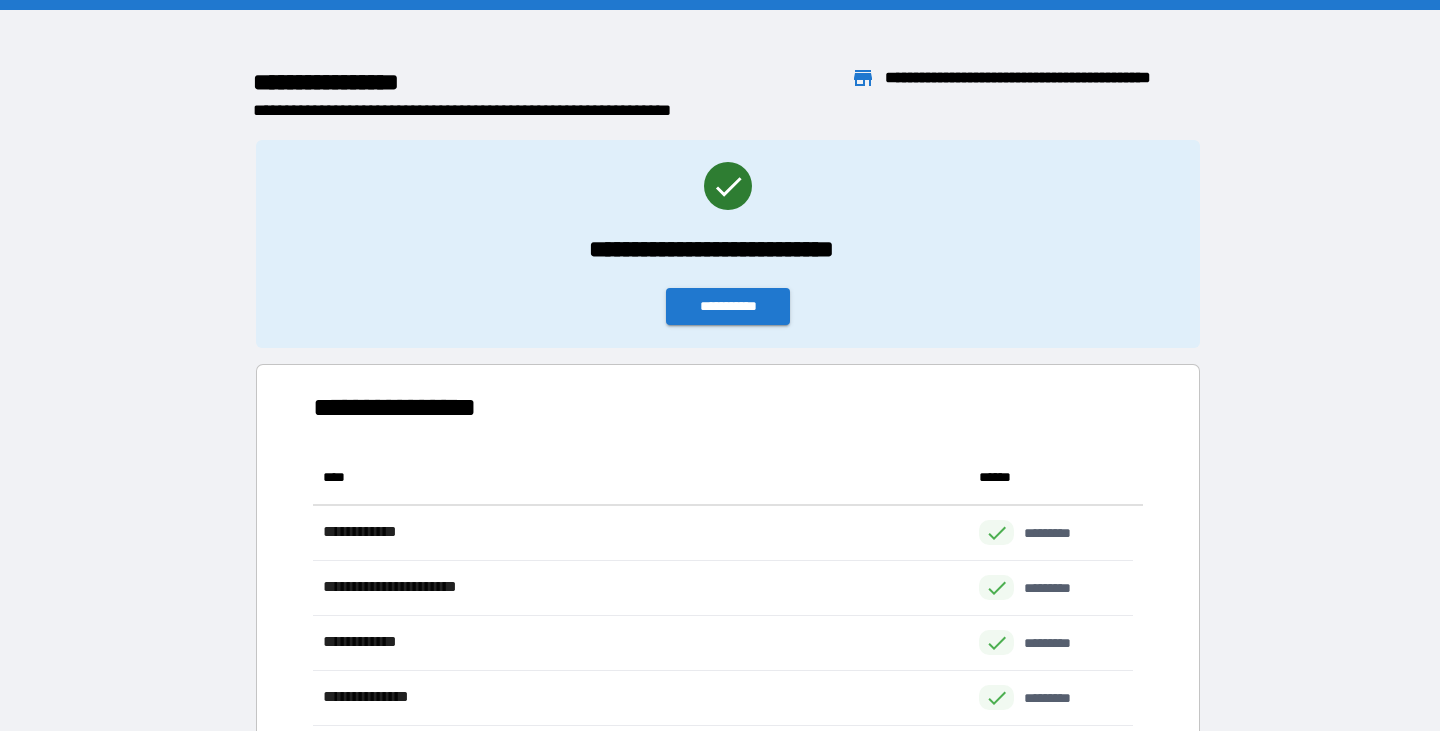 scroll, scrollTop: 16, scrollLeft: 16, axis: both 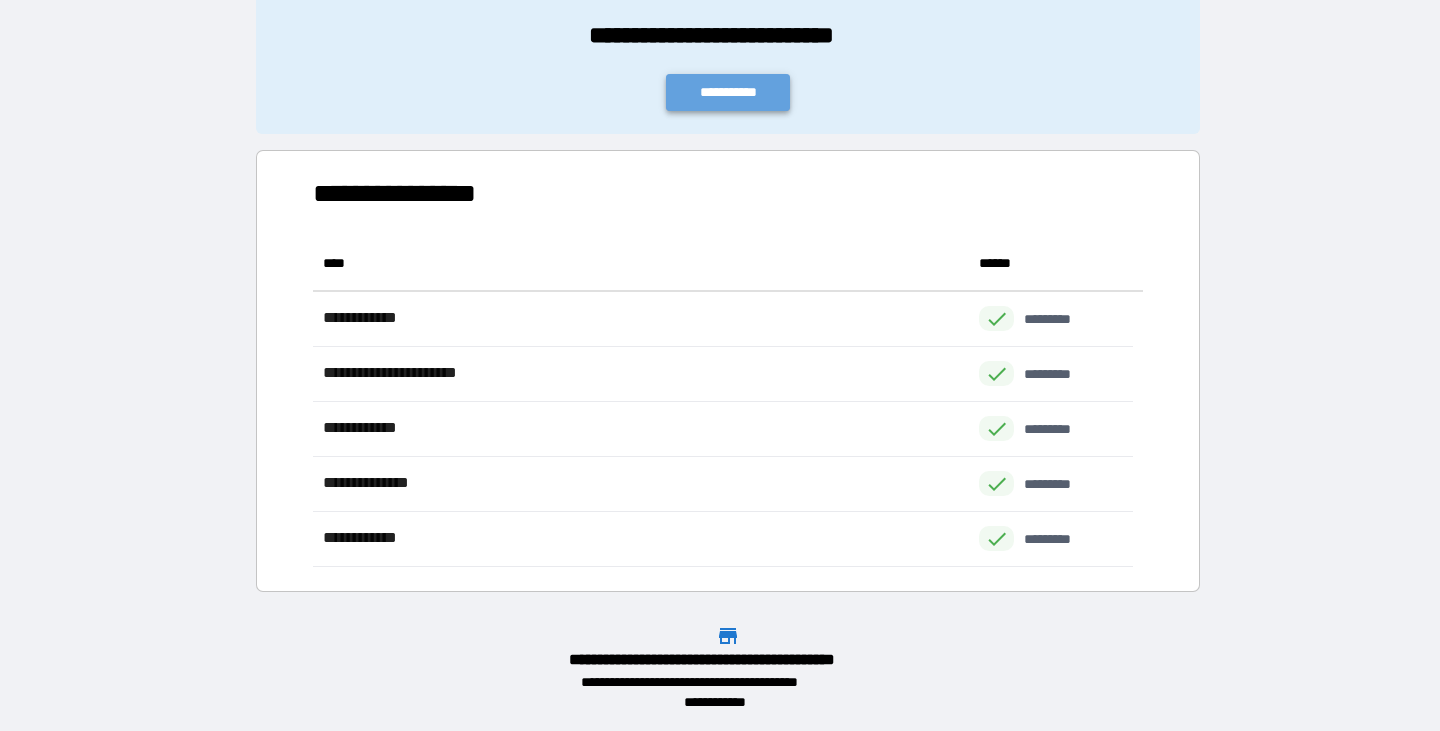 click on "**********" at bounding box center [728, 92] 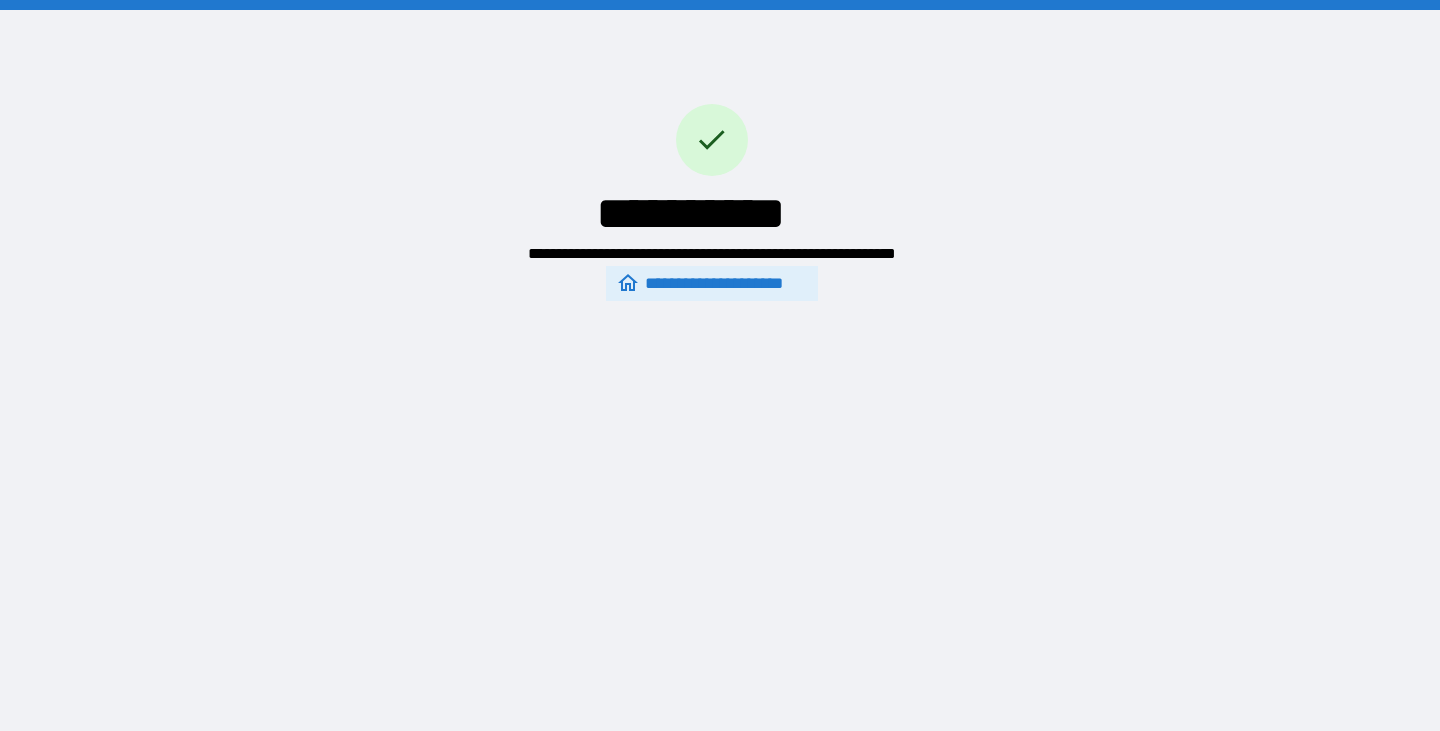 scroll, scrollTop: 0, scrollLeft: 0, axis: both 